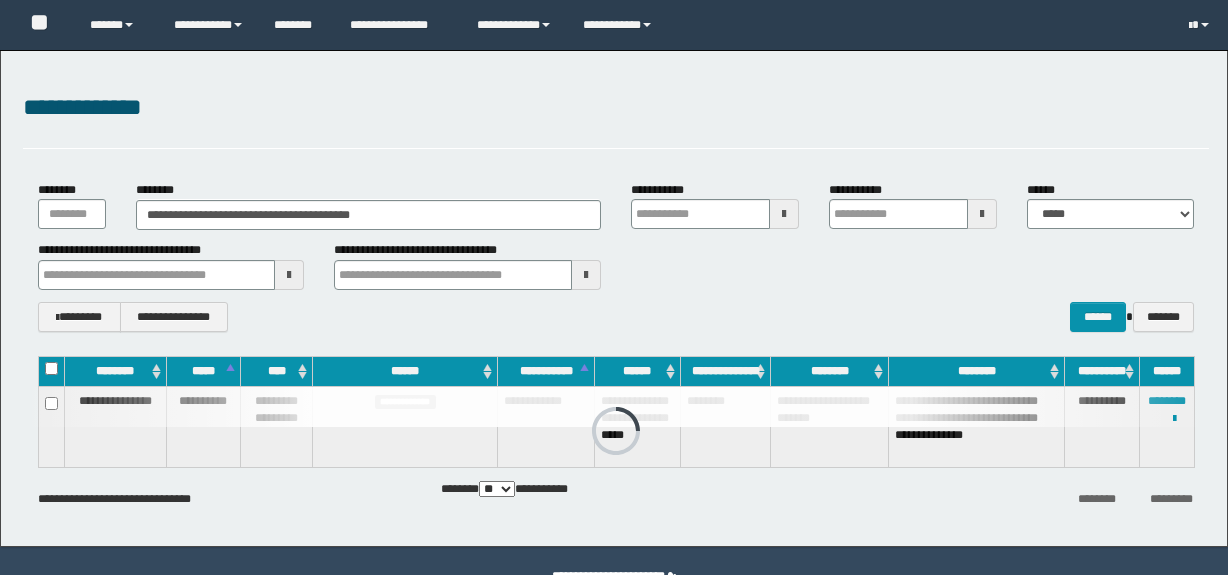 scroll, scrollTop: 0, scrollLeft: 0, axis: both 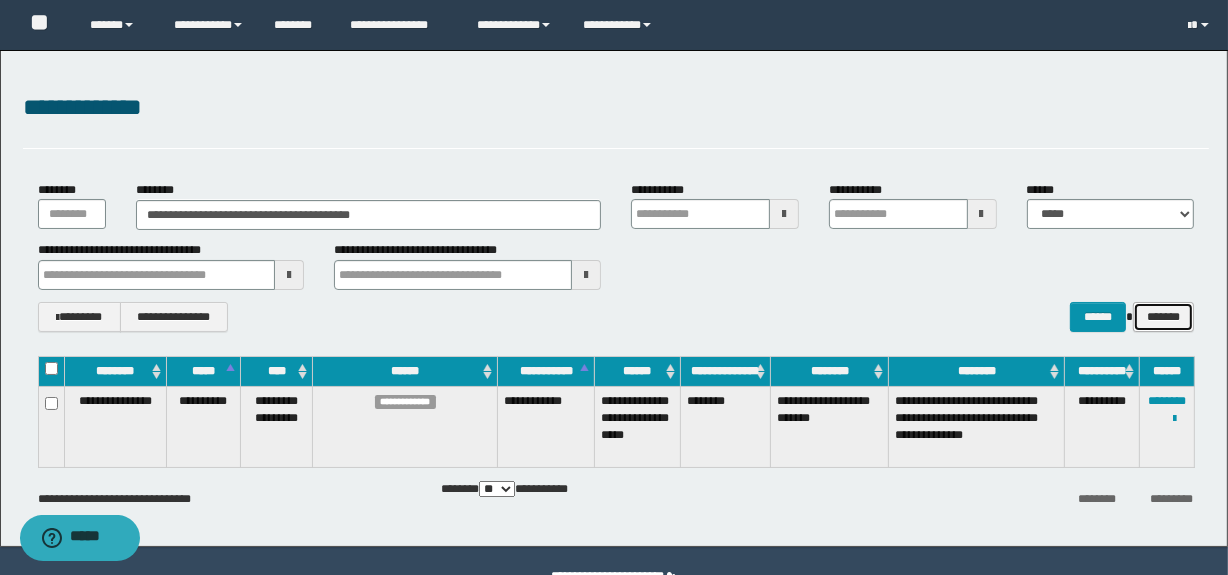 click on "*******" at bounding box center [1163, 317] 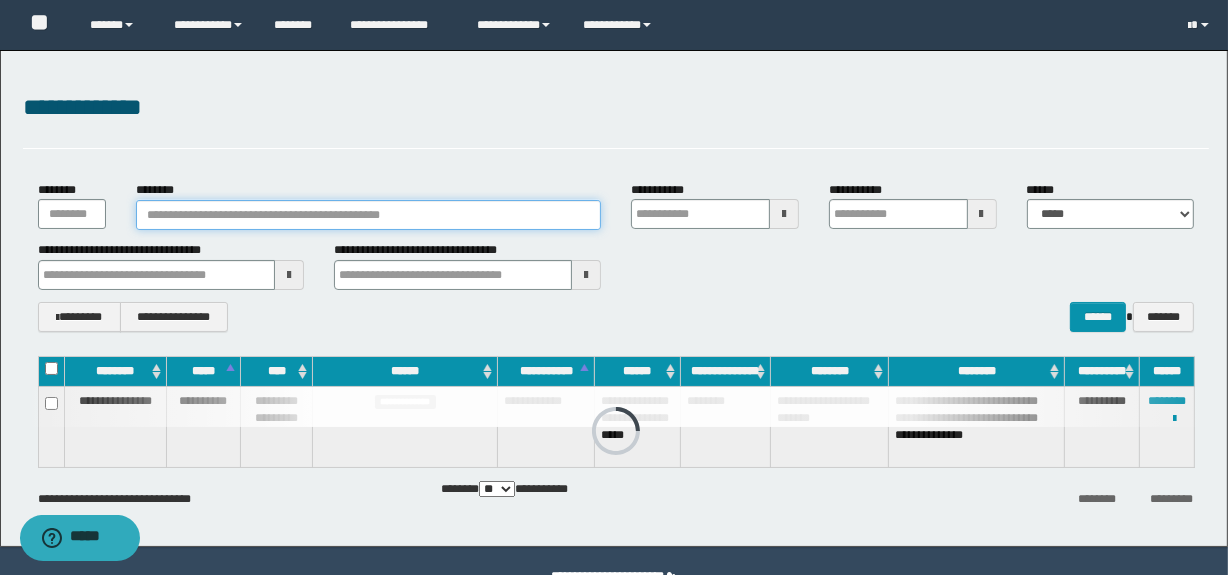 click on "********" at bounding box center [368, 215] 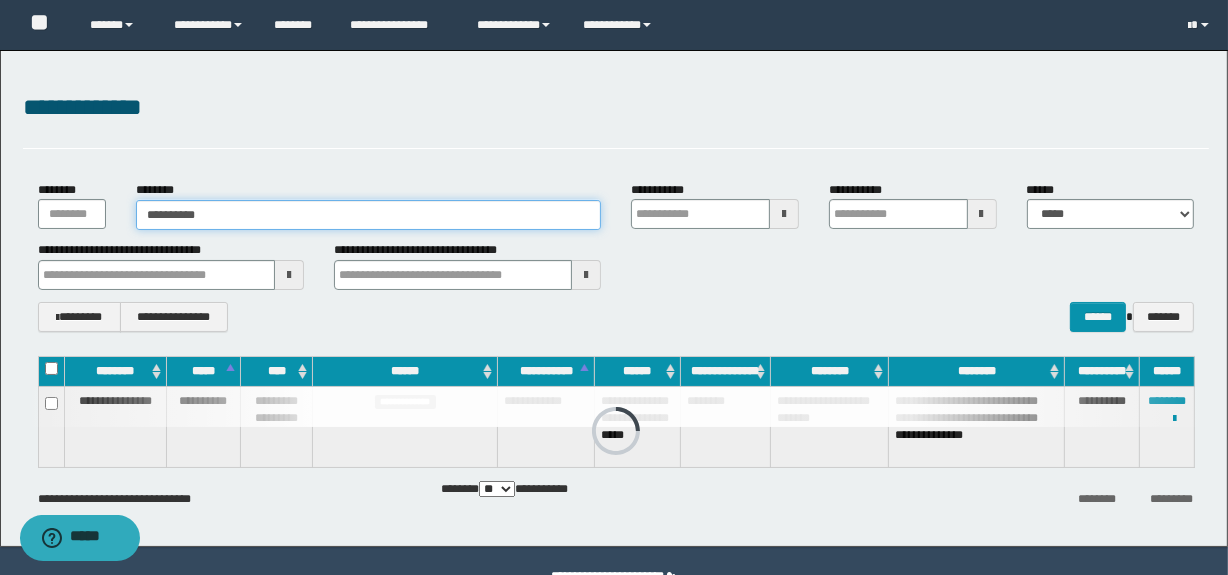 type on "**********" 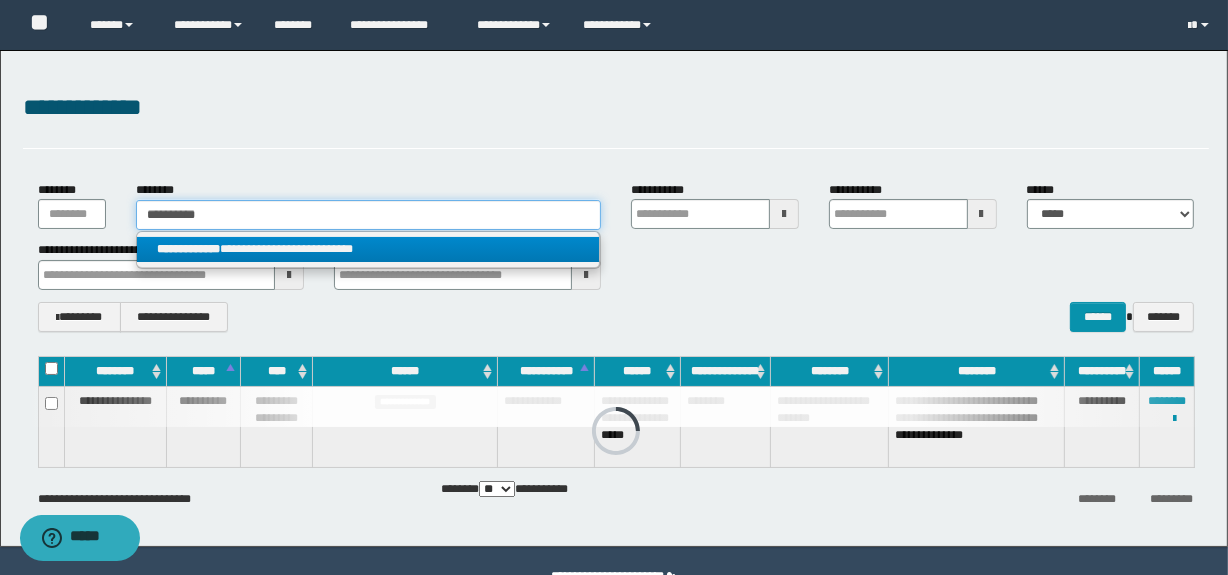 type on "**********" 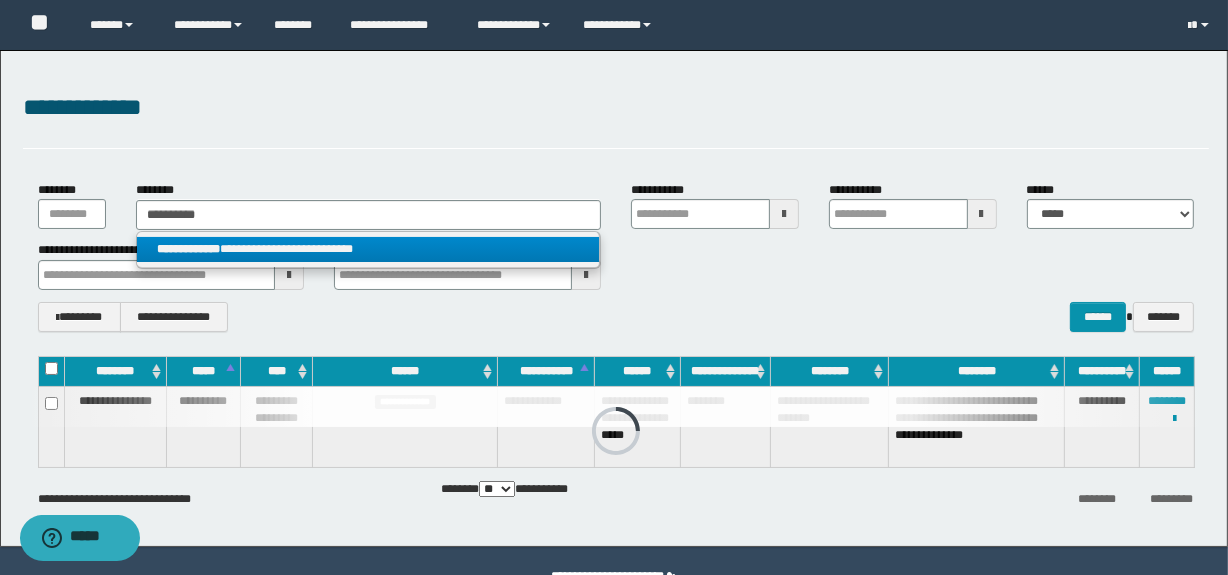 click on "**********" at bounding box center (368, 249) 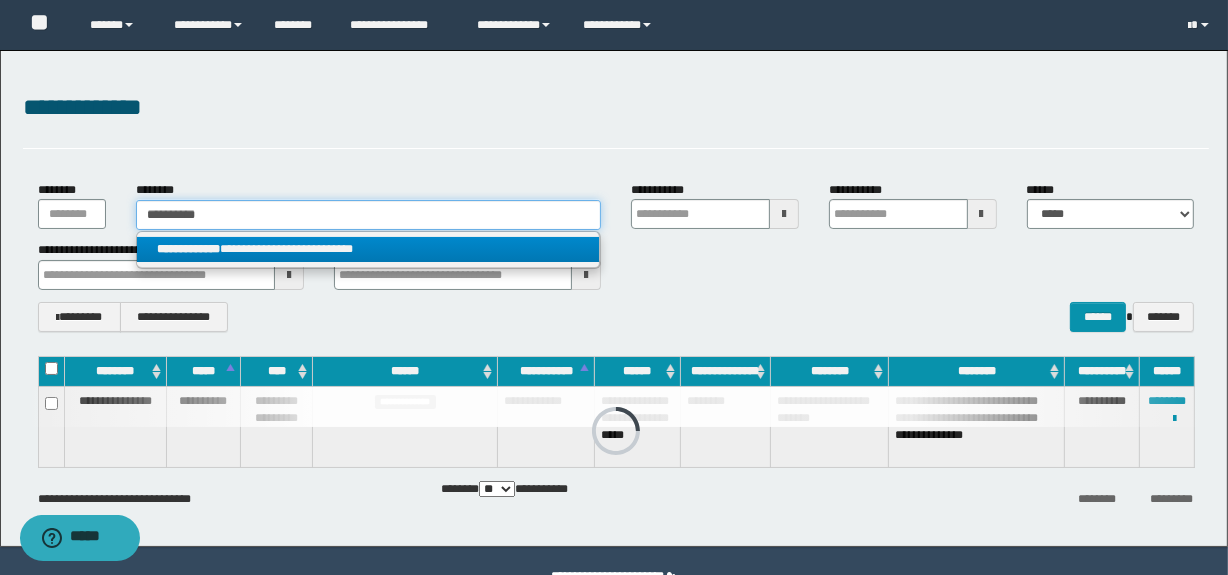 type 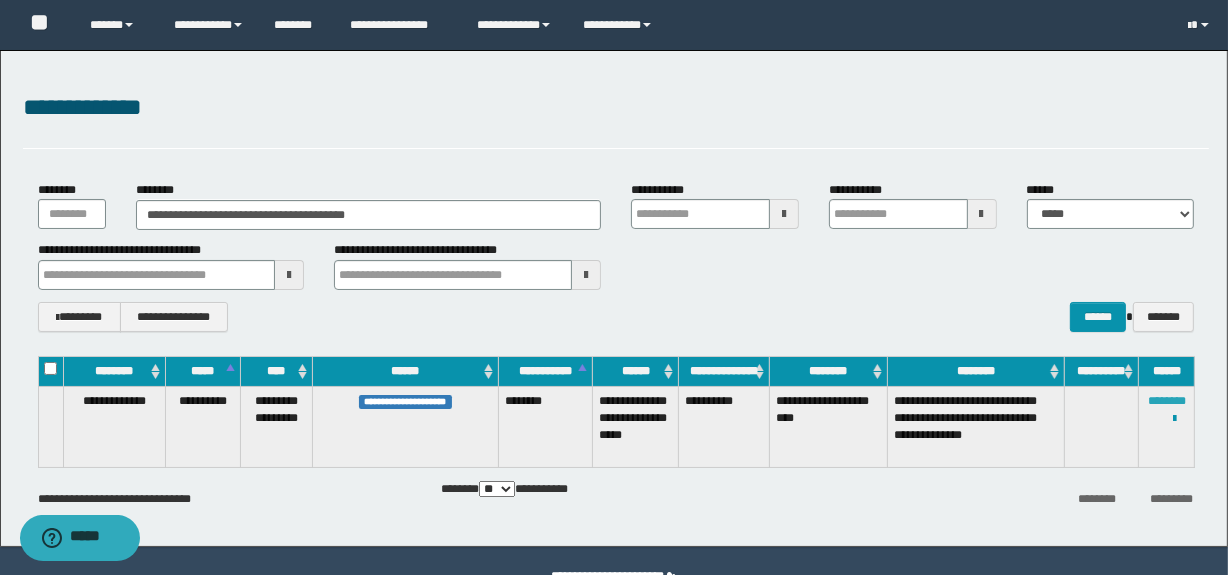 click on "********" at bounding box center (1167, 401) 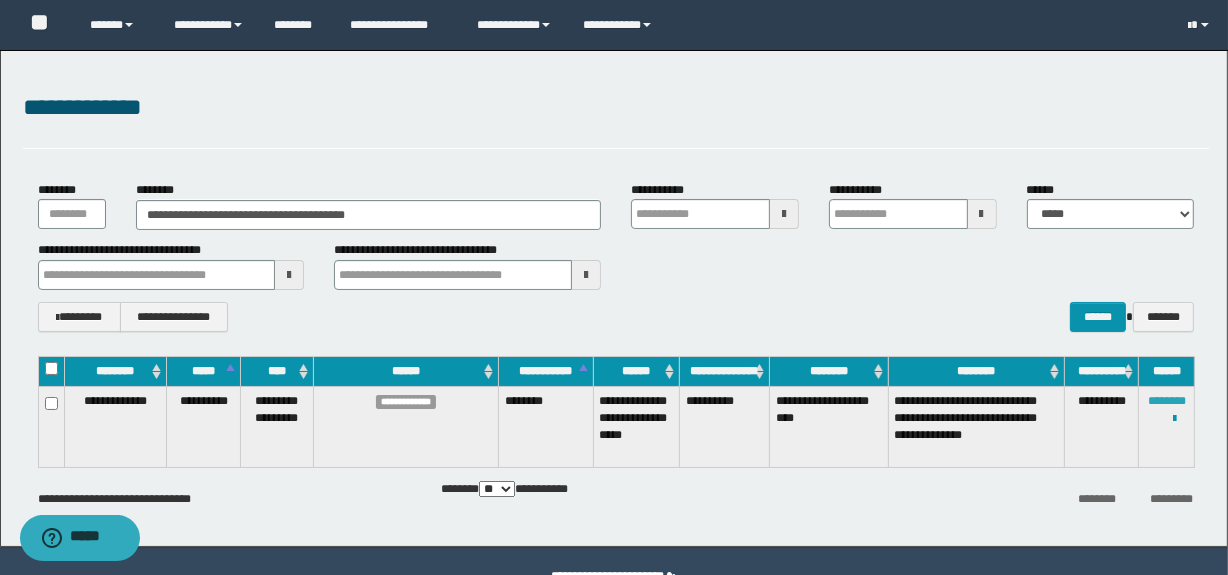 click on "********" at bounding box center (1167, 401) 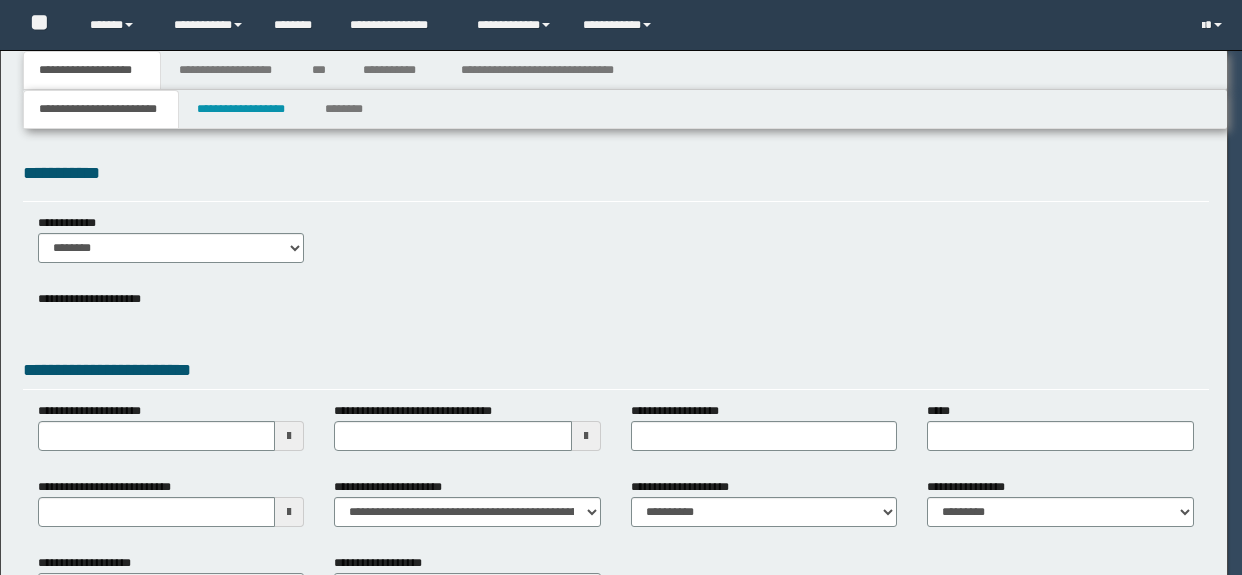 scroll, scrollTop: 0, scrollLeft: 0, axis: both 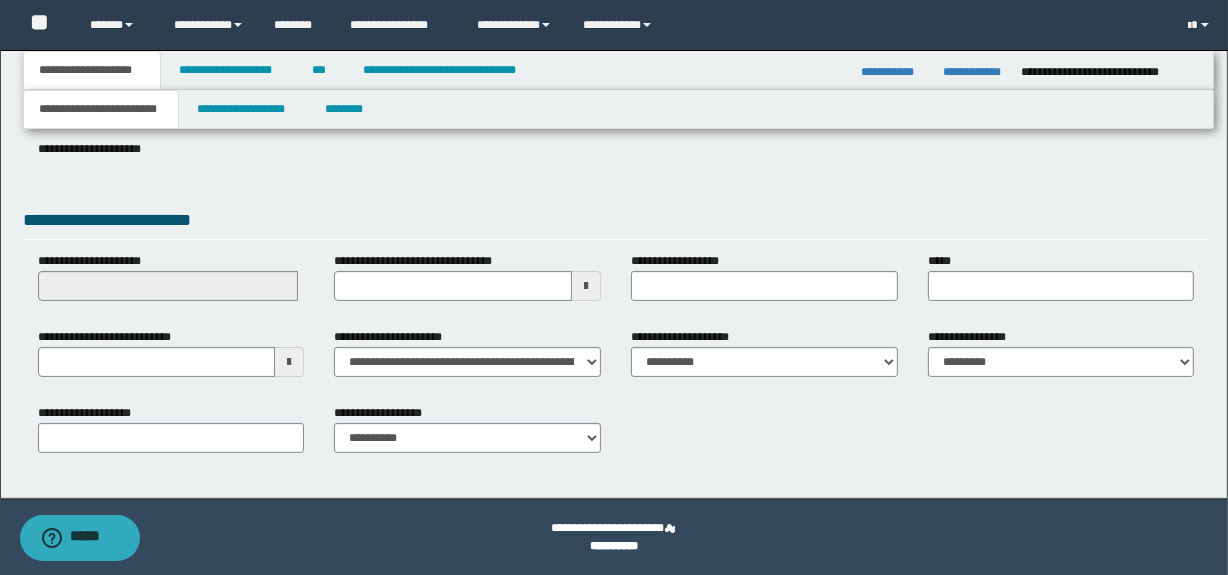 click at bounding box center (289, 362) 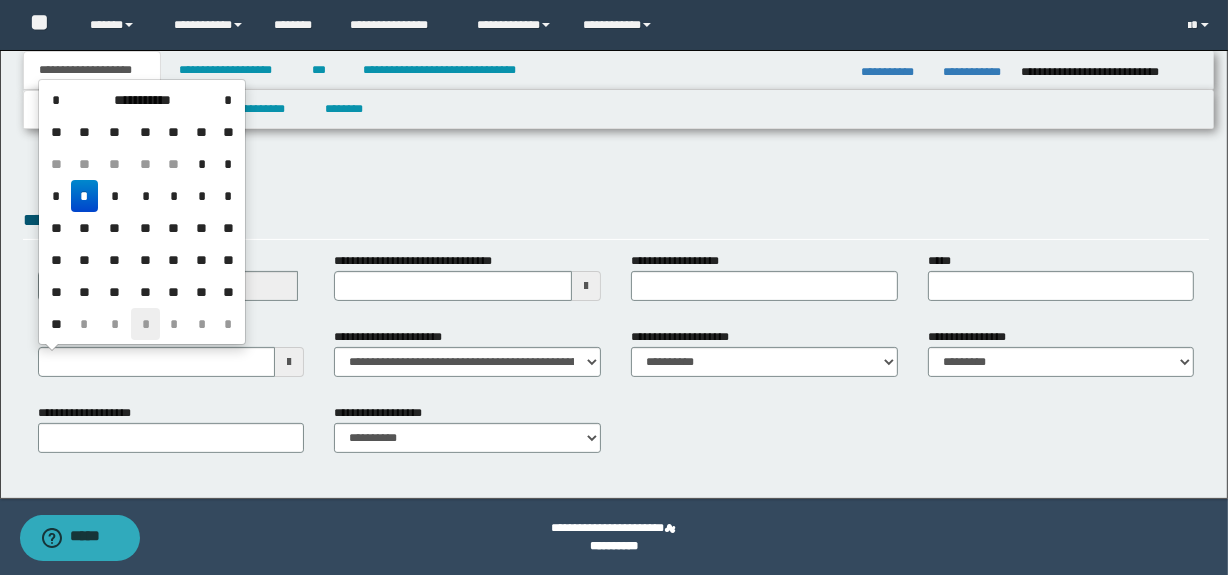 click on "*" at bounding box center [145, 324] 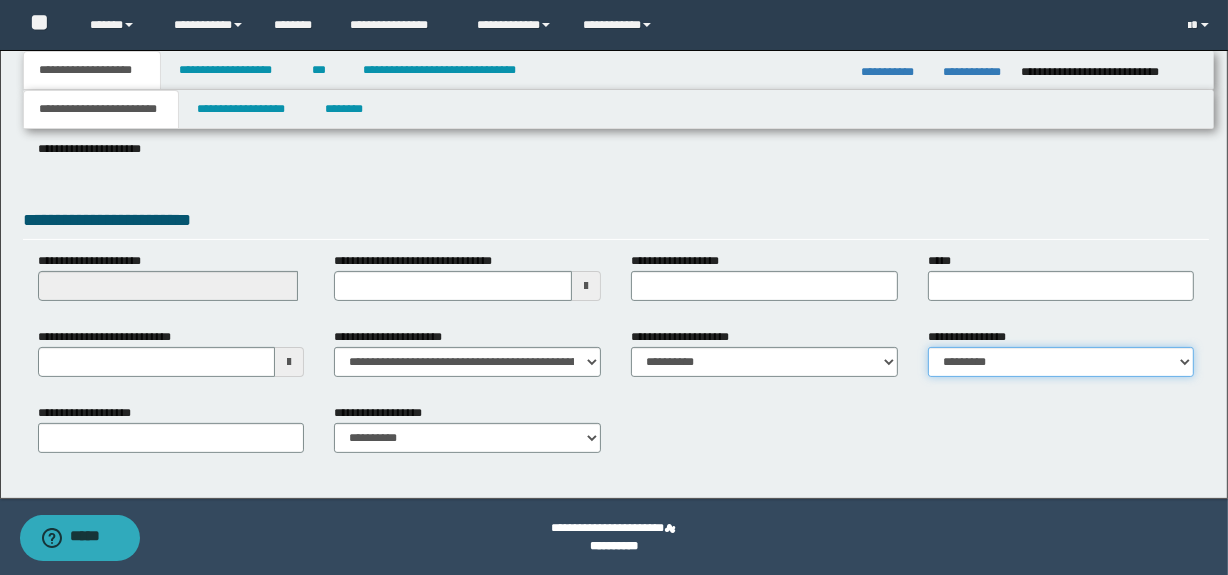 click on "**********" at bounding box center (1061, 362) 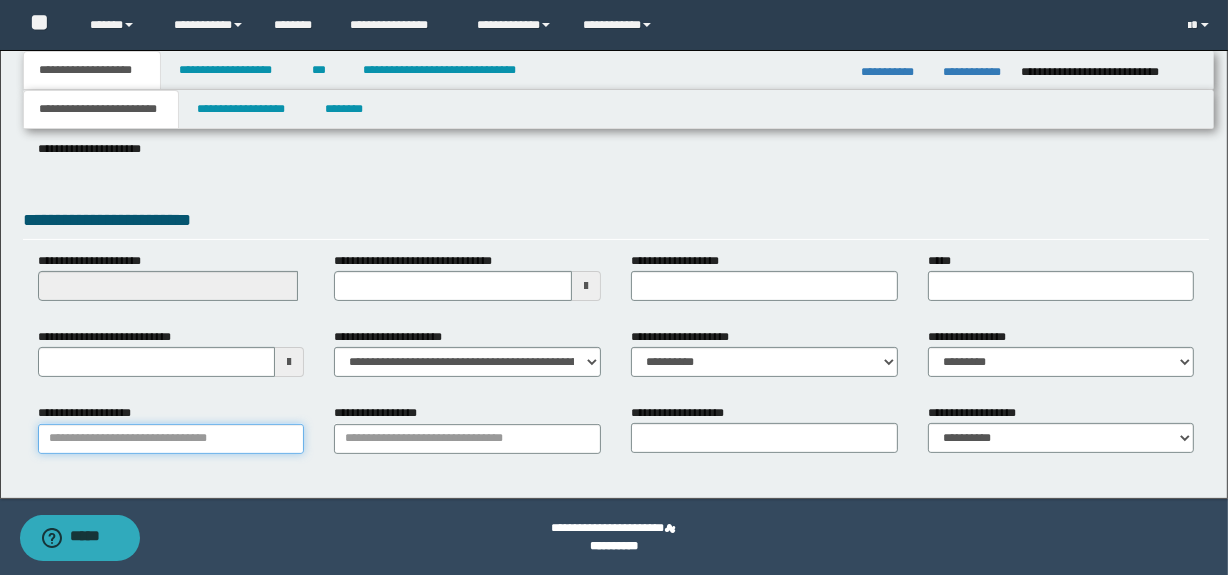 click on "**********" at bounding box center (171, 439) 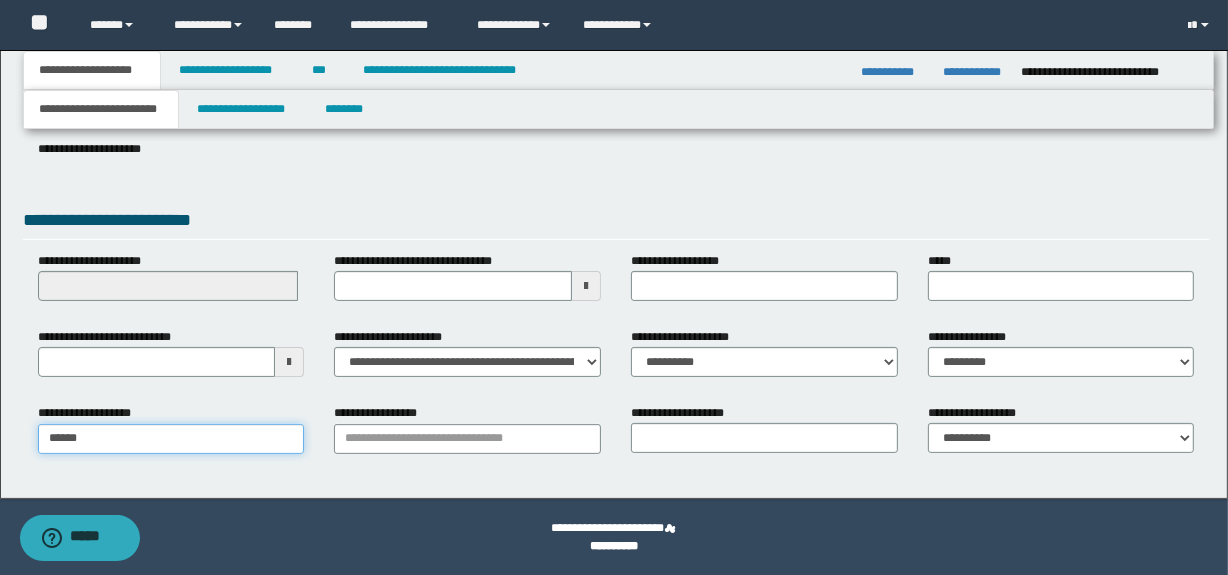 type on "*******" 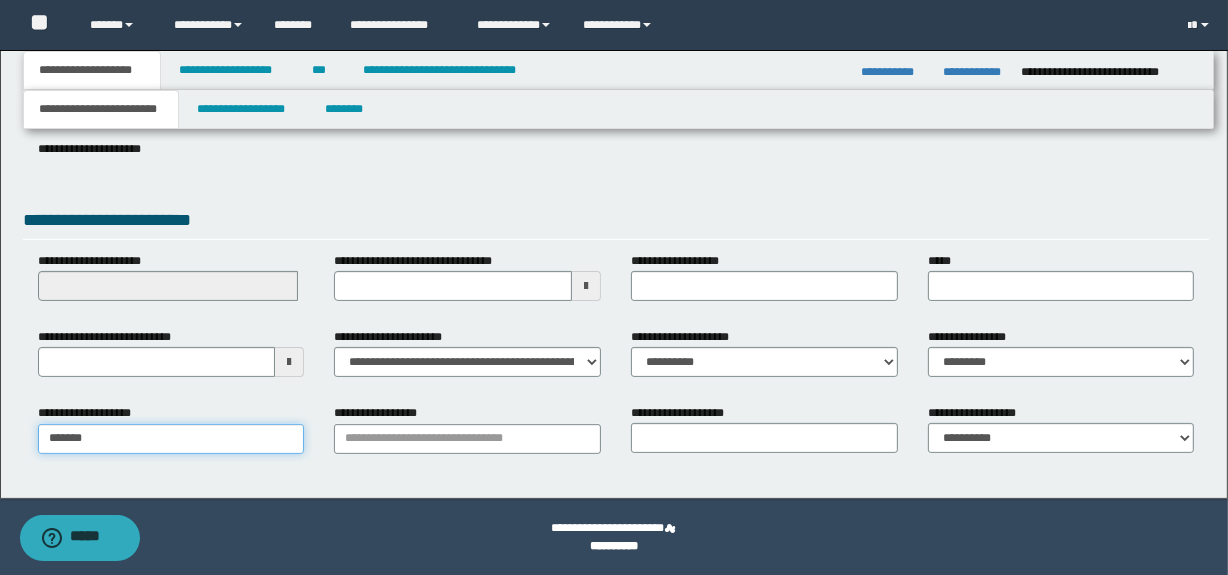 type on "********" 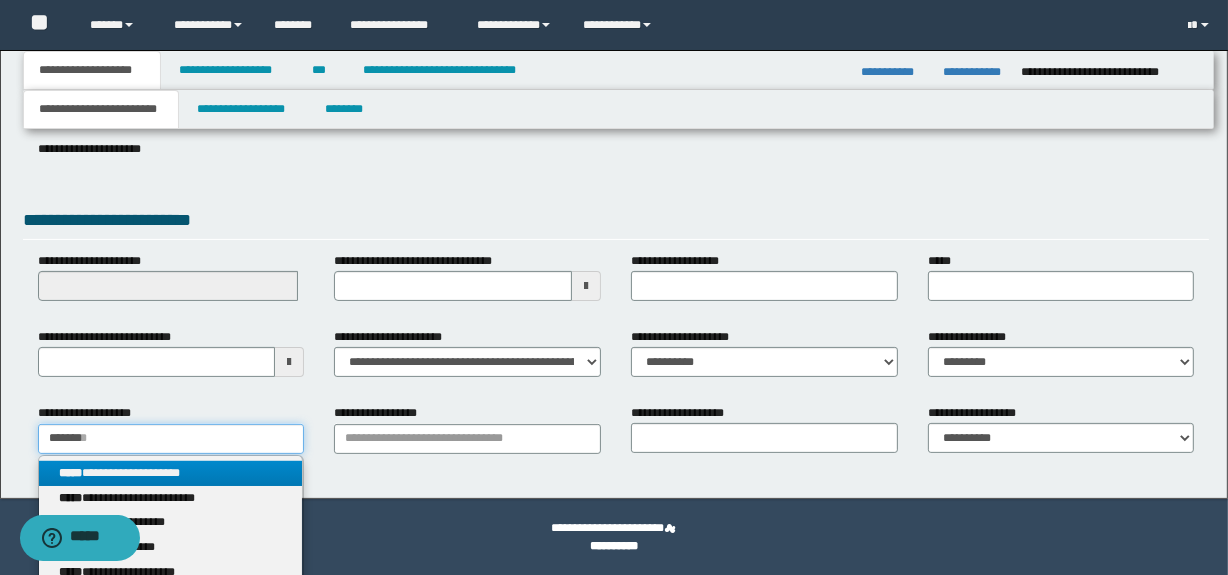 type on "*******" 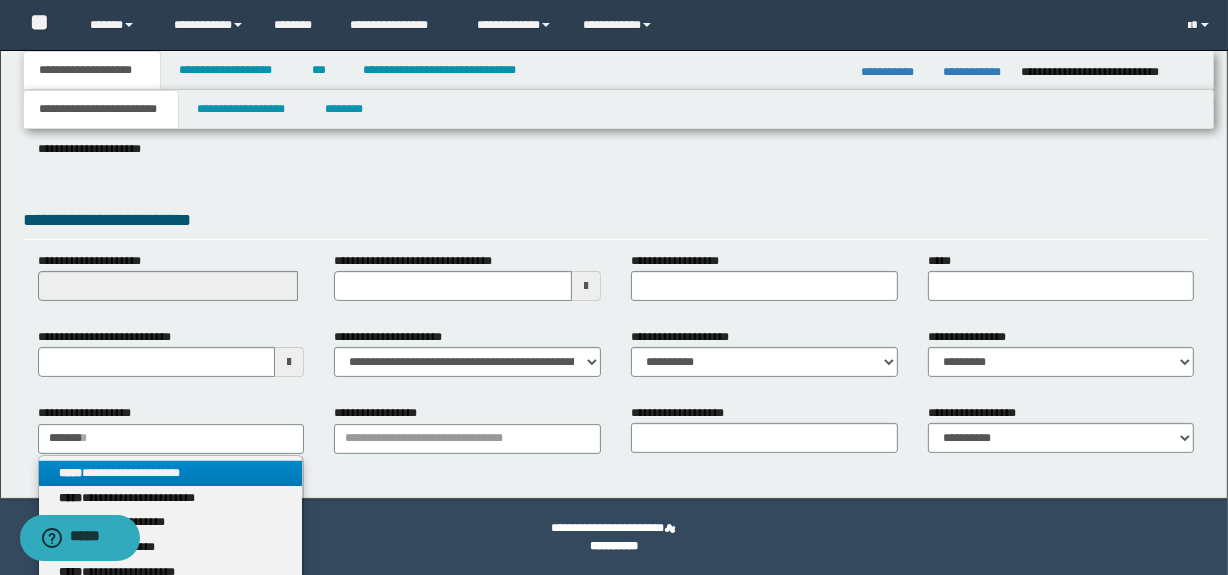 drag, startPoint x: 142, startPoint y: 472, endPoint x: 198, endPoint y: 476, distance: 56.142673 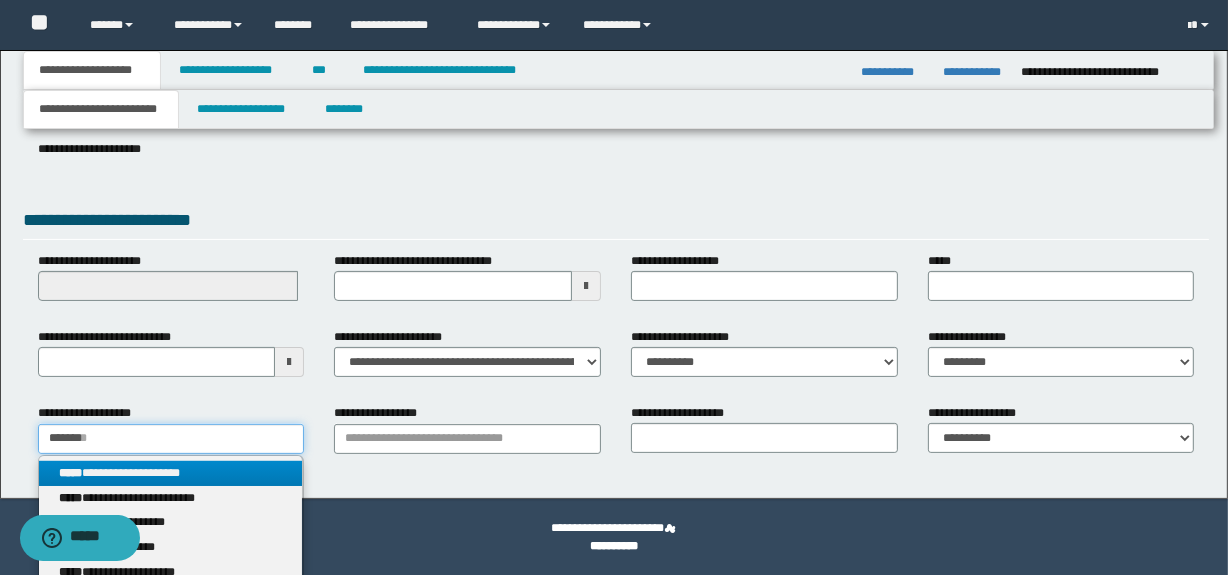 type 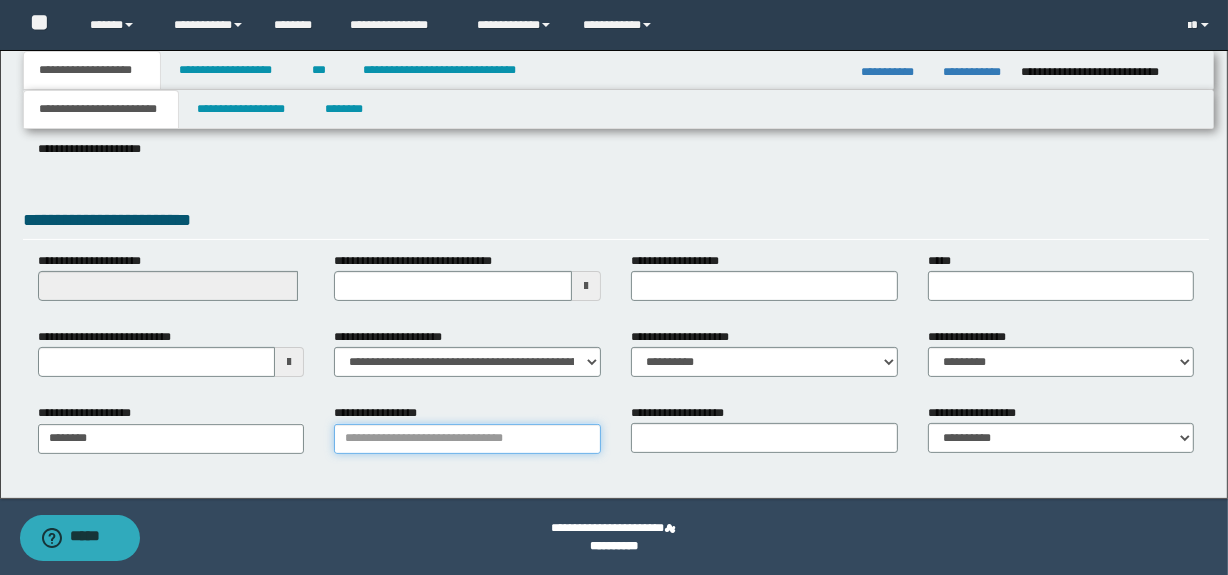 click on "**********" at bounding box center [467, 439] 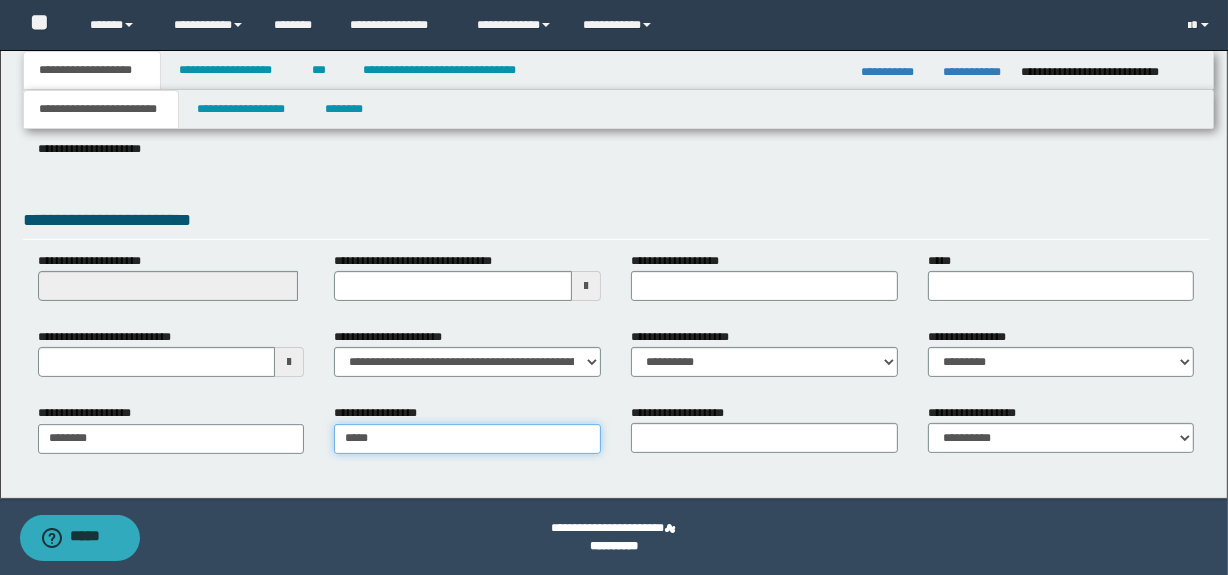 type on "*****" 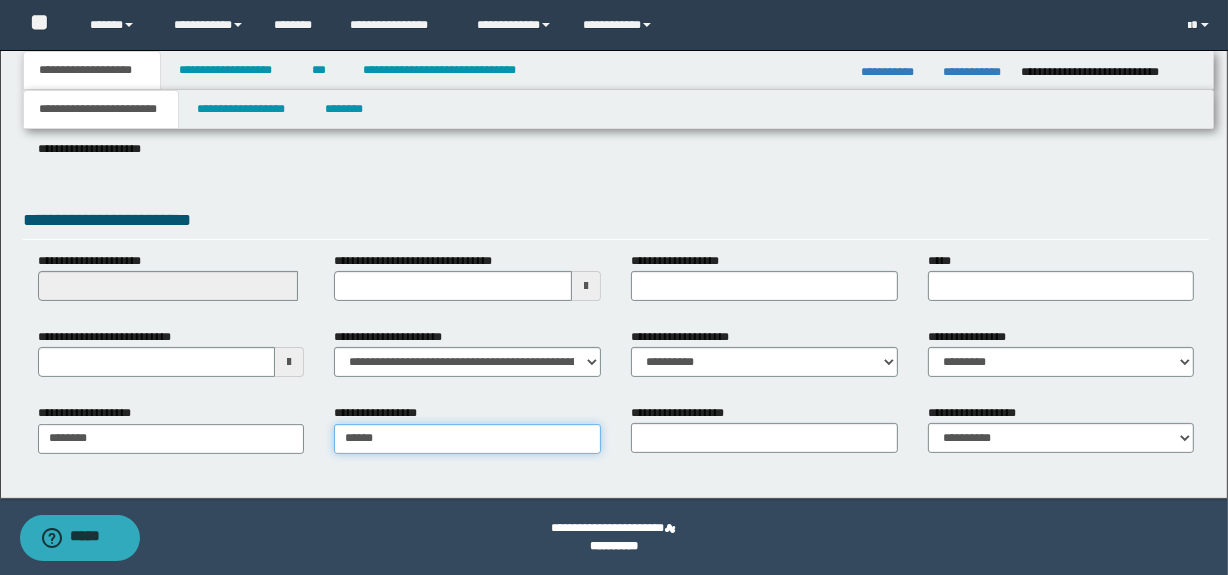 type on "**********" 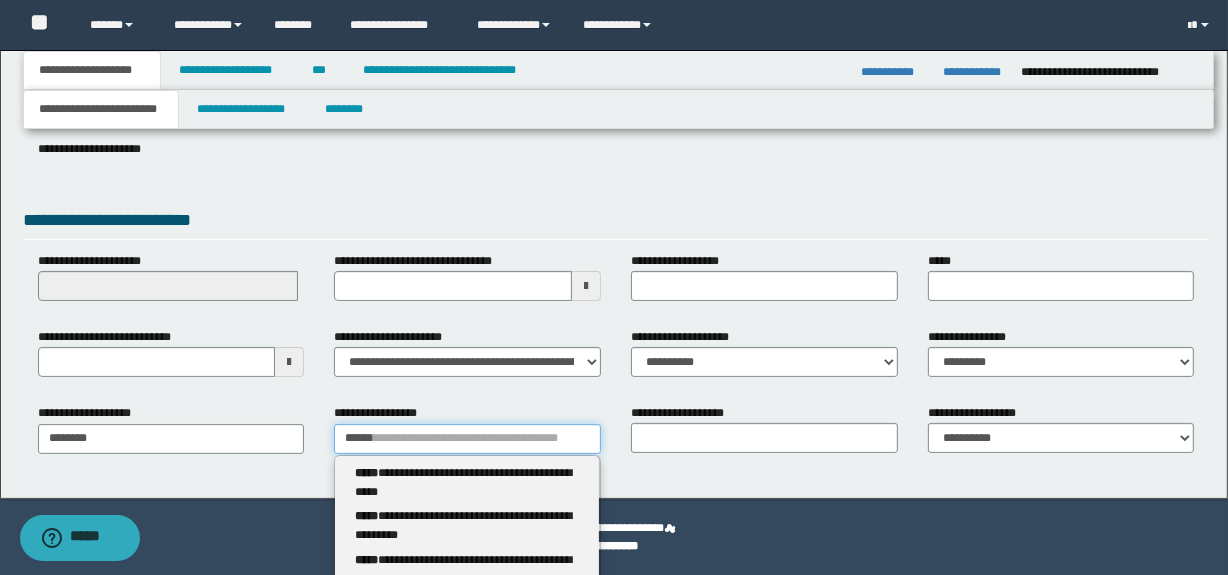 type 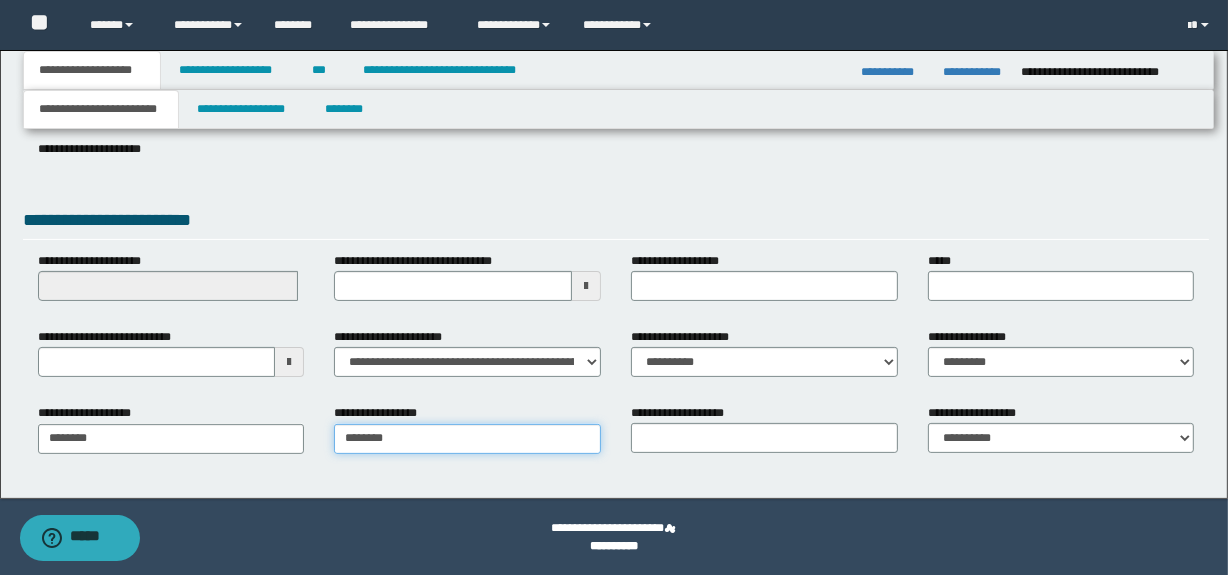 type on "*********" 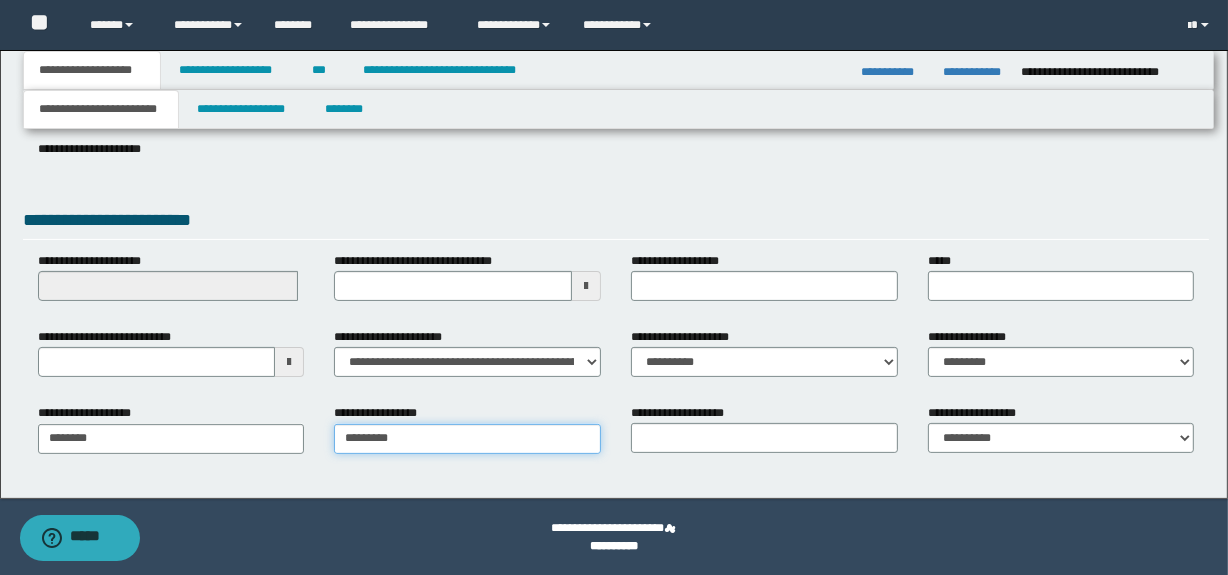 type on "*********" 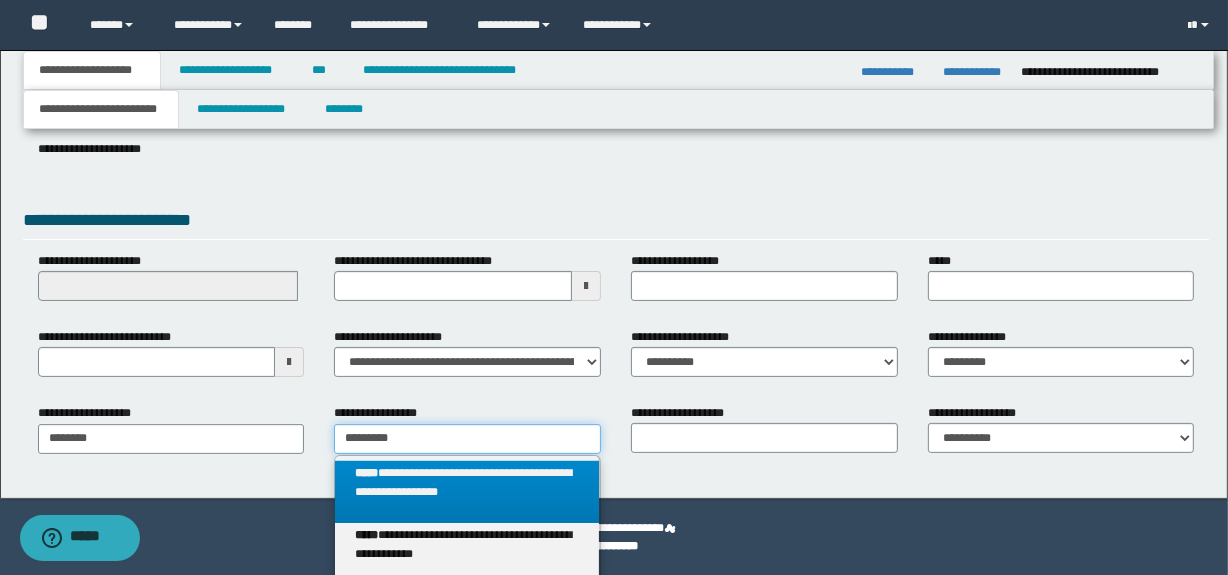 type on "*********" 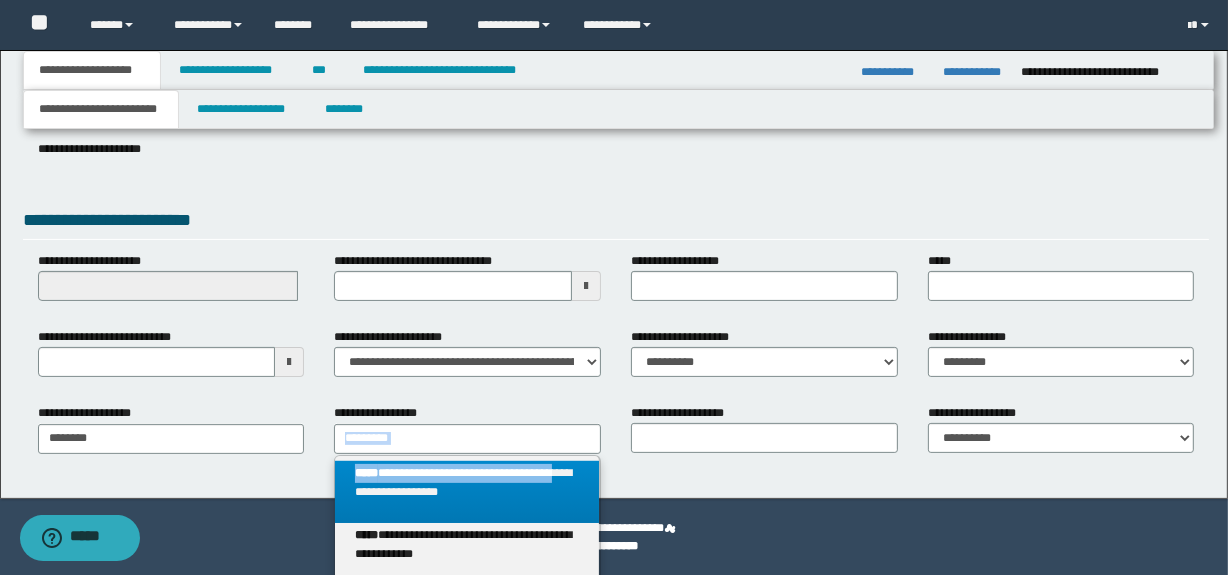 drag, startPoint x: 435, startPoint y: 488, endPoint x: 405, endPoint y: 438, distance: 58.30952 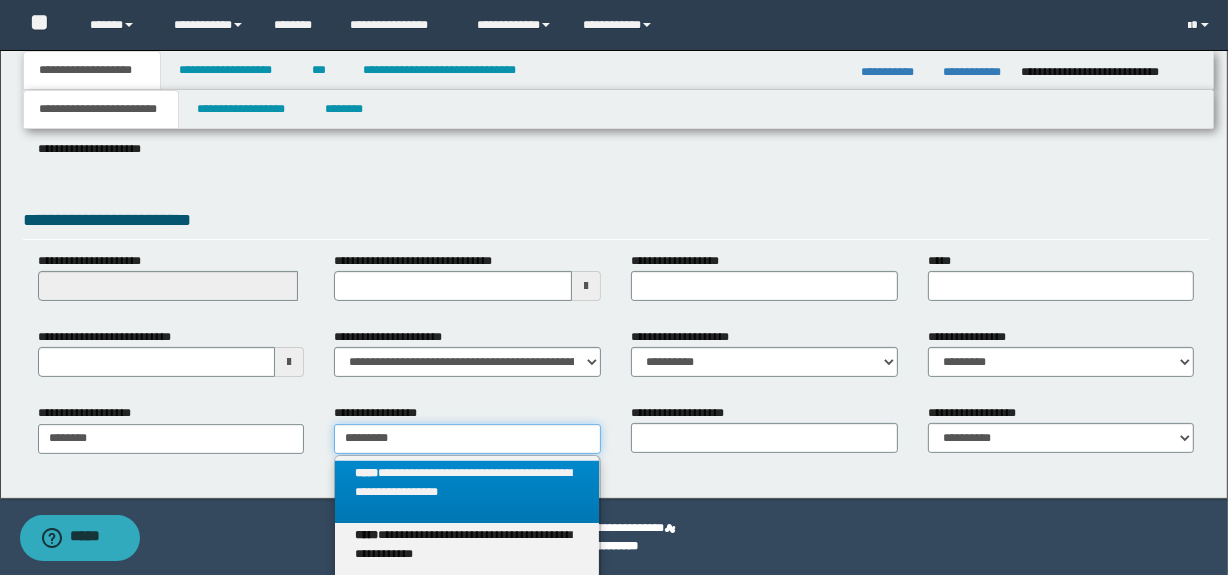 click on "*********" at bounding box center [467, 439] 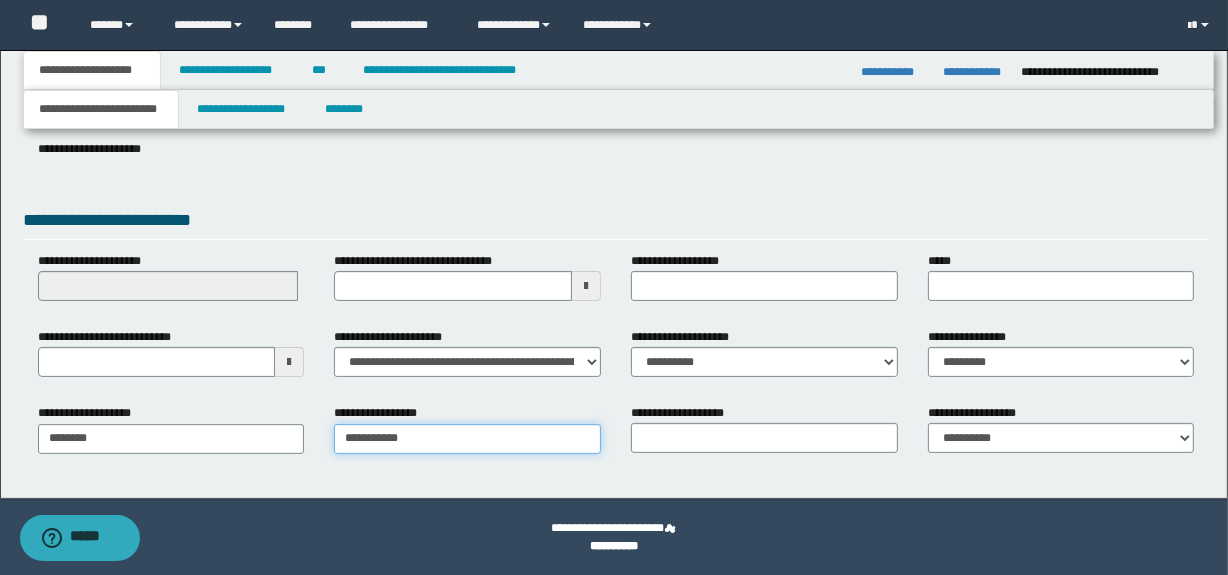 type on "**********" 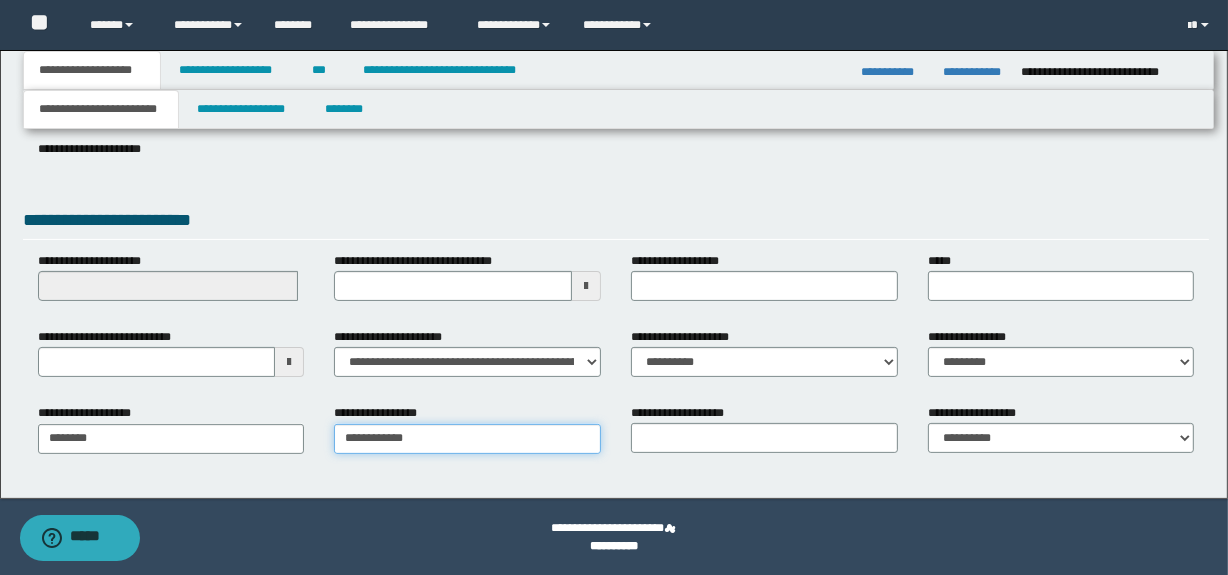 type on "**********" 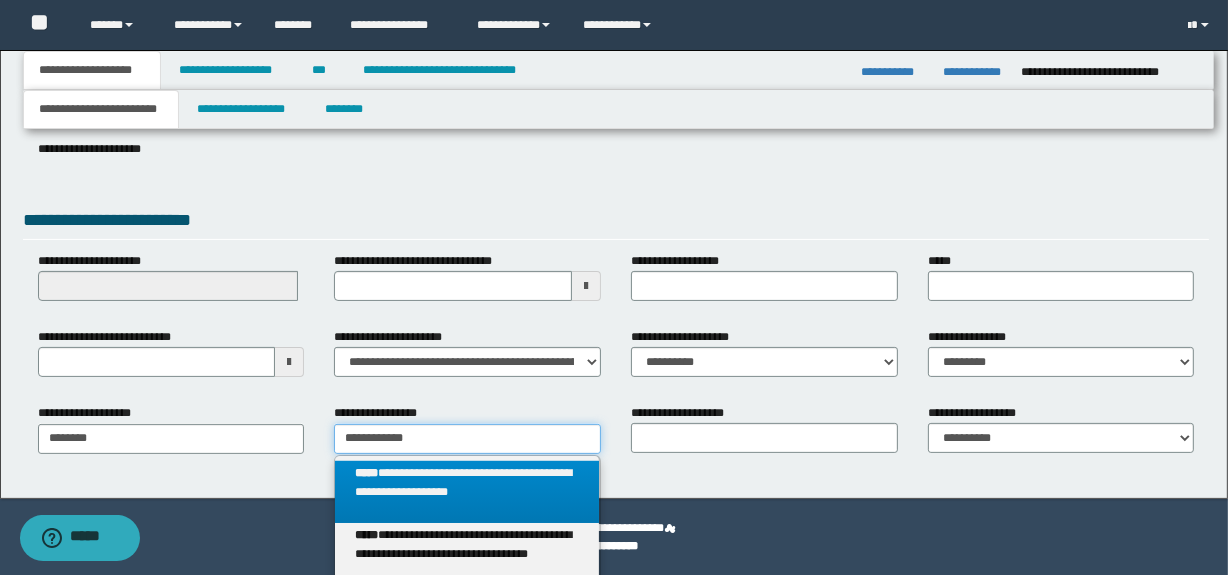 type on "**********" 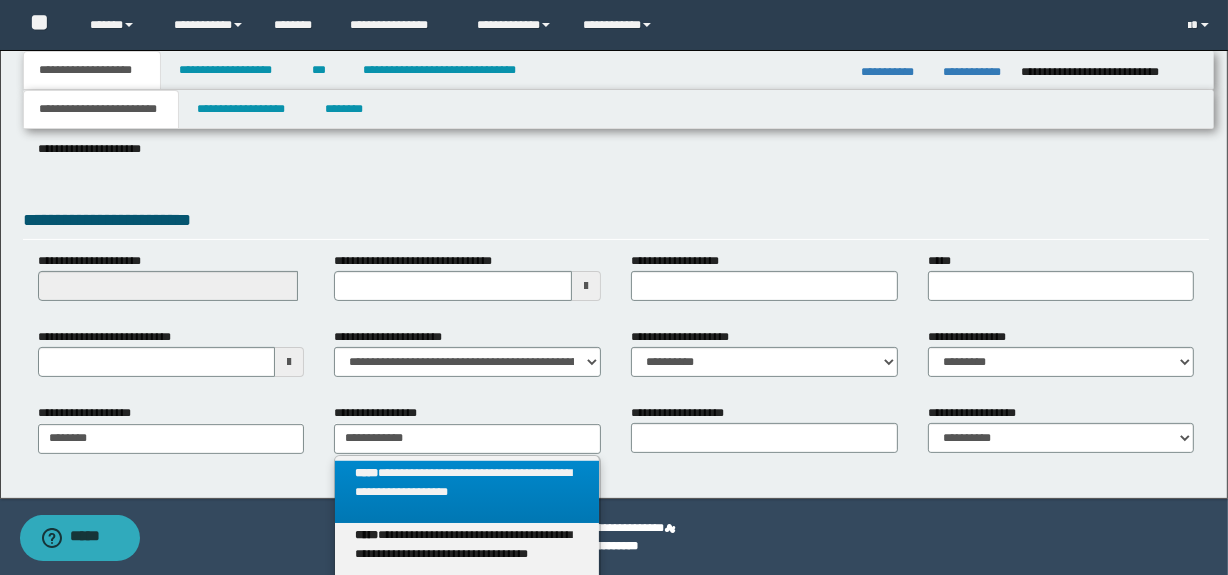 click on "**********" at bounding box center (467, 492) 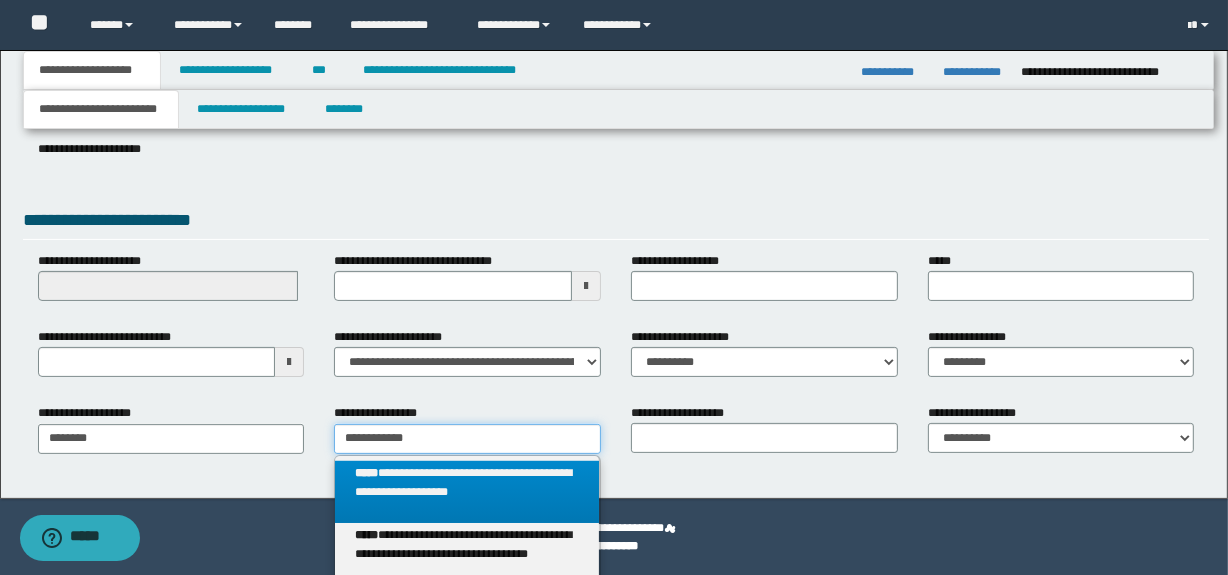 type 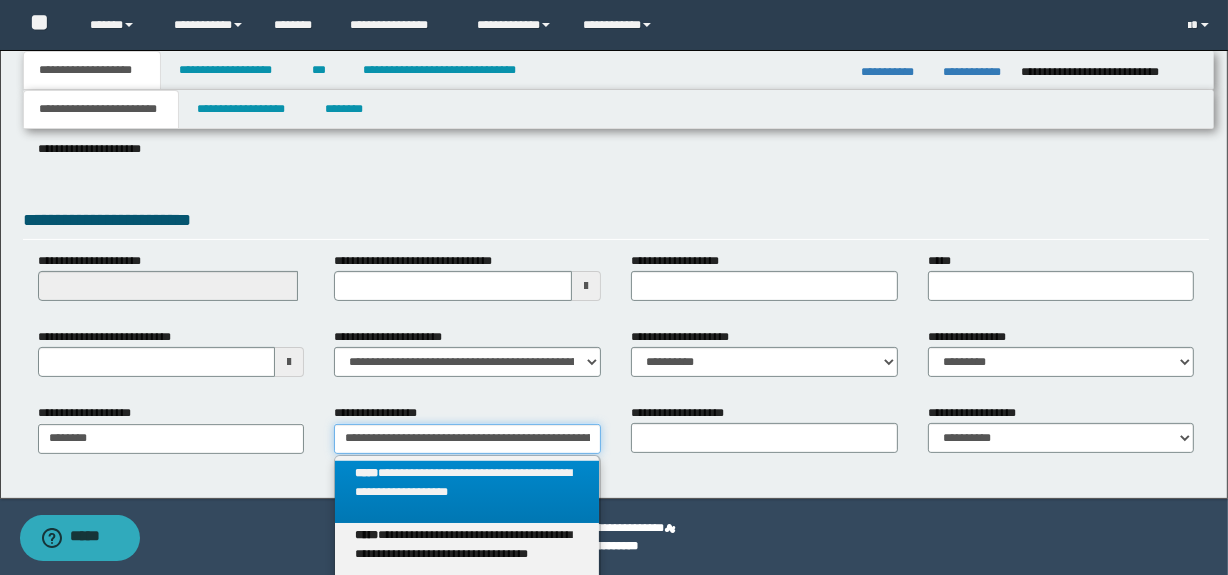 scroll, scrollTop: 0, scrollLeft: 115, axis: horizontal 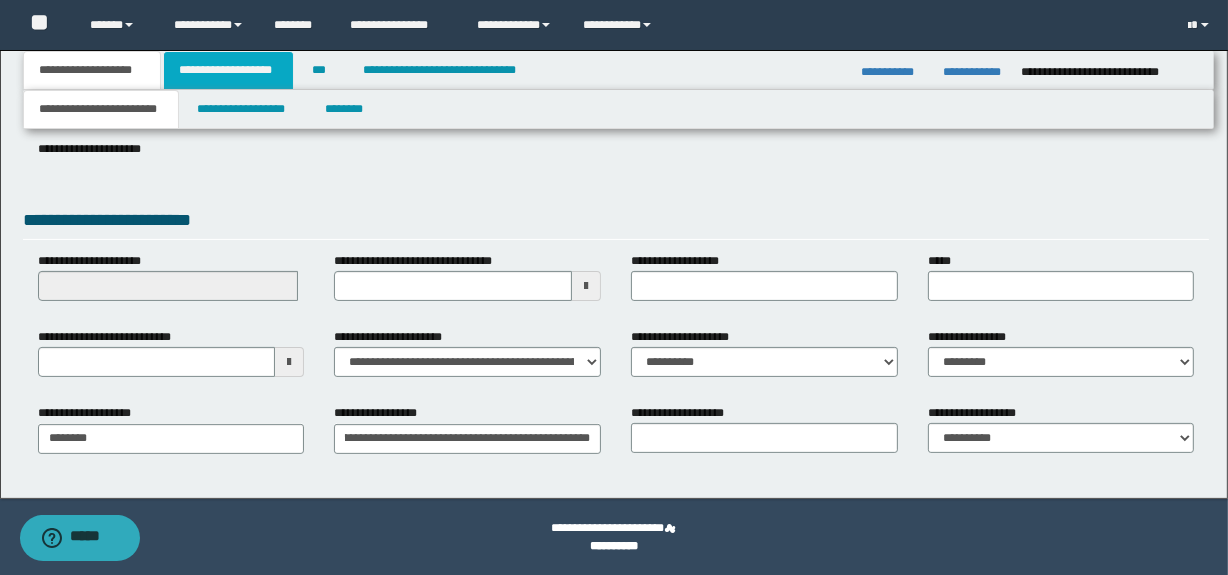 click on "**********" at bounding box center (228, 70) 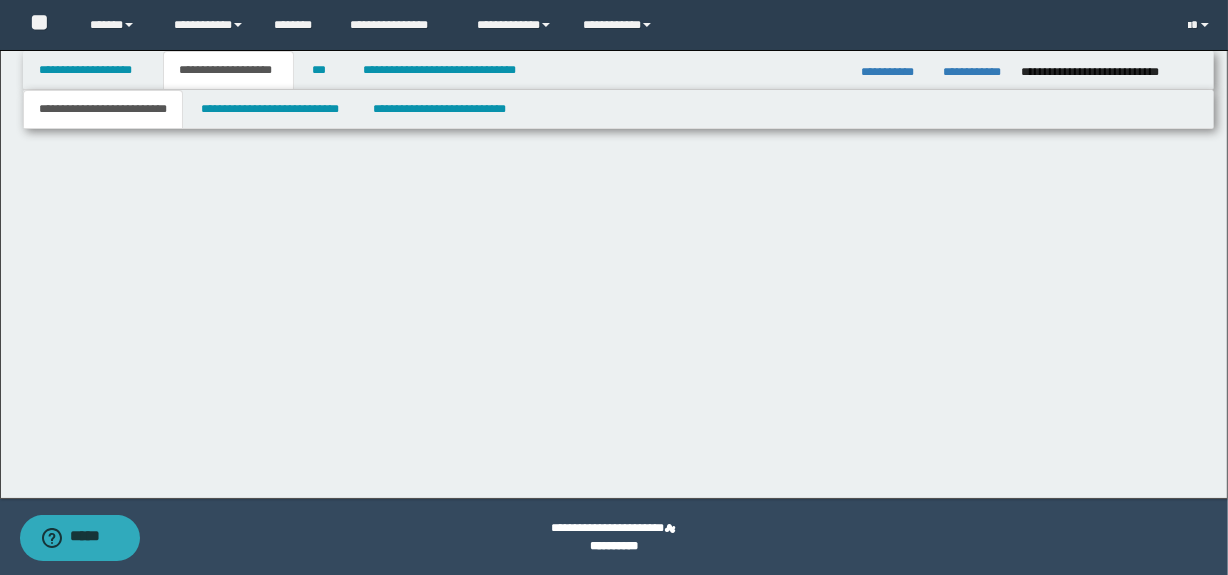 scroll, scrollTop: 0, scrollLeft: 0, axis: both 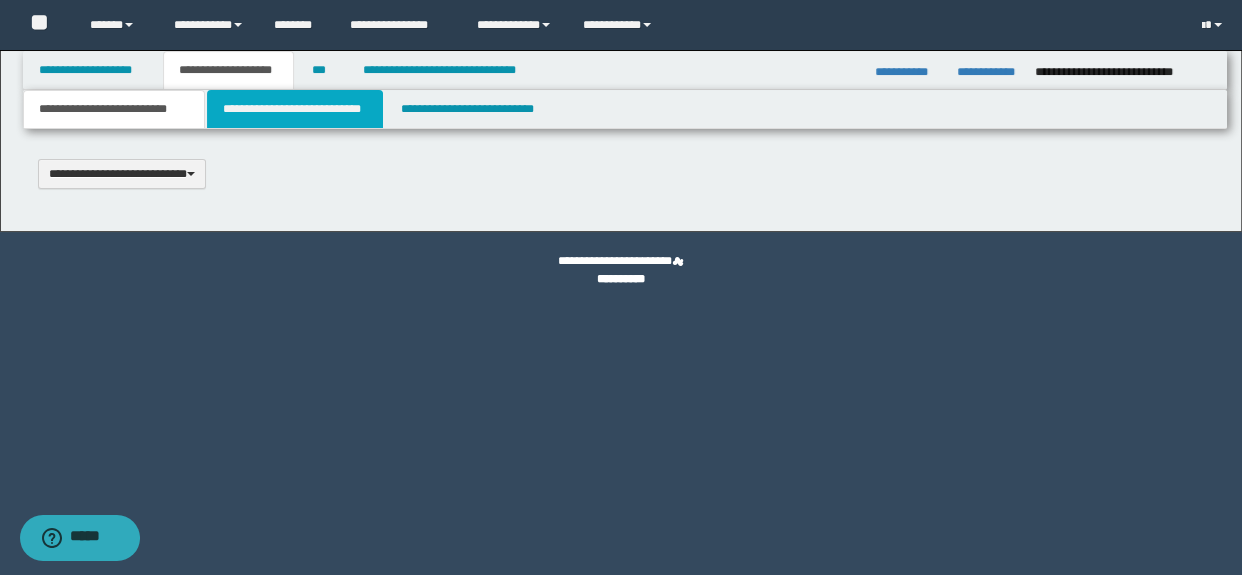 click on "**********" at bounding box center [294, 109] 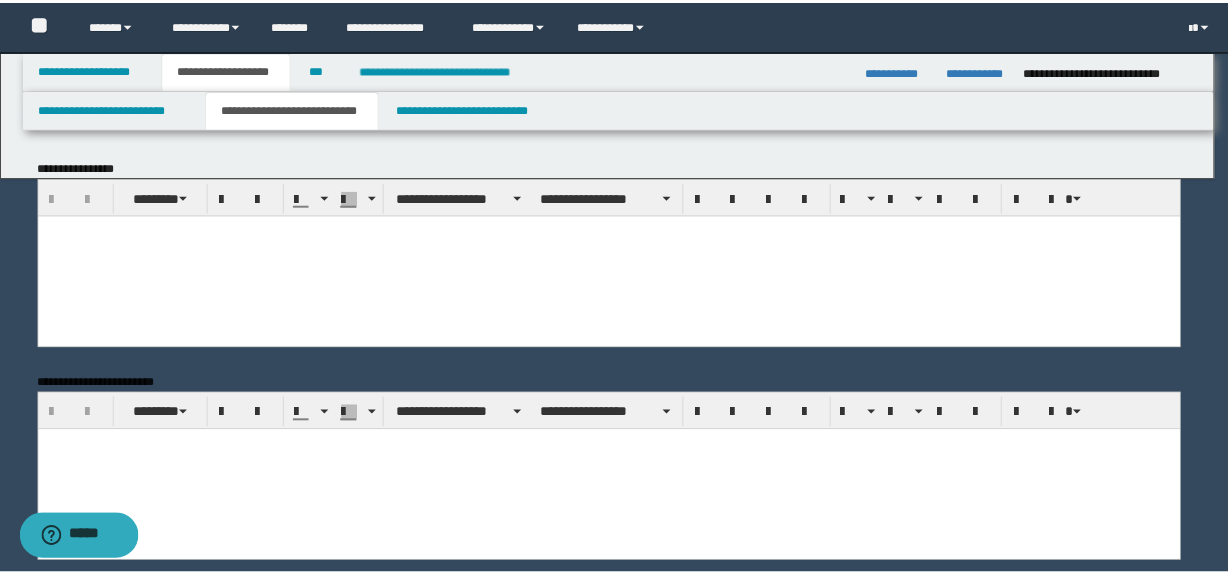 scroll, scrollTop: 0, scrollLeft: 0, axis: both 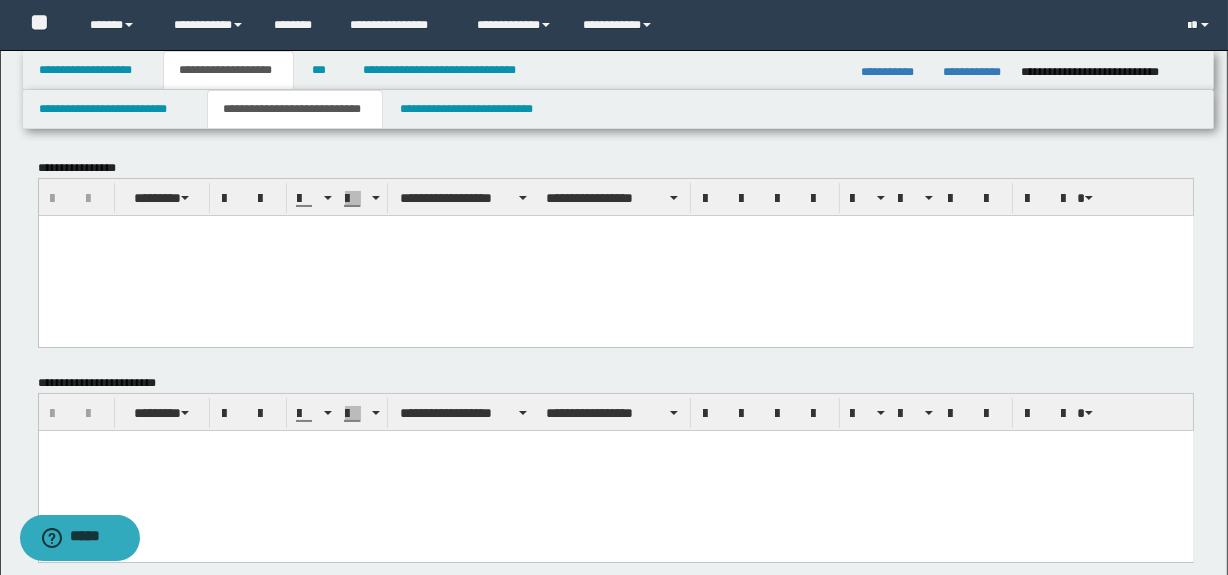 click at bounding box center (615, 255) 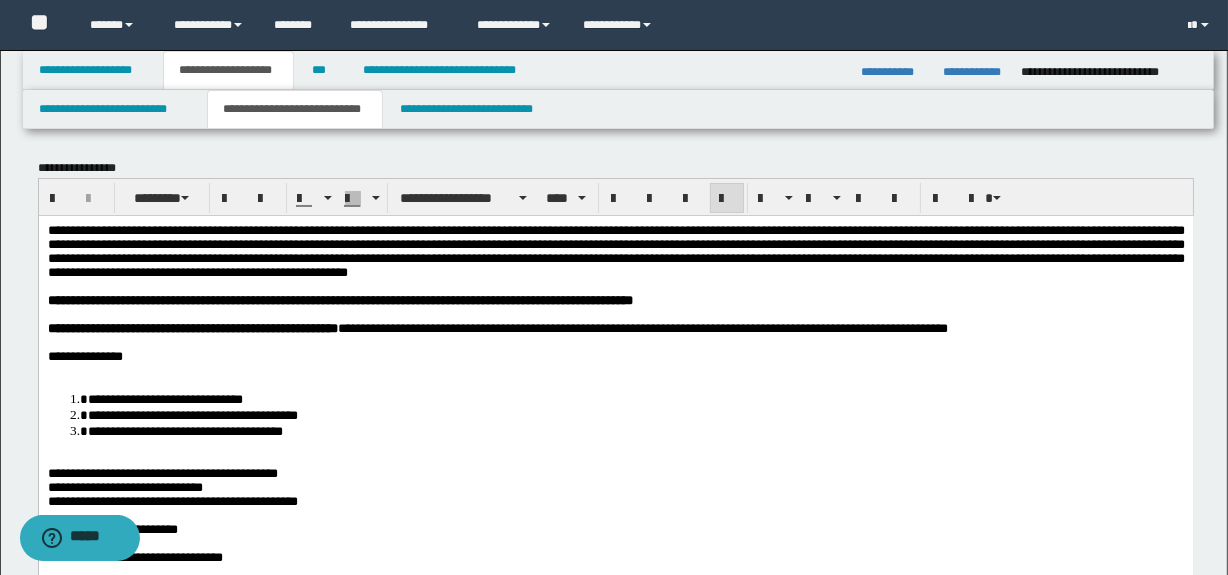click on "**********" at bounding box center (84, 355) 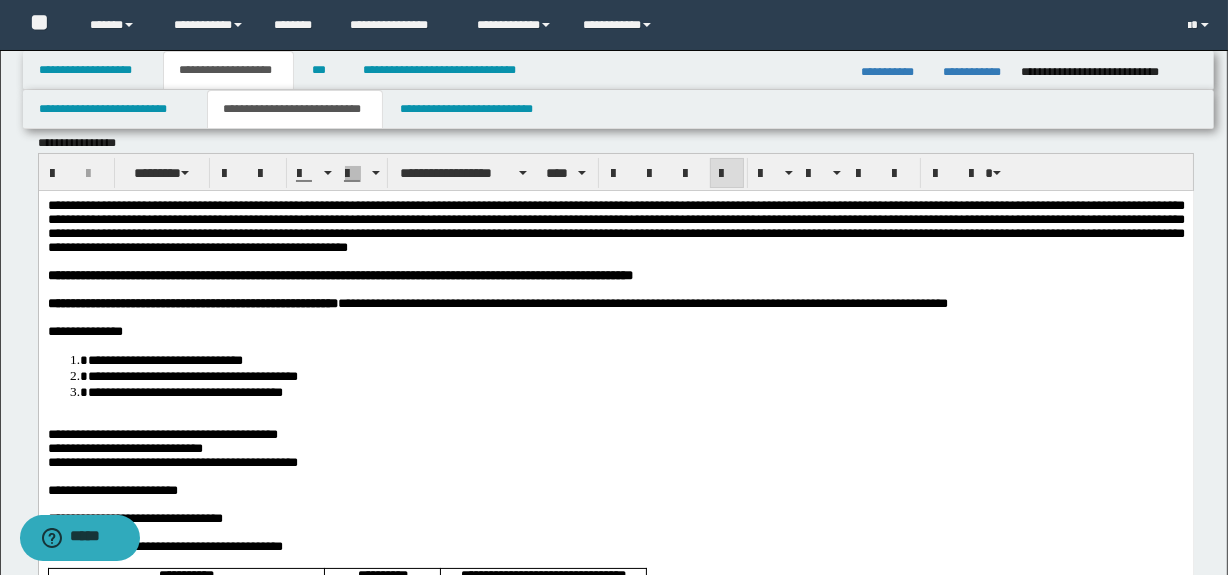 scroll, scrollTop: 90, scrollLeft: 0, axis: vertical 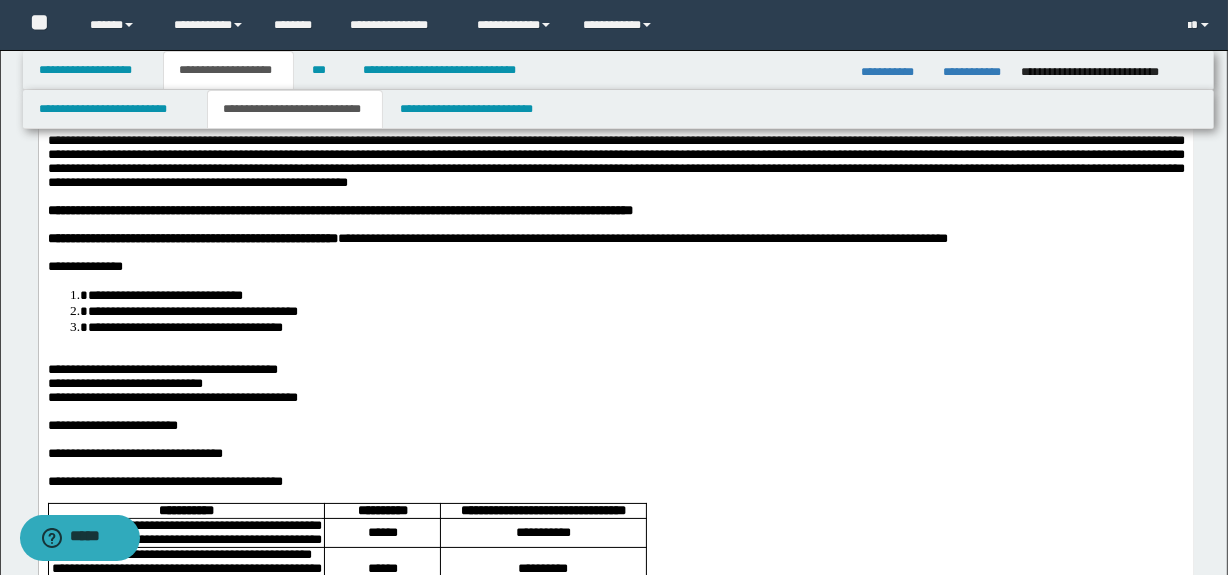 click on "**********" at bounding box center [615, 1110] 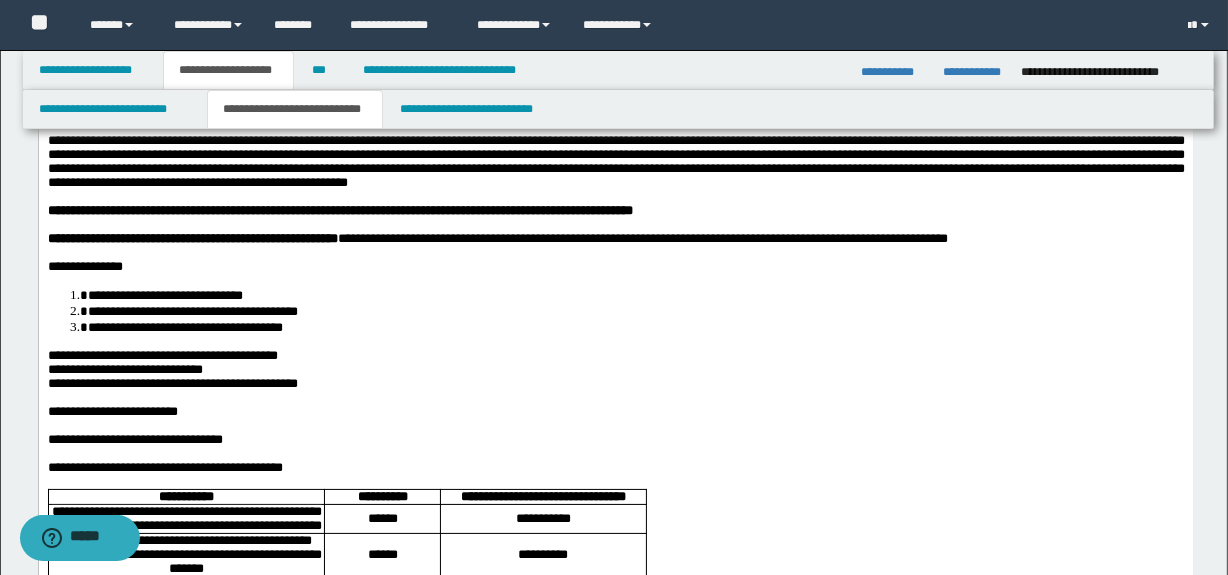 click on "**********" at bounding box center (162, 354) 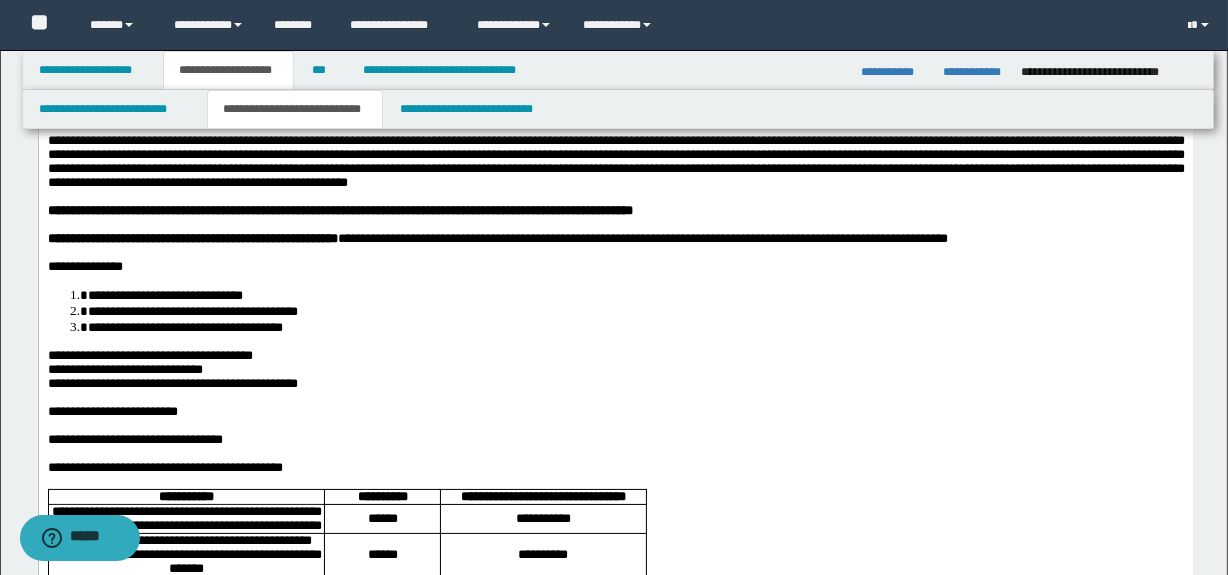 click on "**********" at bounding box center (172, 382) 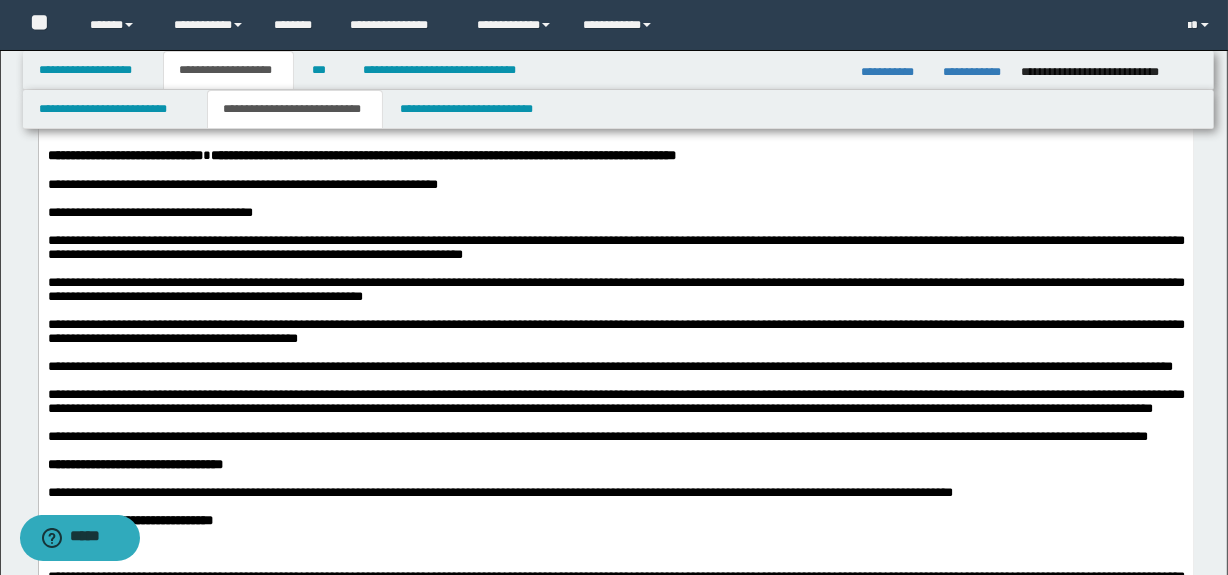 scroll, scrollTop: 1484, scrollLeft: 0, axis: vertical 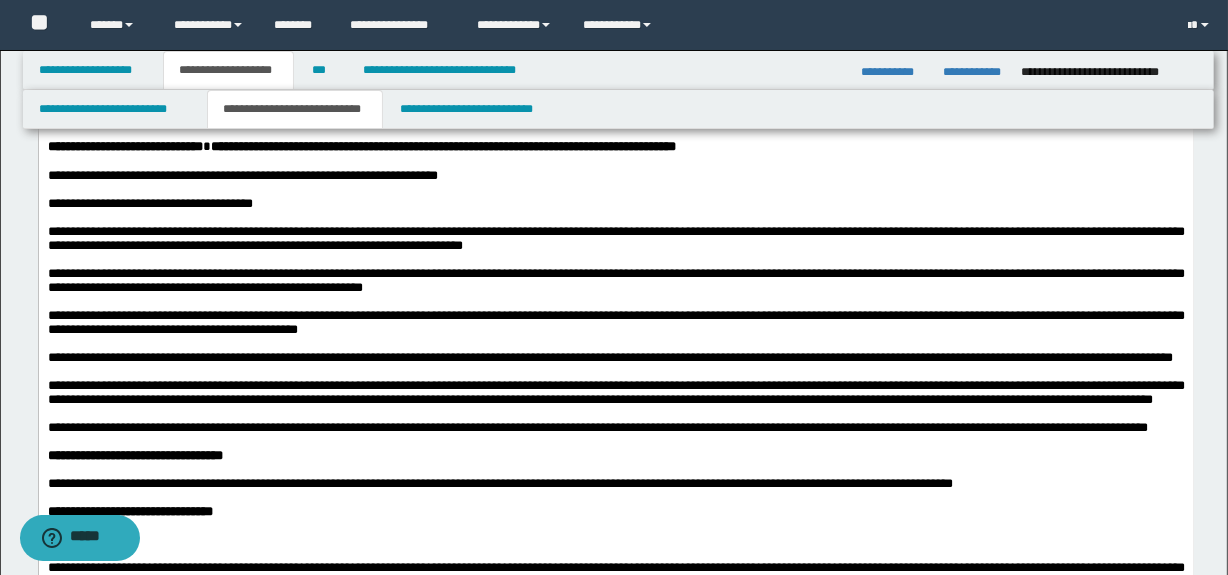 click at bounding box center (615, 134) 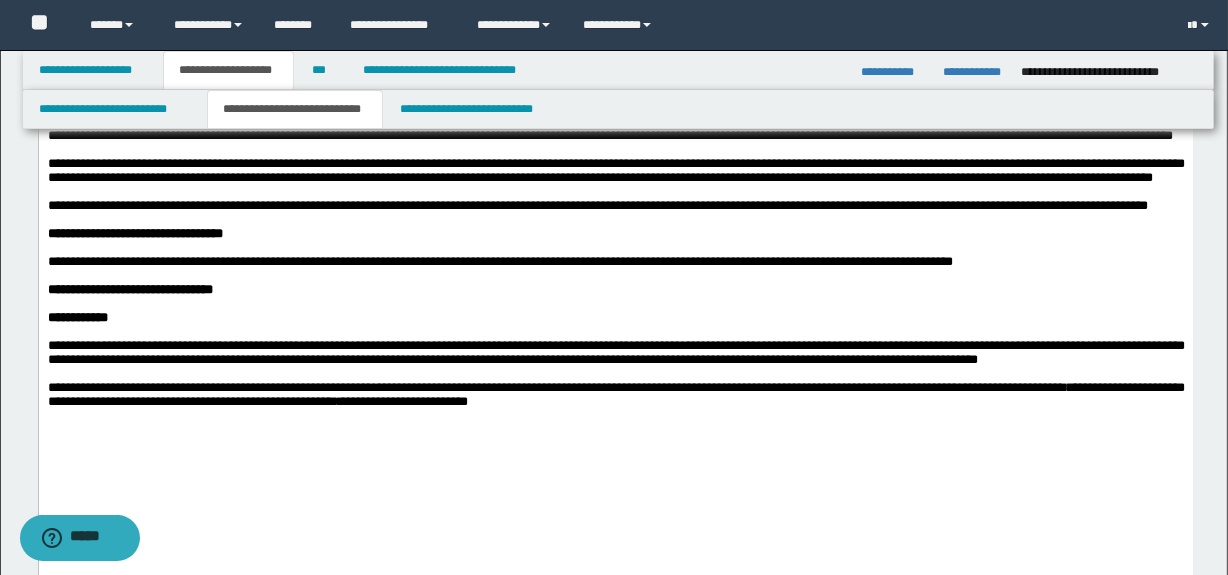 scroll, scrollTop: 1697, scrollLeft: 0, axis: vertical 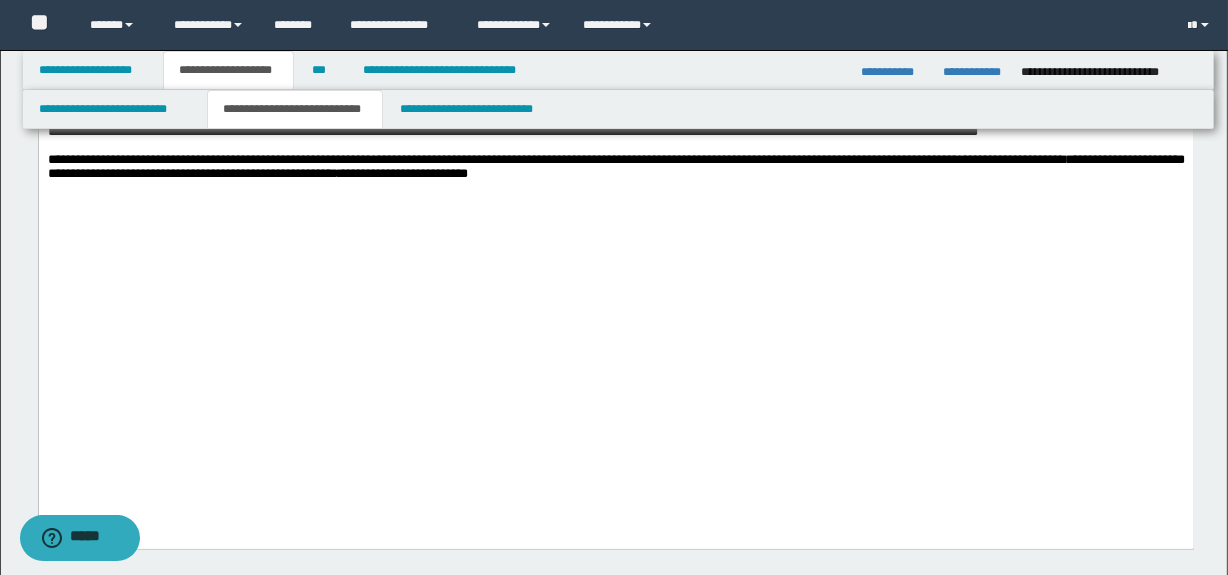 click on "**********" at bounding box center (129, 62) 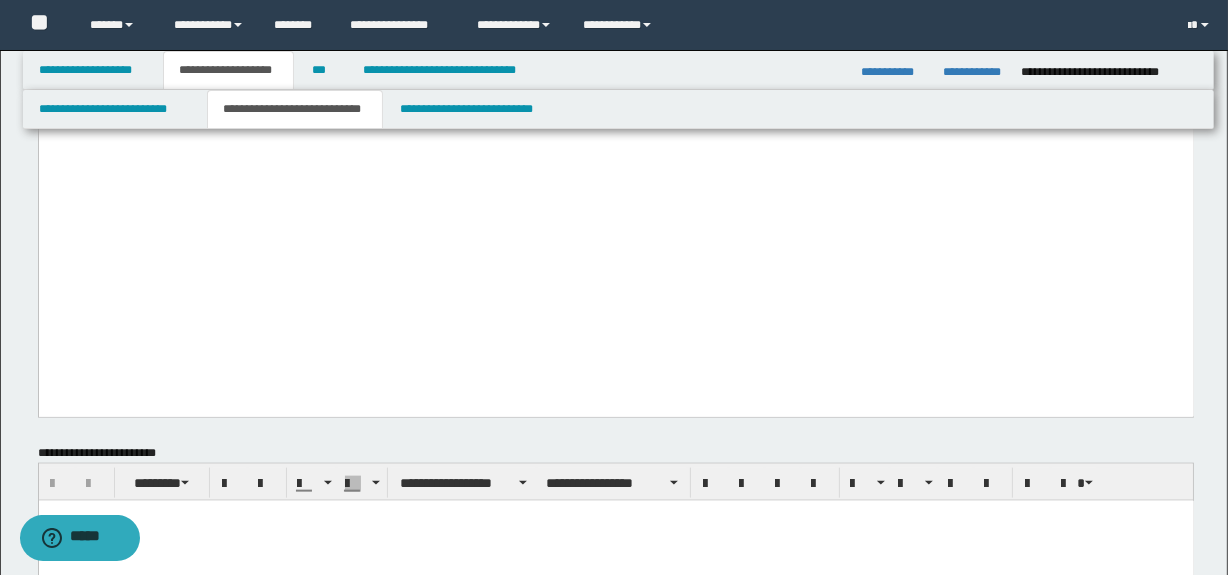 scroll, scrollTop: 2070, scrollLeft: 0, axis: vertical 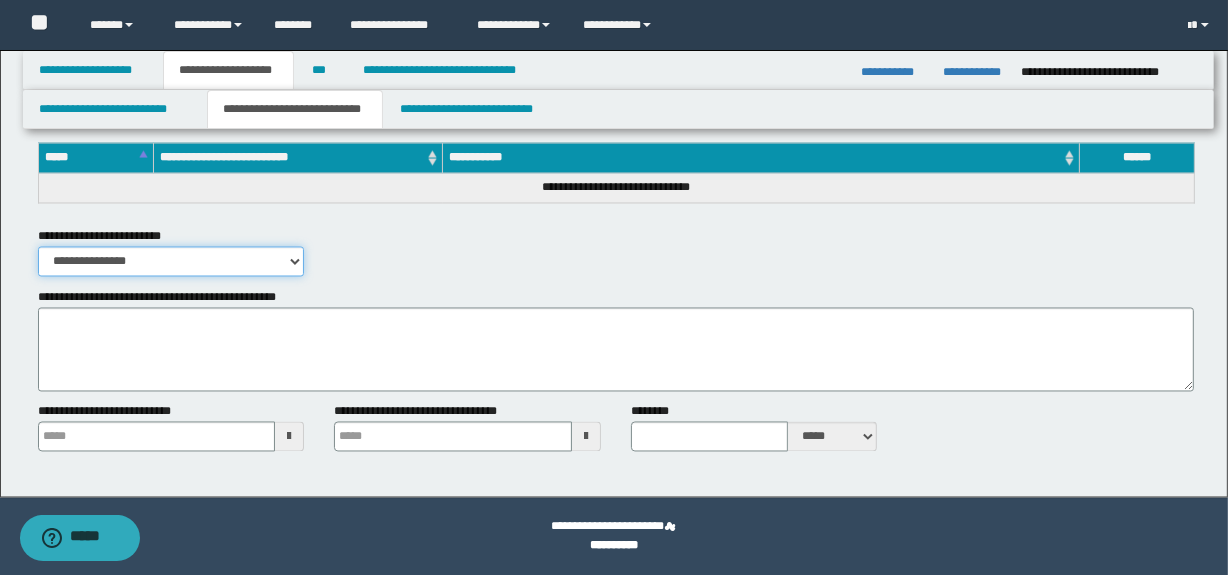click on "**********" at bounding box center [171, 262] 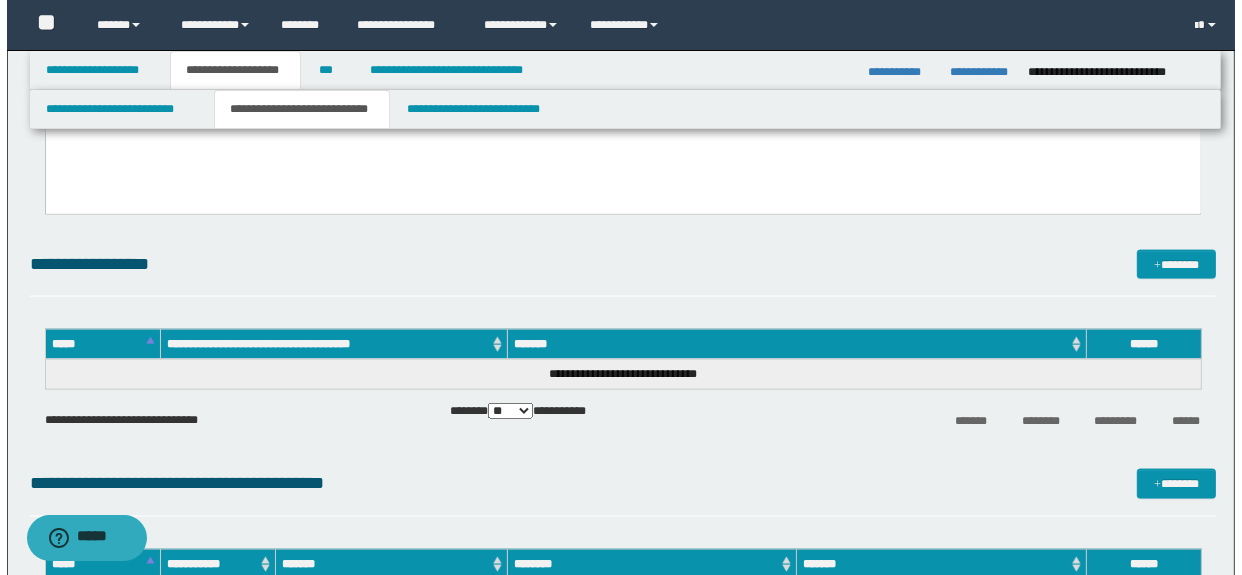 scroll, scrollTop: 2462, scrollLeft: 0, axis: vertical 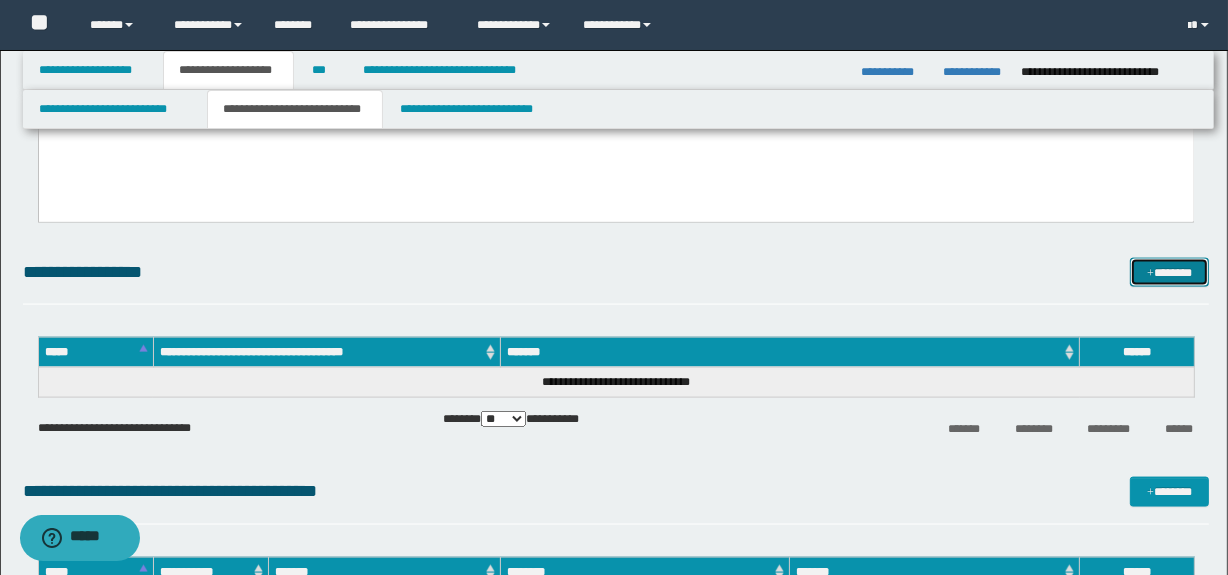 click on "*******" at bounding box center [1170, 273] 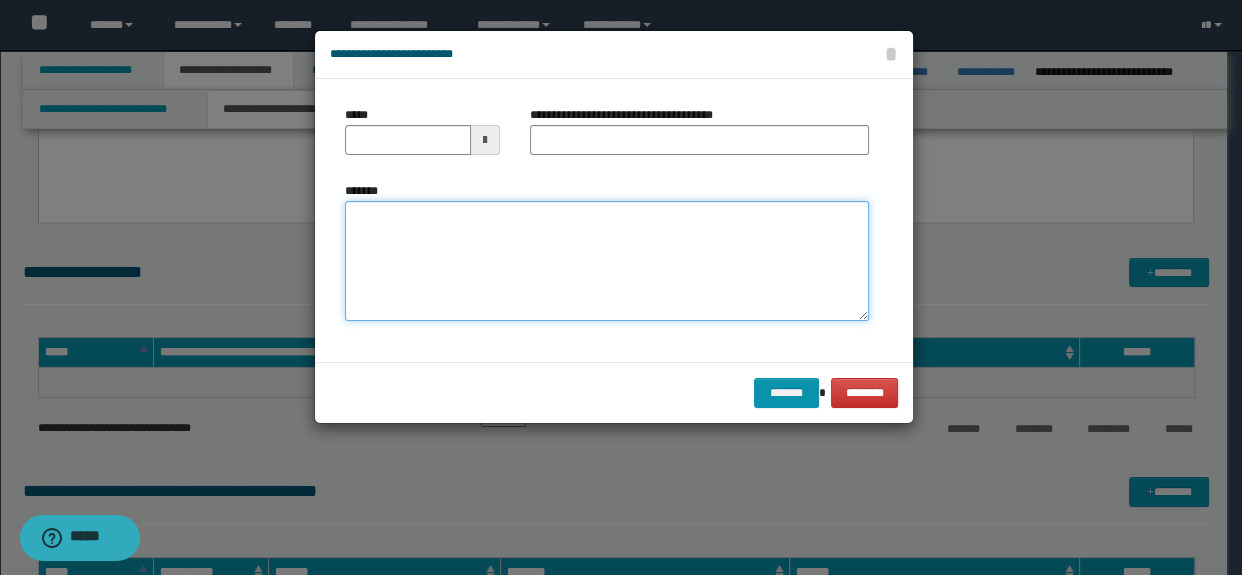 click on "*******" at bounding box center (607, 261) 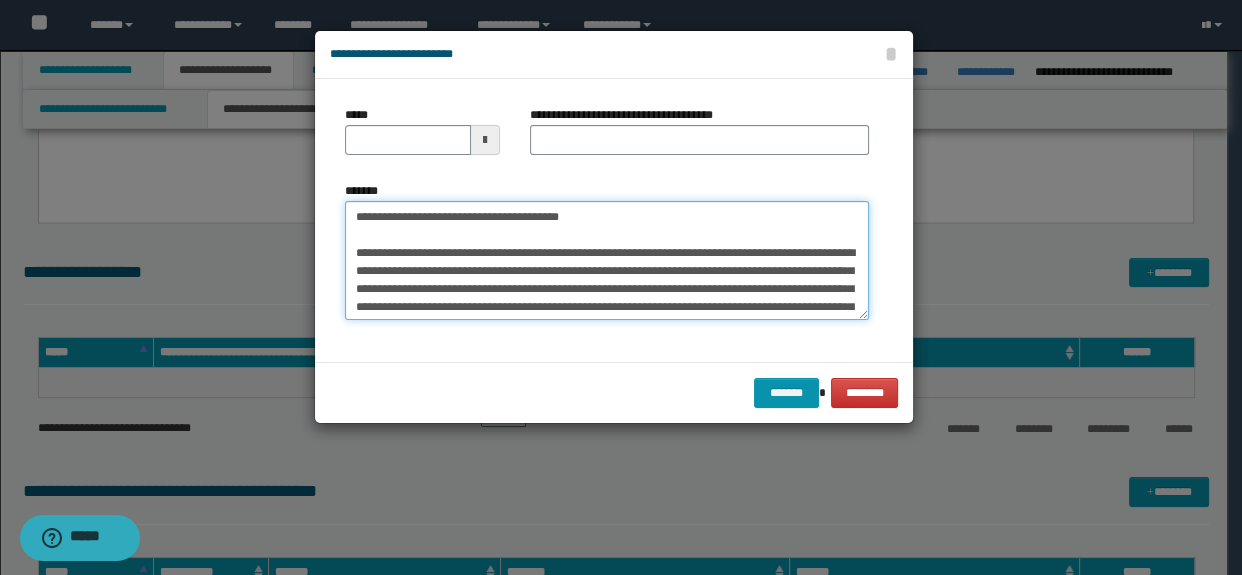 scroll, scrollTop: 14, scrollLeft: 0, axis: vertical 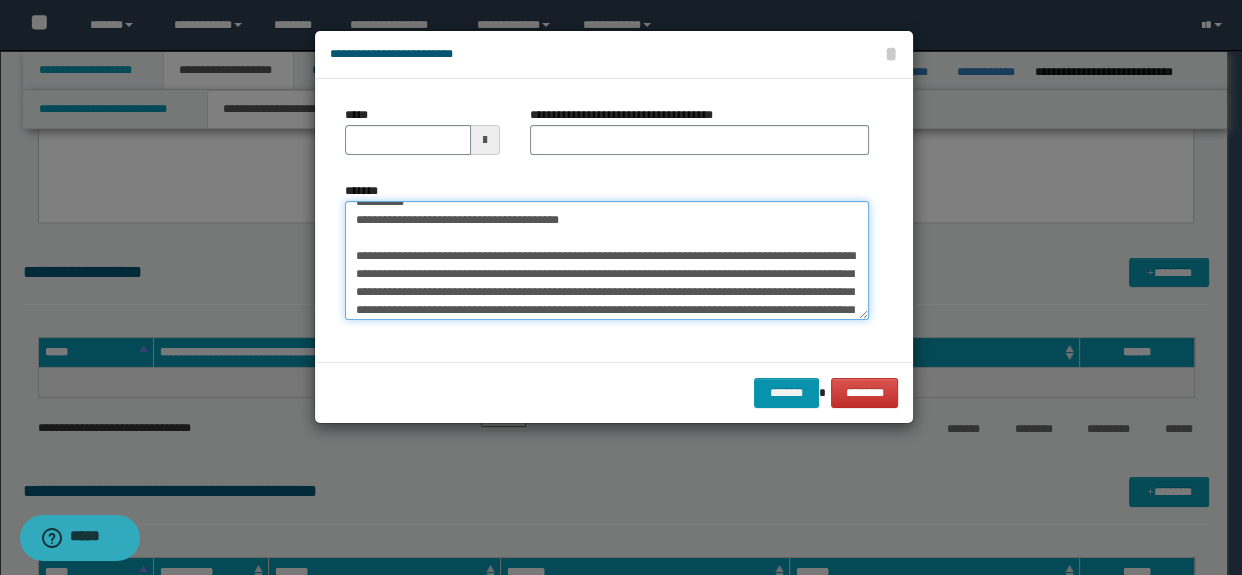 drag, startPoint x: 645, startPoint y: 214, endPoint x: 330, endPoint y: 229, distance: 315.35693 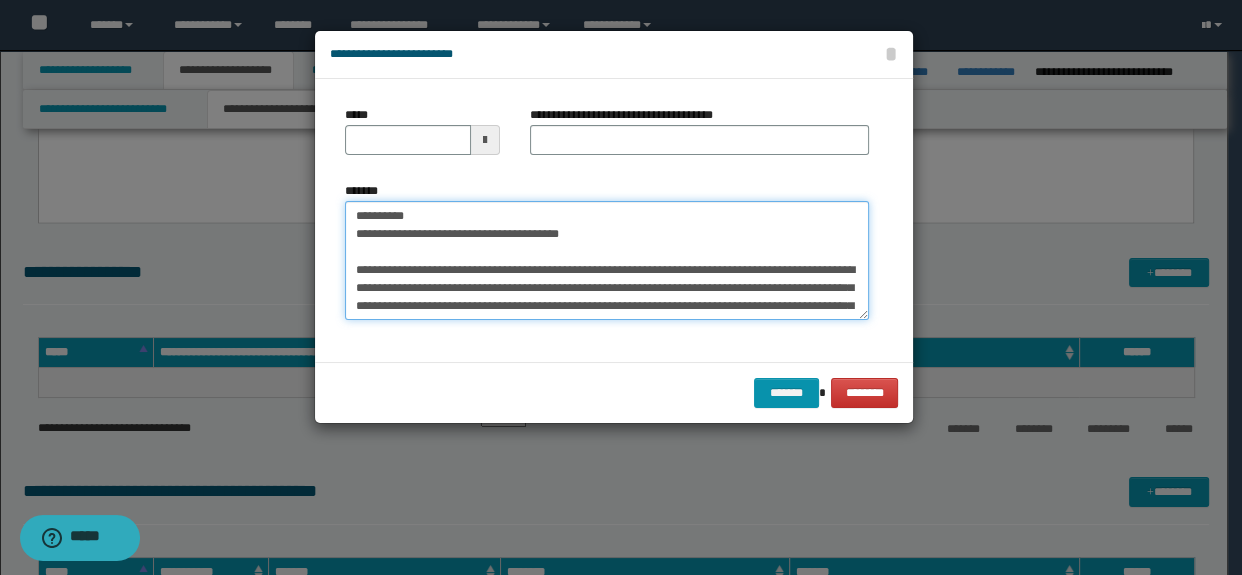 drag, startPoint x: 640, startPoint y: 212, endPoint x: 288, endPoint y: 236, distance: 352.81723 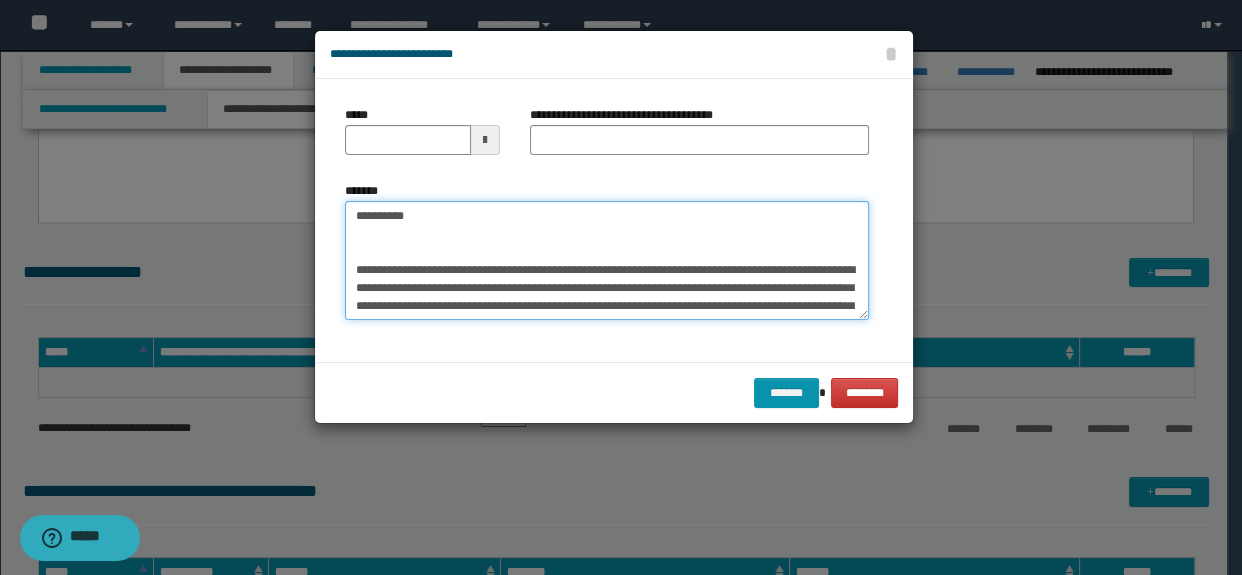 type on "**********" 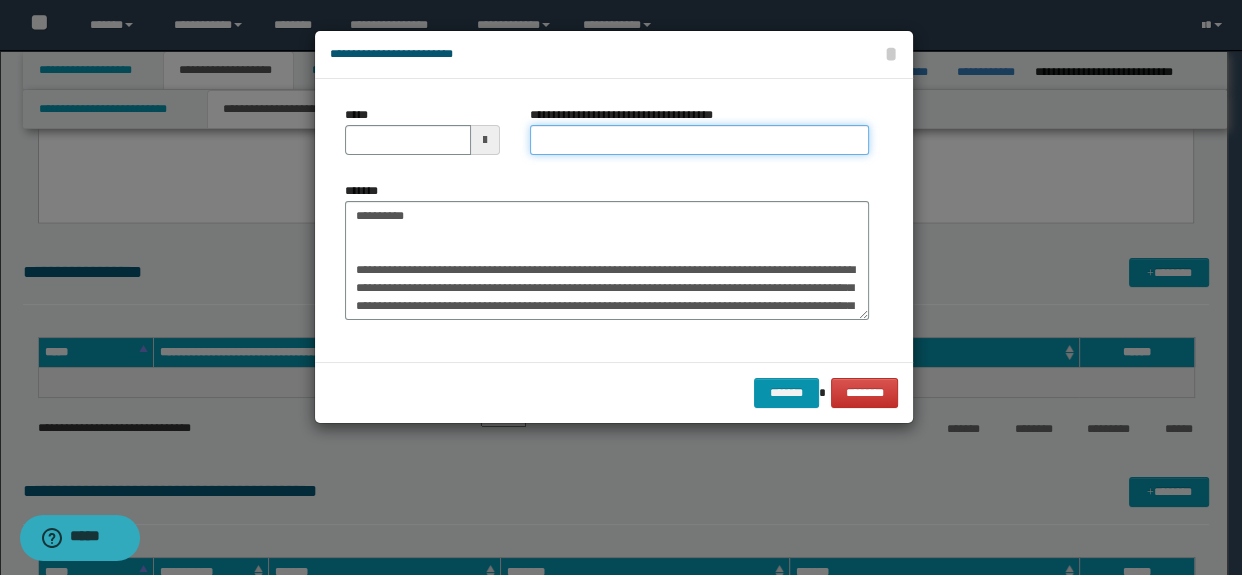 drag, startPoint x: 607, startPoint y: 133, endPoint x: 531, endPoint y: 157, distance: 79.69943 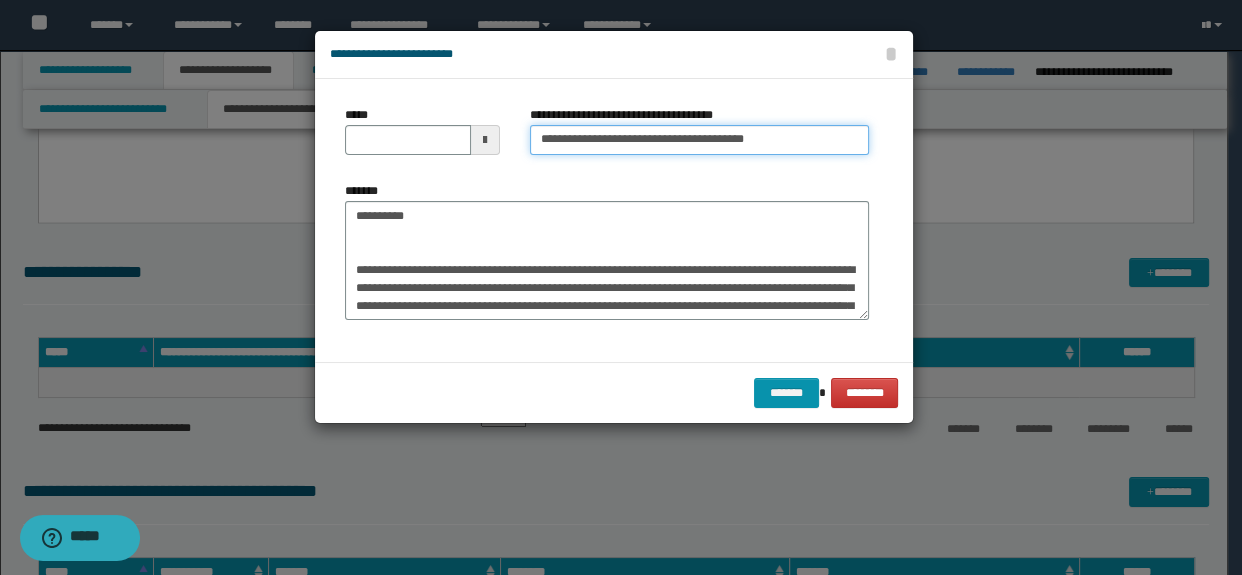type on "**********" 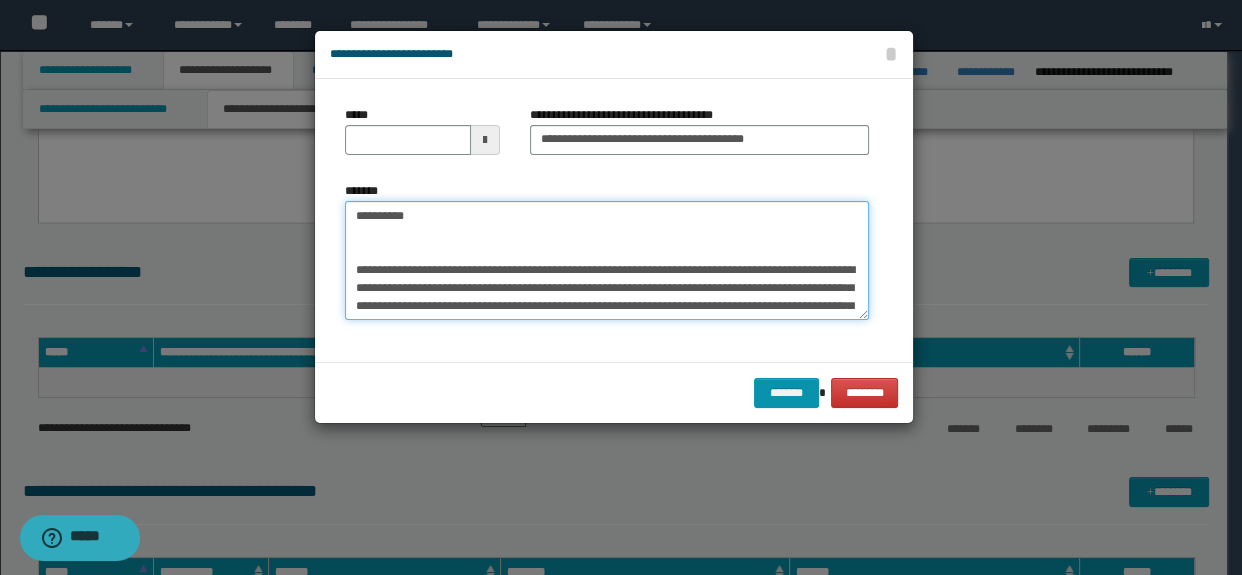drag, startPoint x: 455, startPoint y: 217, endPoint x: 263, endPoint y: 194, distance: 193.3727 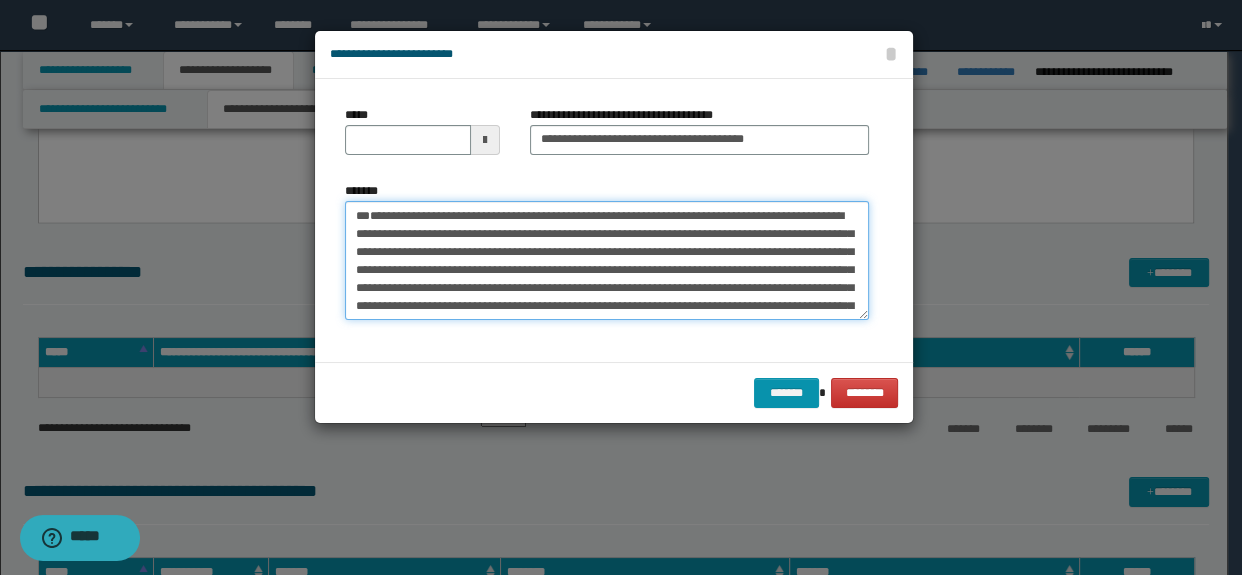 type 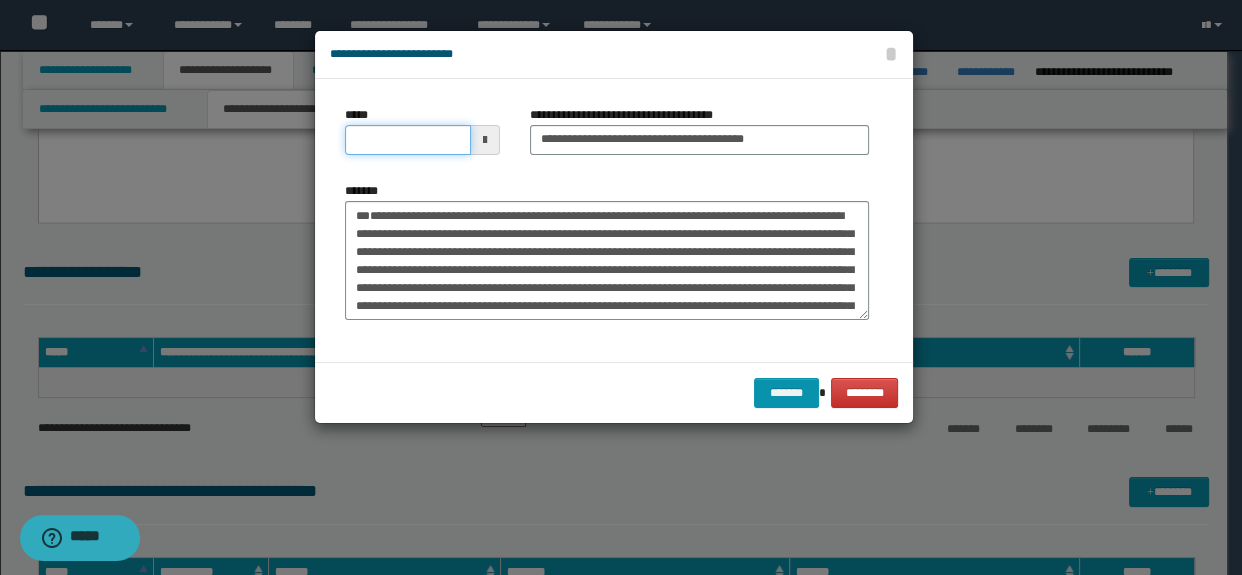 click on "*****" at bounding box center [408, 140] 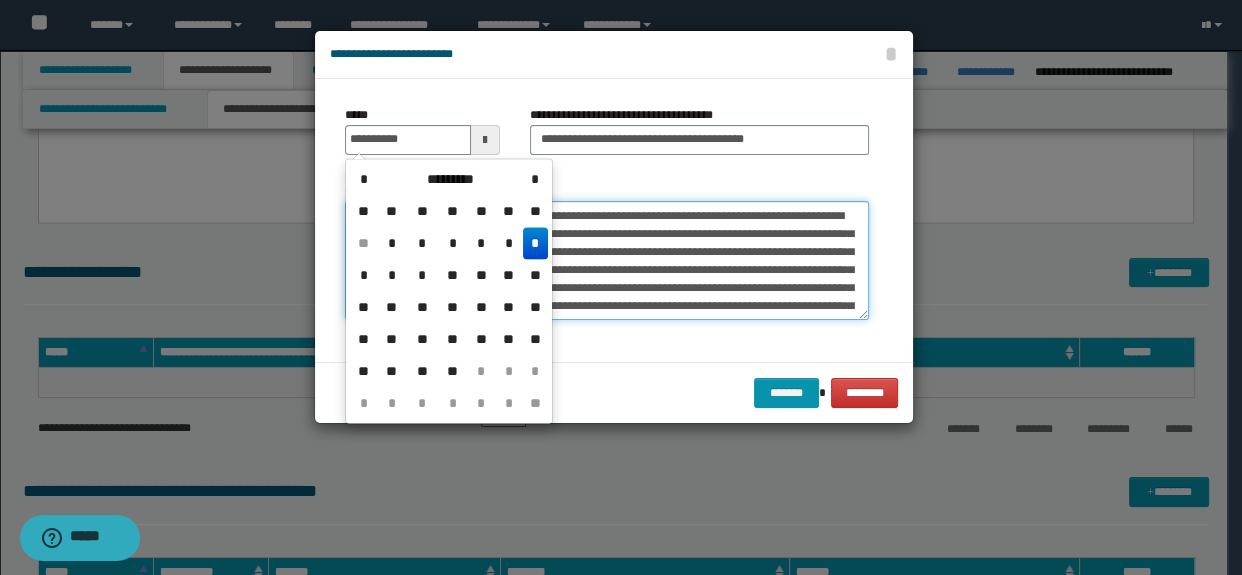 type on "**********" 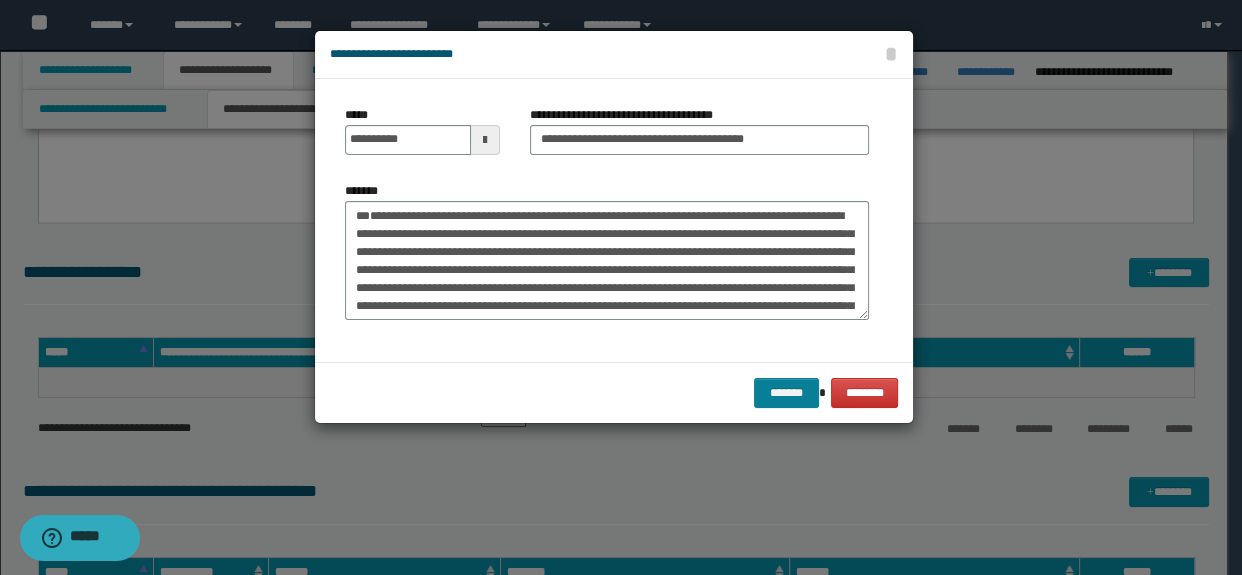 click on "*******
********" at bounding box center [614, 392] 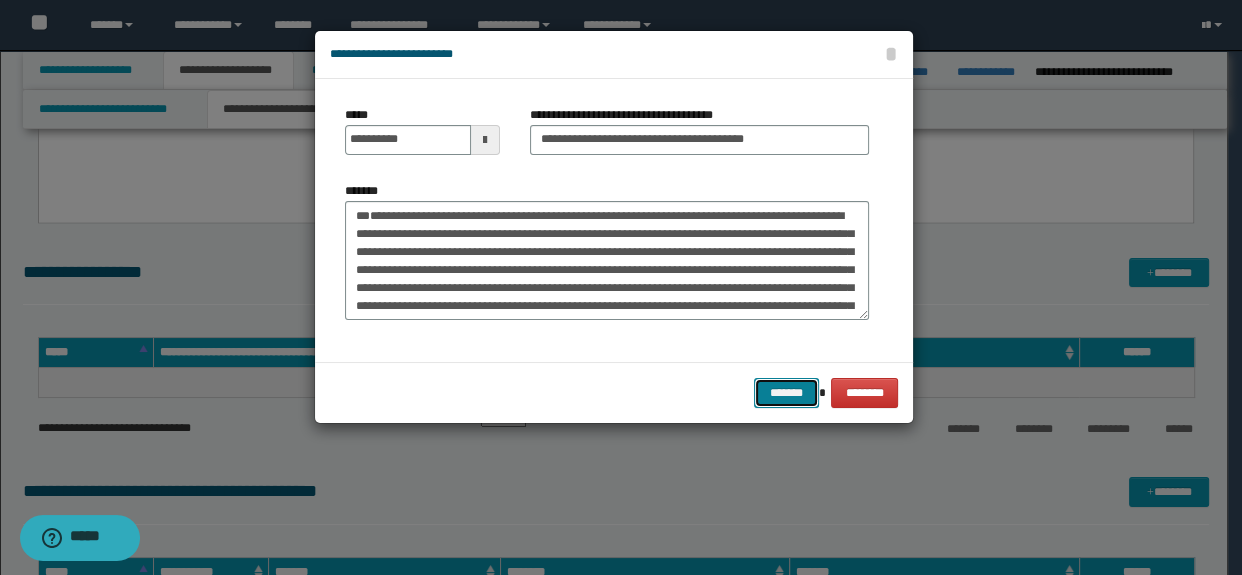 click on "*******" at bounding box center (786, 393) 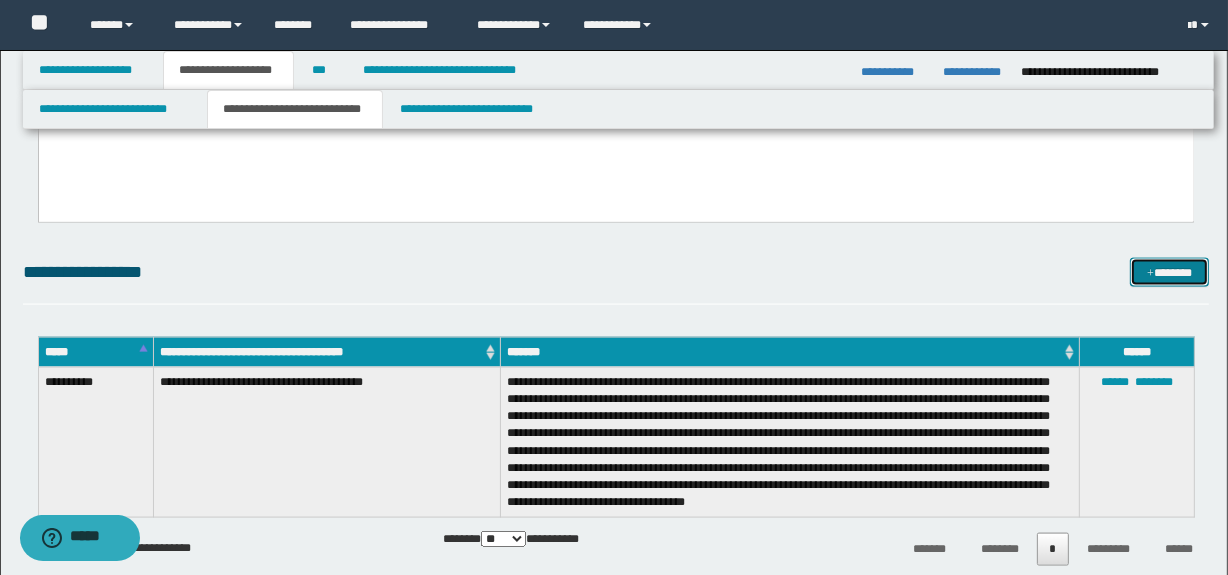 click on "*******" at bounding box center (1170, 273) 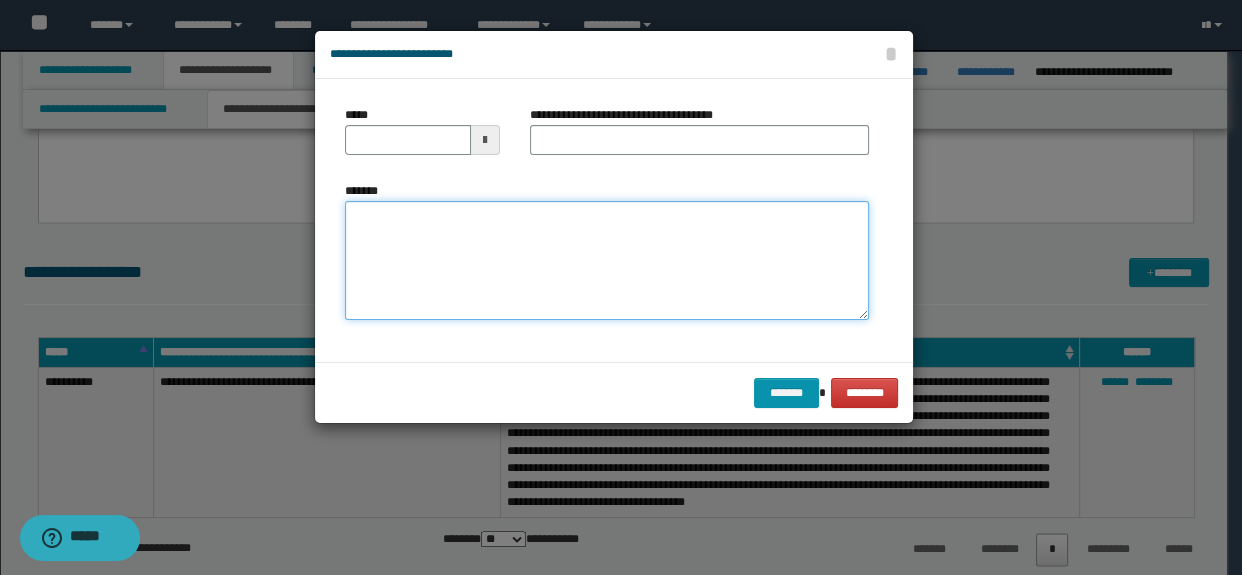 click on "*******" at bounding box center (607, 261) 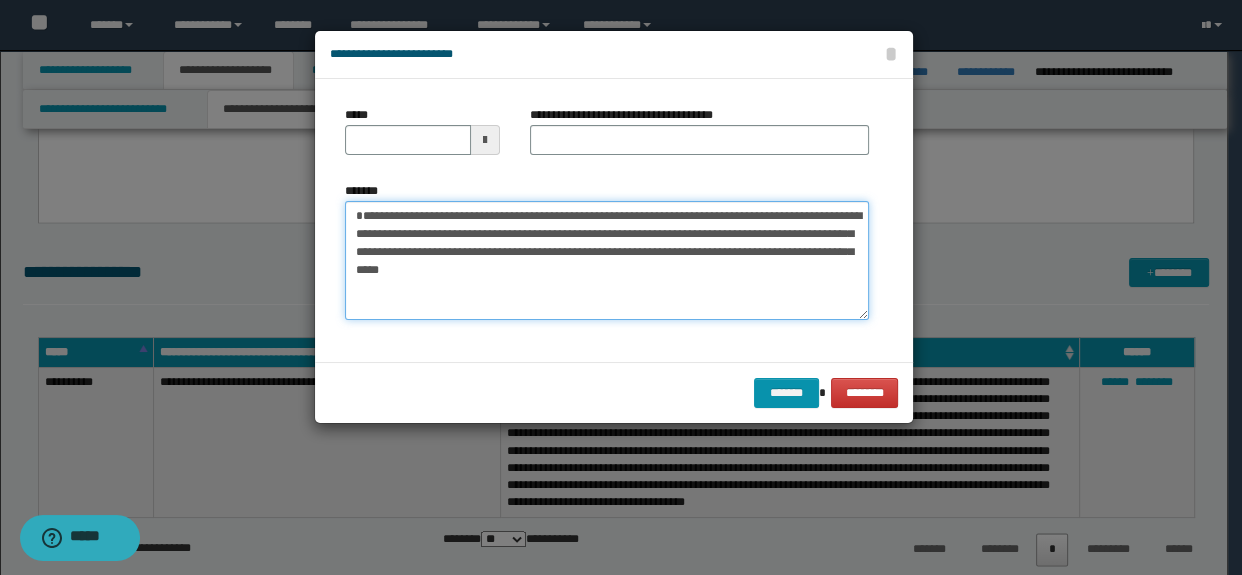 drag, startPoint x: 680, startPoint y: 236, endPoint x: 575, endPoint y: 236, distance: 105 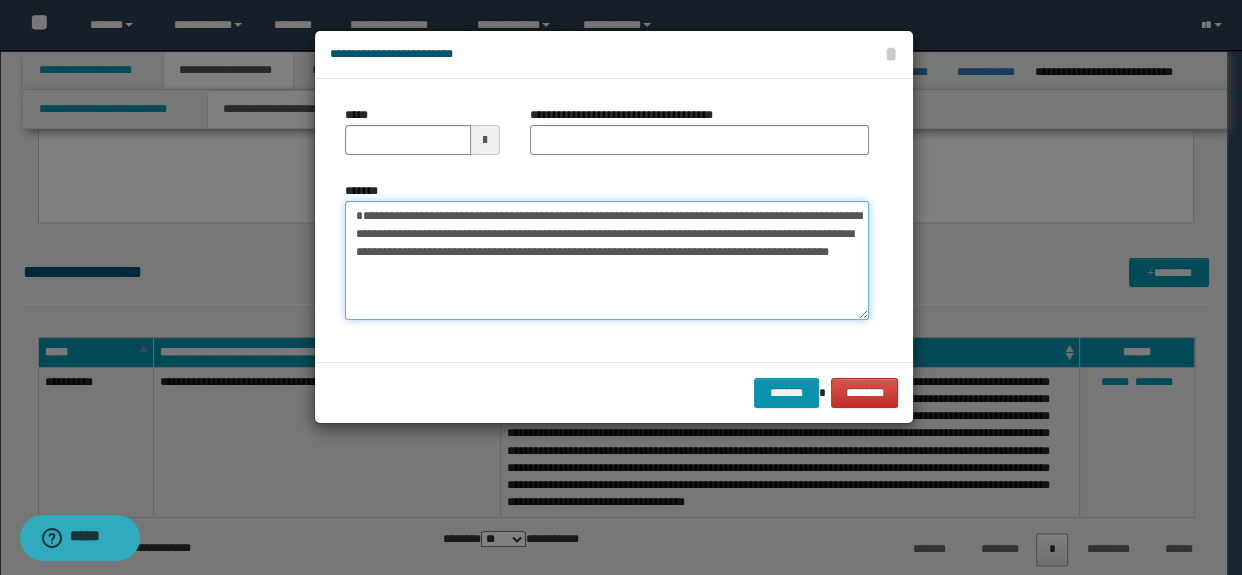 click on "**********" at bounding box center [607, 261] 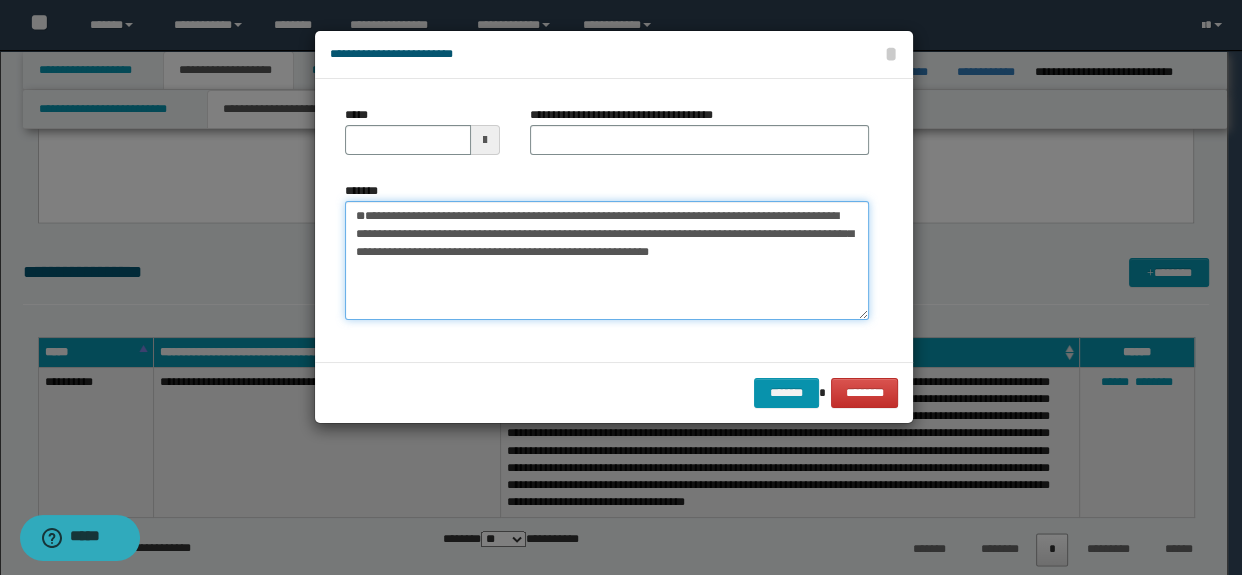 type on "**********" 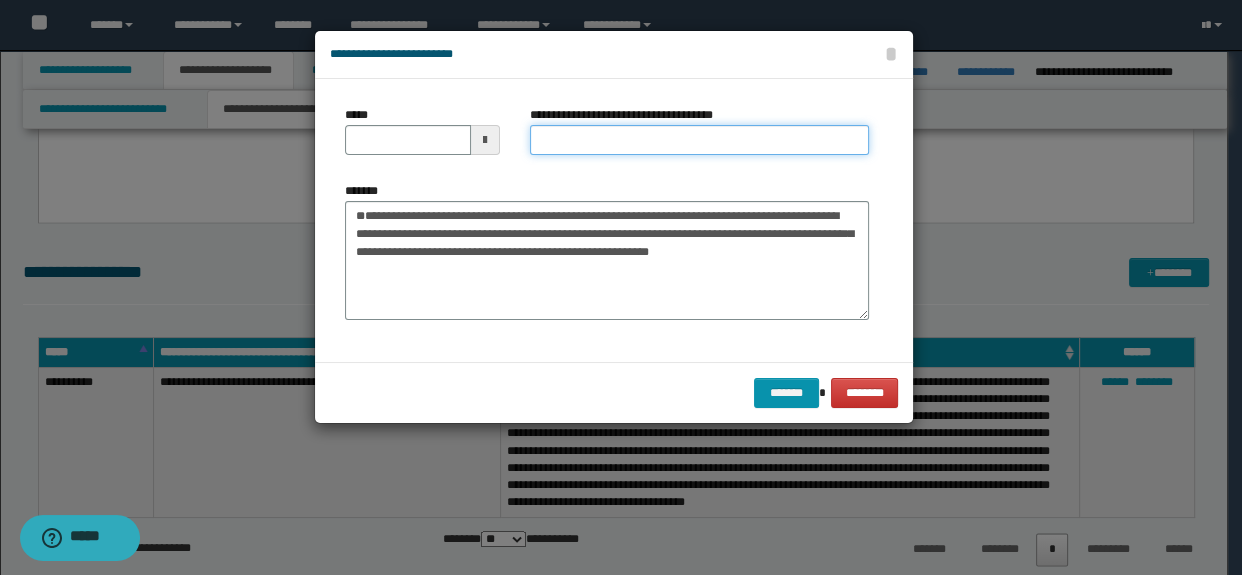 click on "**********" at bounding box center (700, 140) 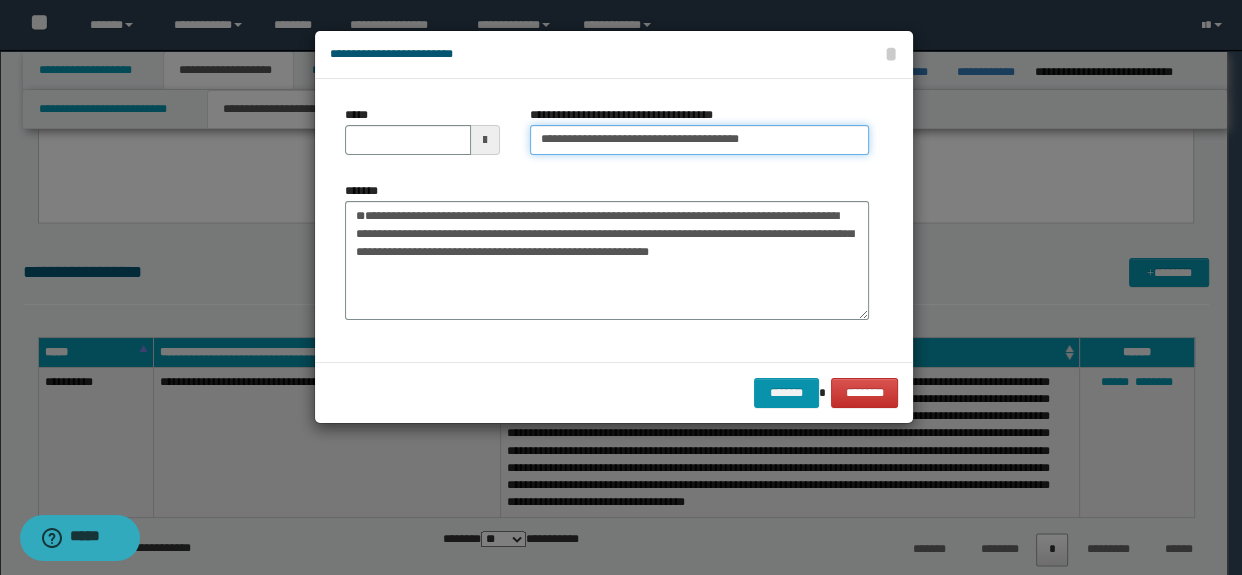 type on "**********" 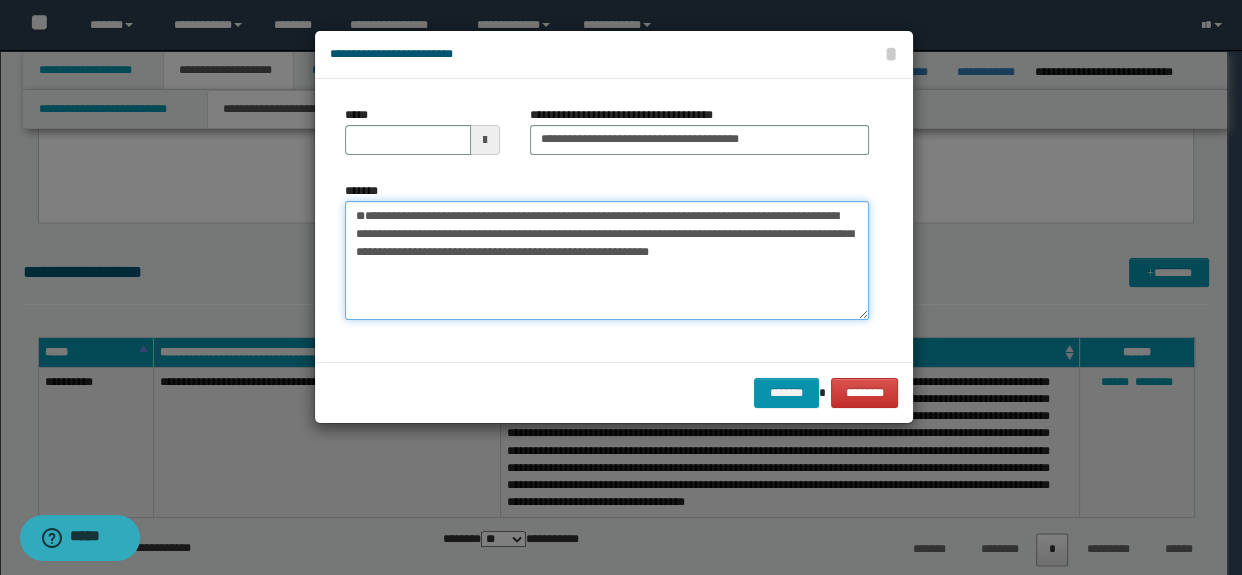 drag, startPoint x: 426, startPoint y: 234, endPoint x: 301, endPoint y: 190, distance: 132.51793 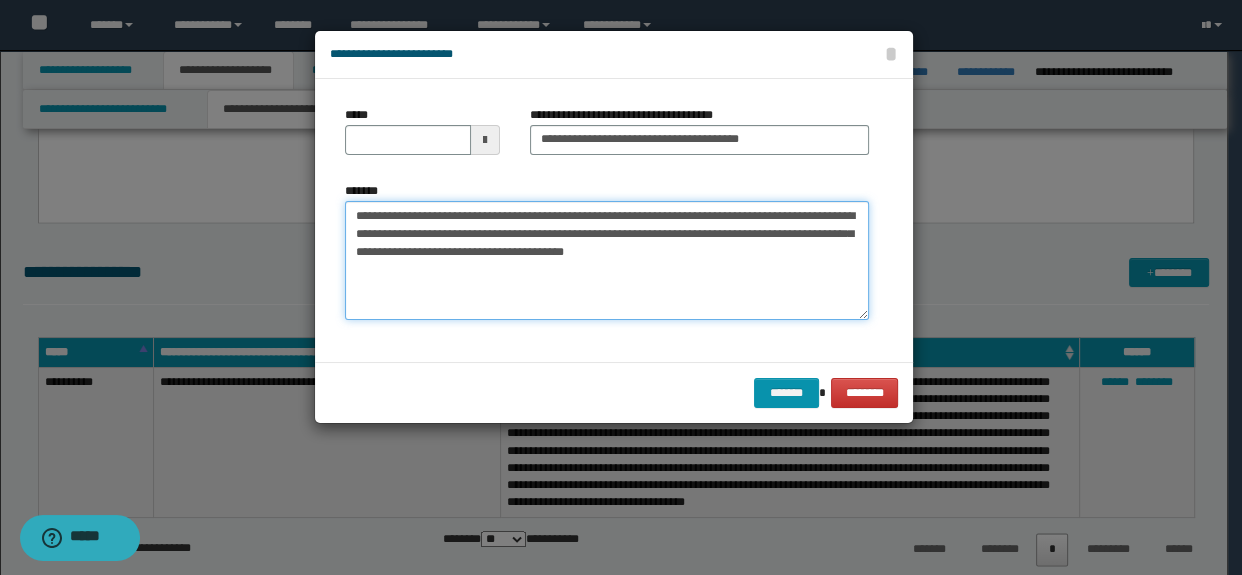 type 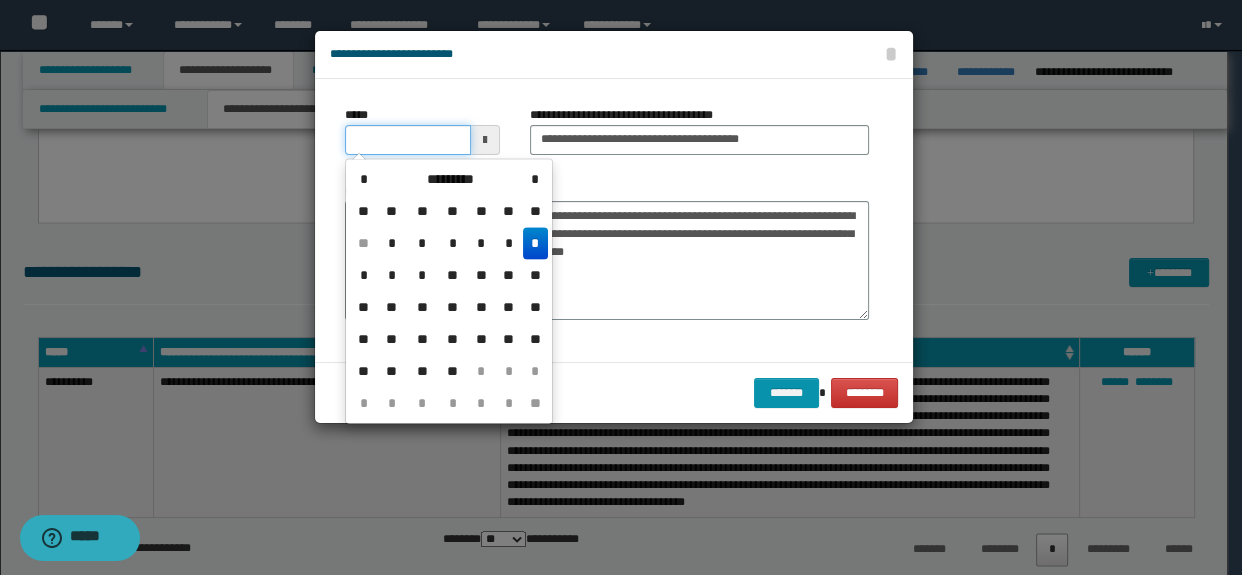 click on "*****" at bounding box center (408, 140) 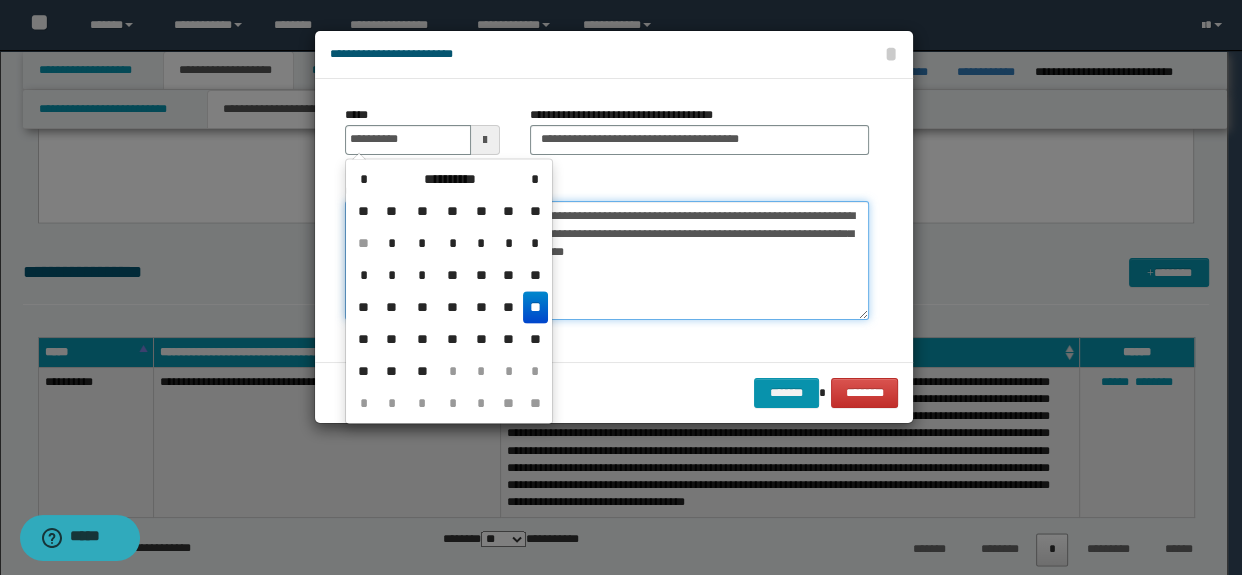 type on "**********" 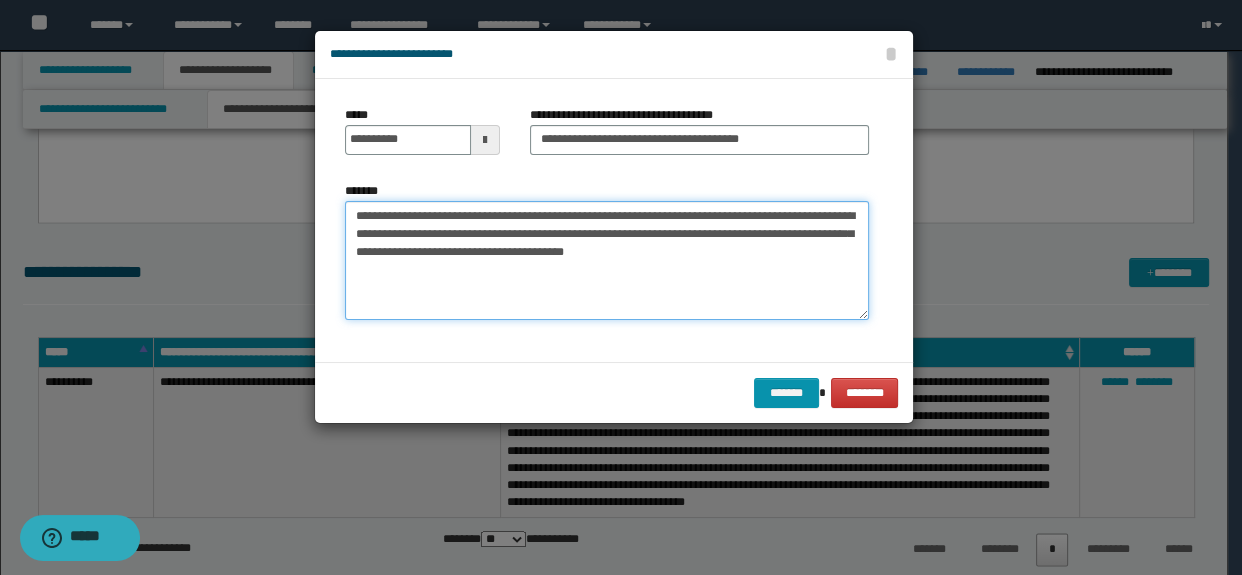 click on "**********" at bounding box center (607, 261) 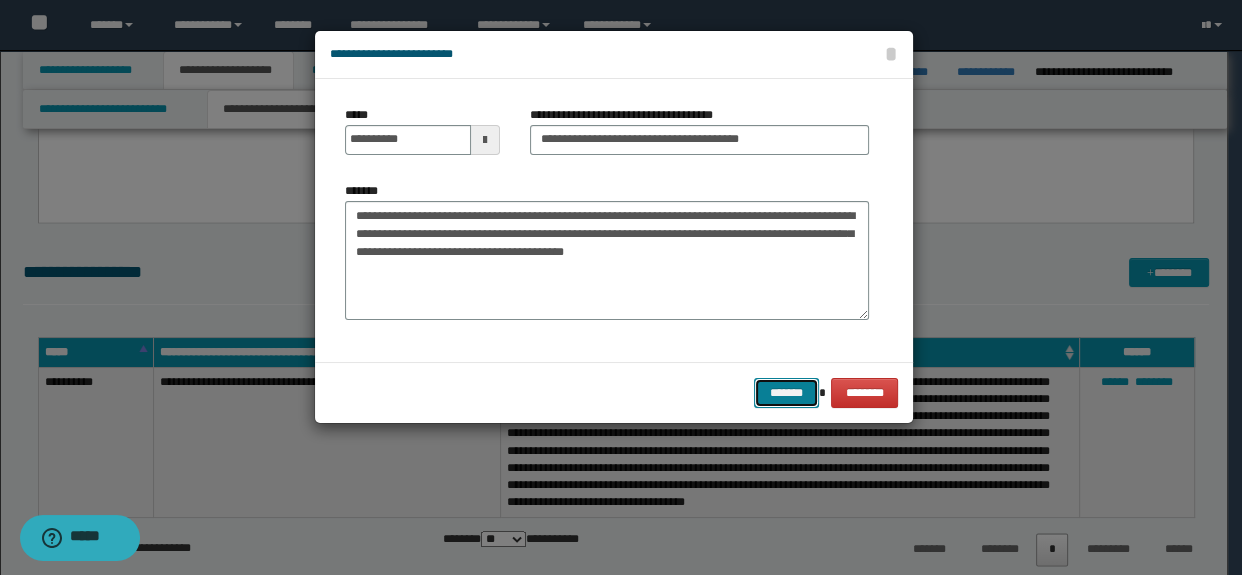click on "*******" at bounding box center [786, 393] 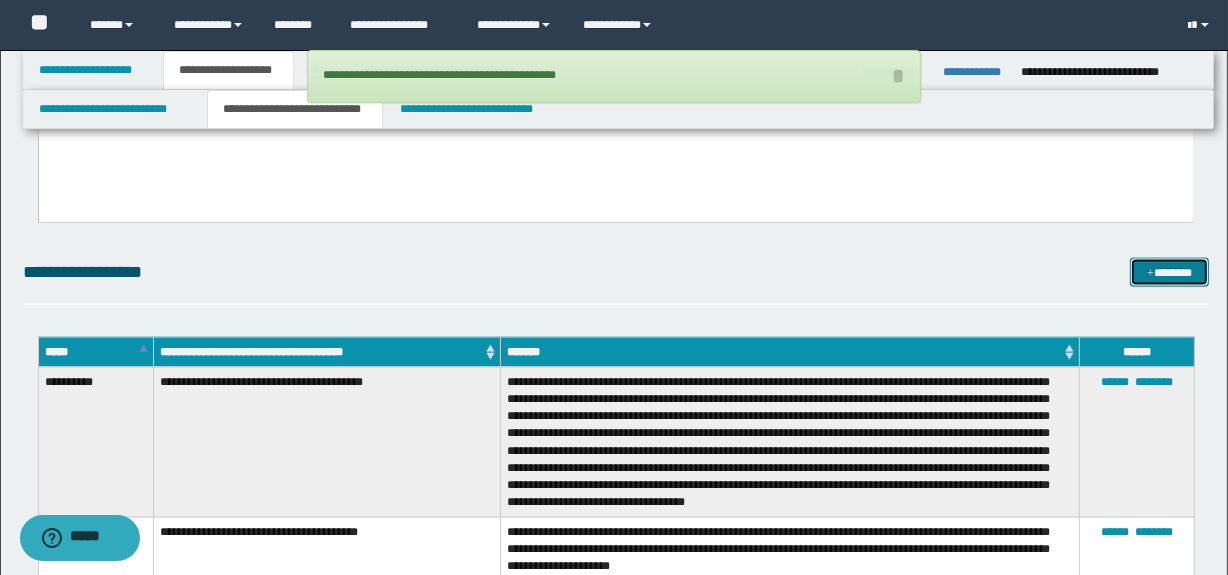 click on "*******" at bounding box center (1170, 273) 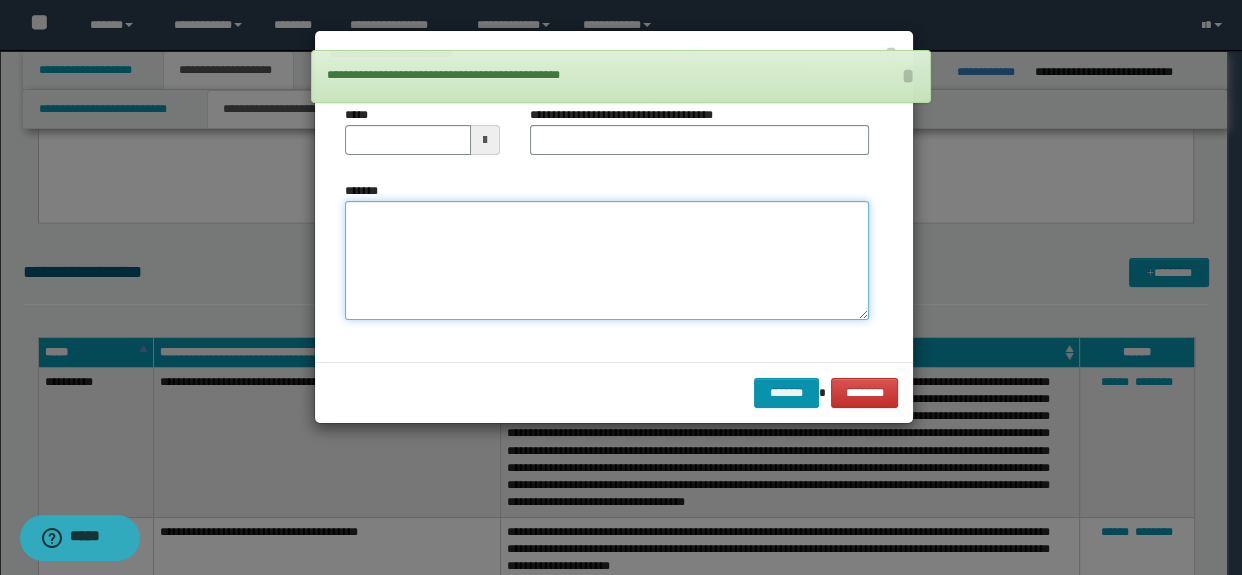 click on "*******" at bounding box center (607, 261) 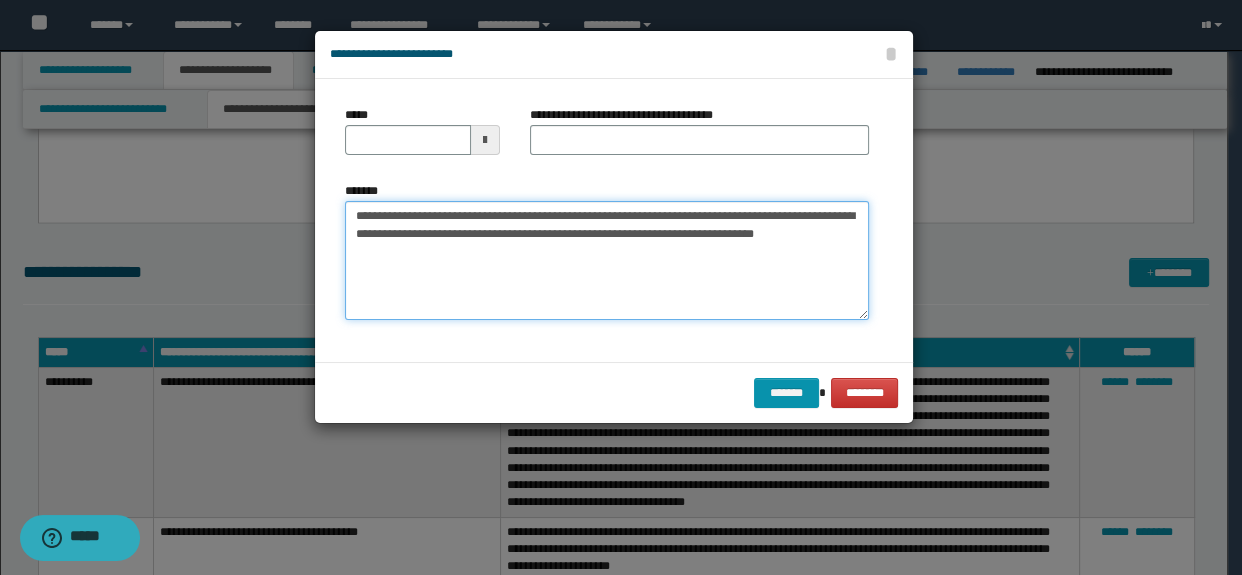 drag, startPoint x: 594, startPoint y: 213, endPoint x: 229, endPoint y: 212, distance: 365.00137 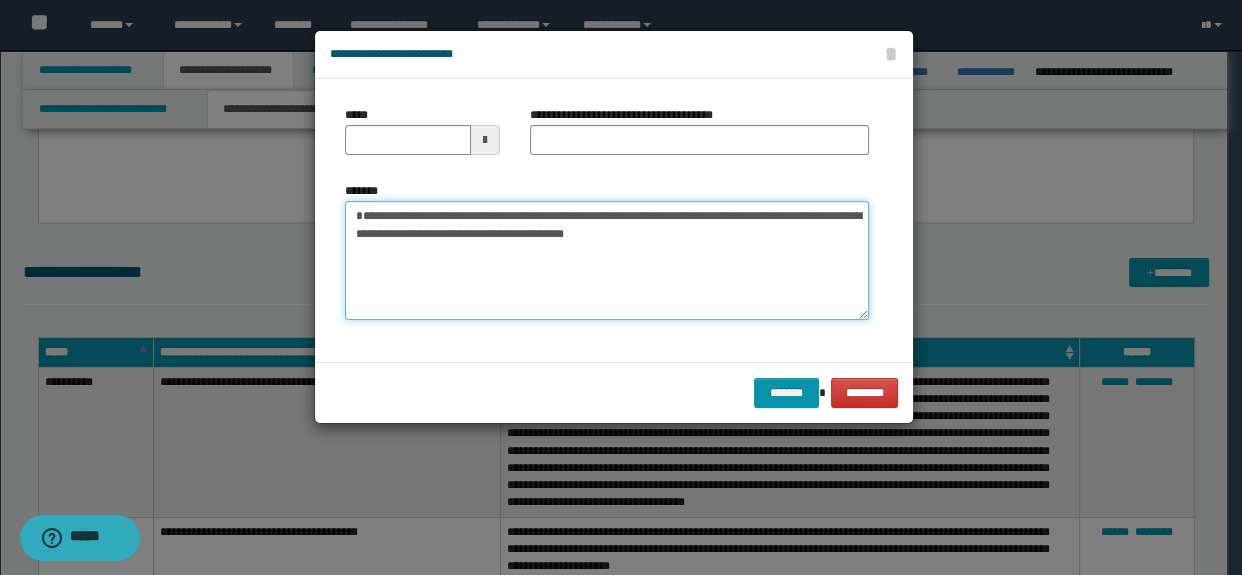 type on "**********" 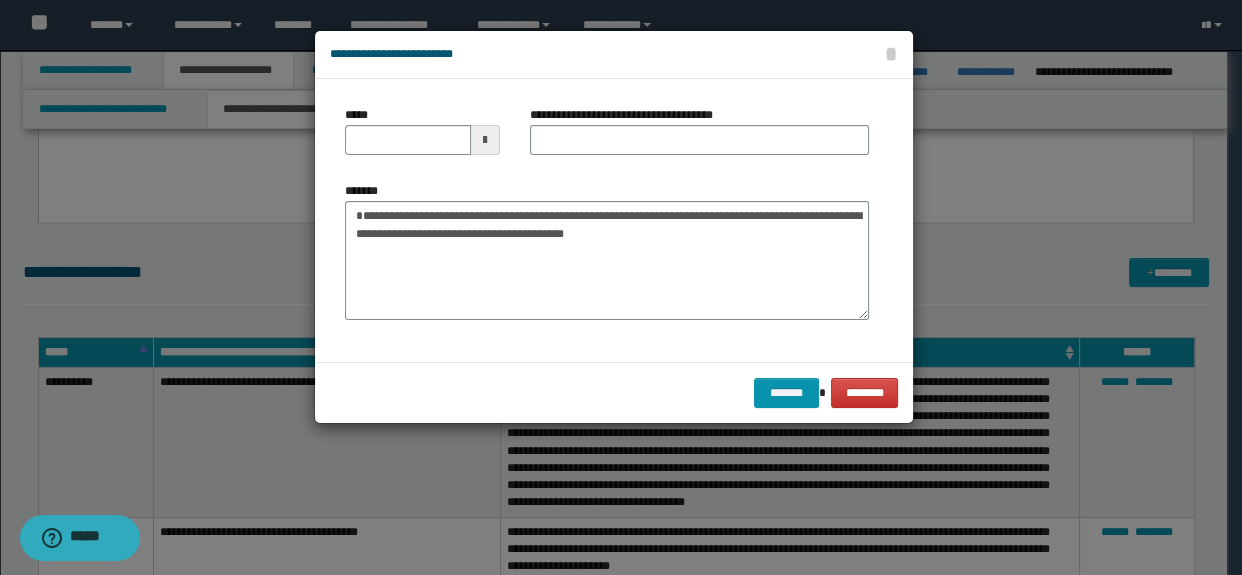 click on "**********" at bounding box center (629, 115) 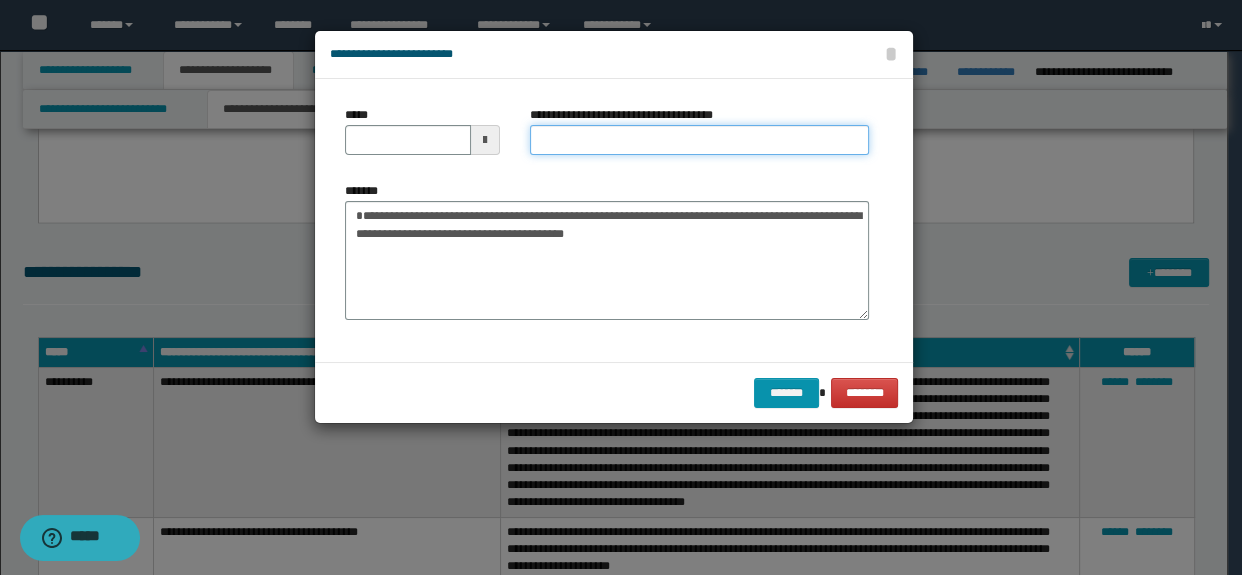 click on "**********" at bounding box center [700, 140] 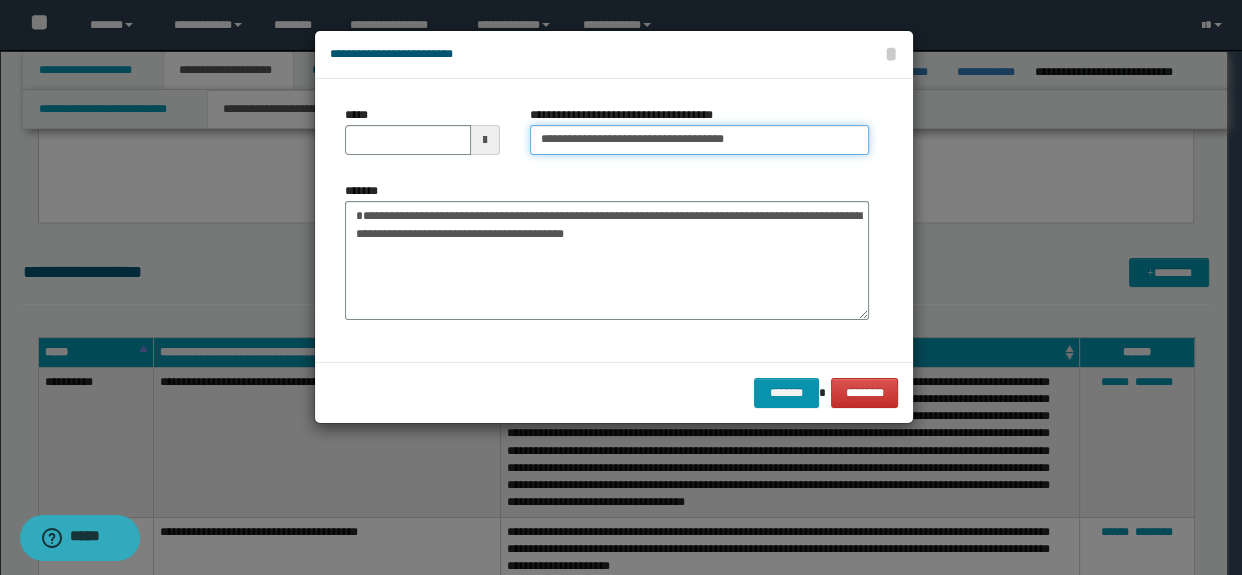 type on "**********" 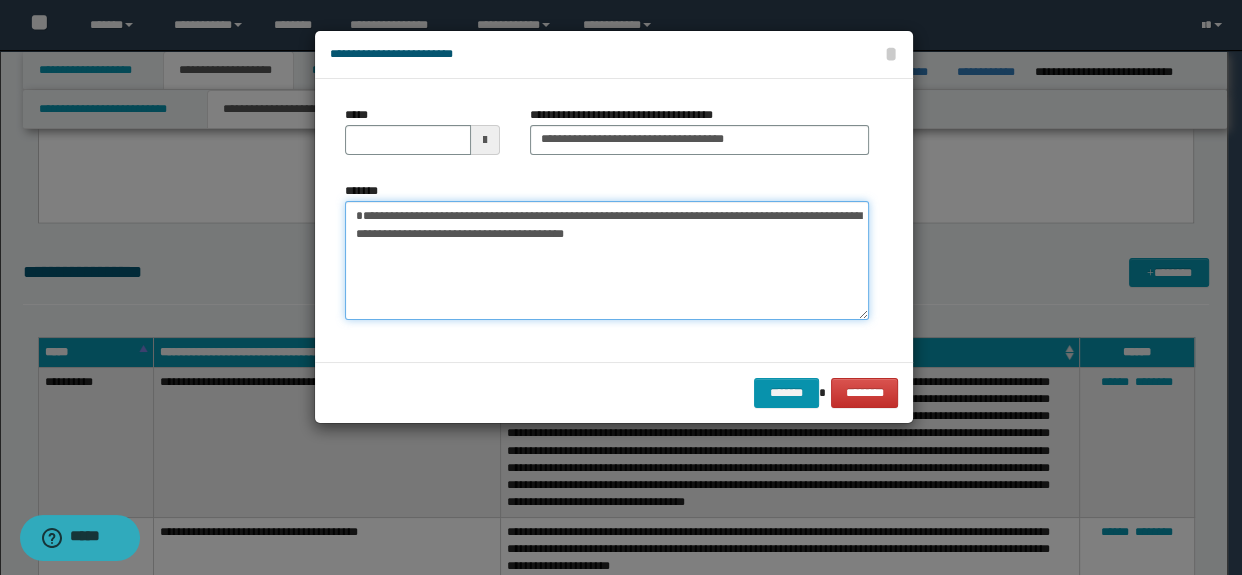drag, startPoint x: 424, startPoint y: 208, endPoint x: 162, endPoint y: 209, distance: 262.00192 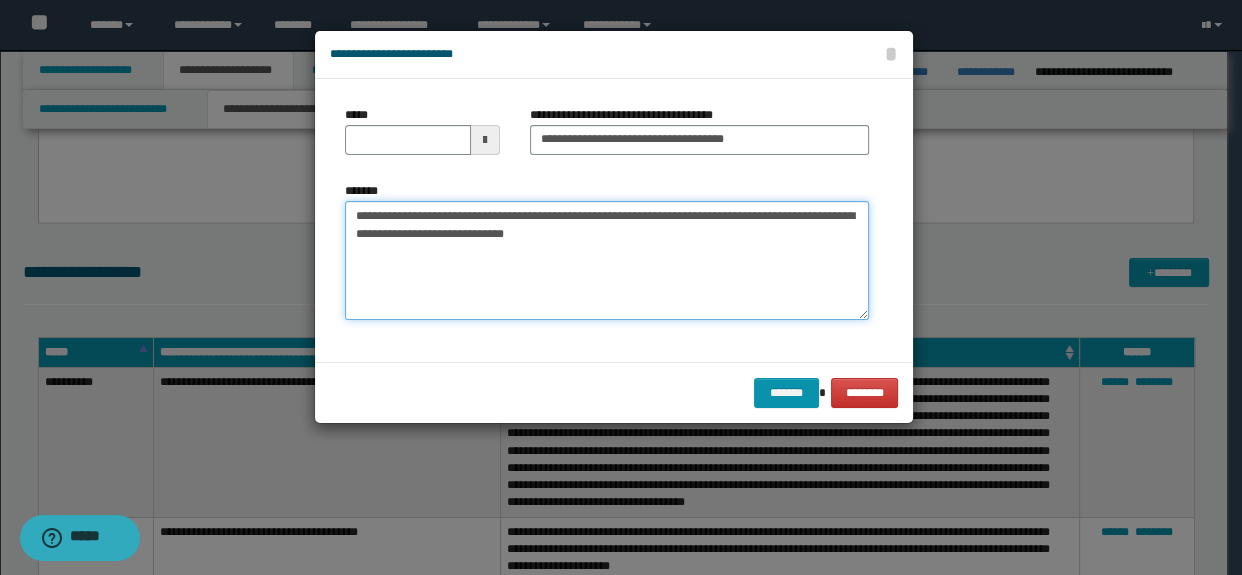 type 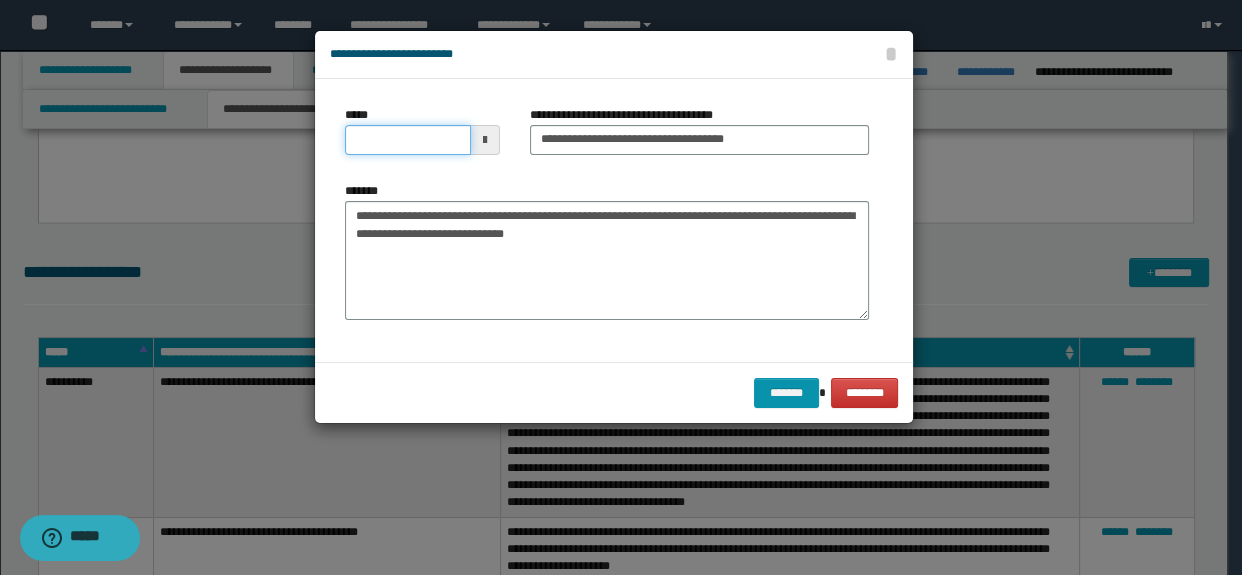 click on "*****" at bounding box center (408, 140) 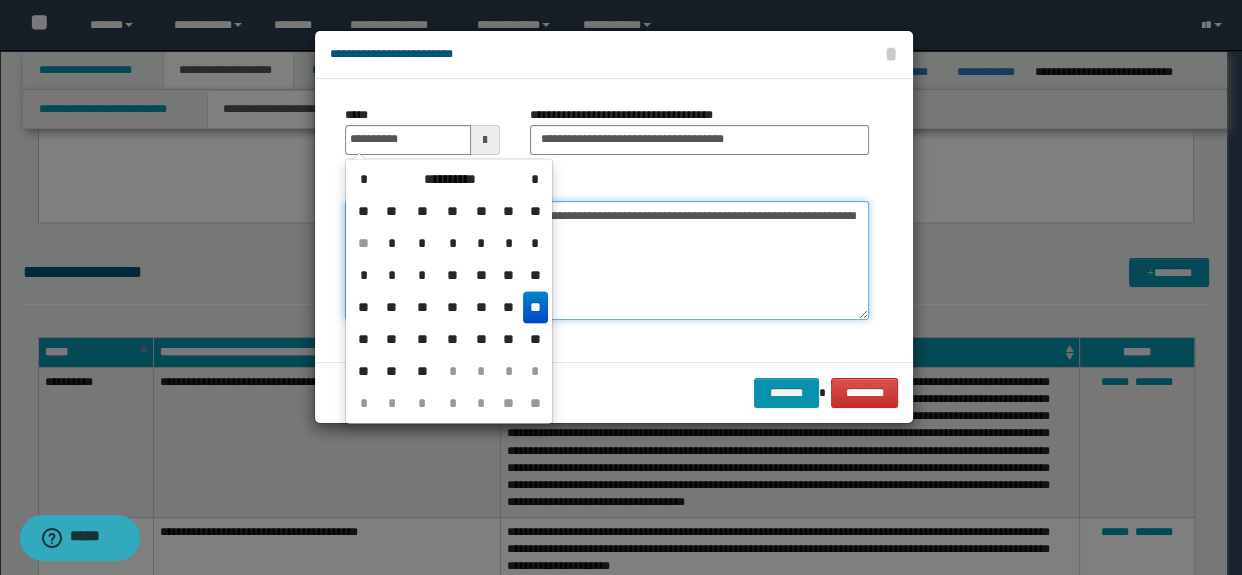 type on "**********" 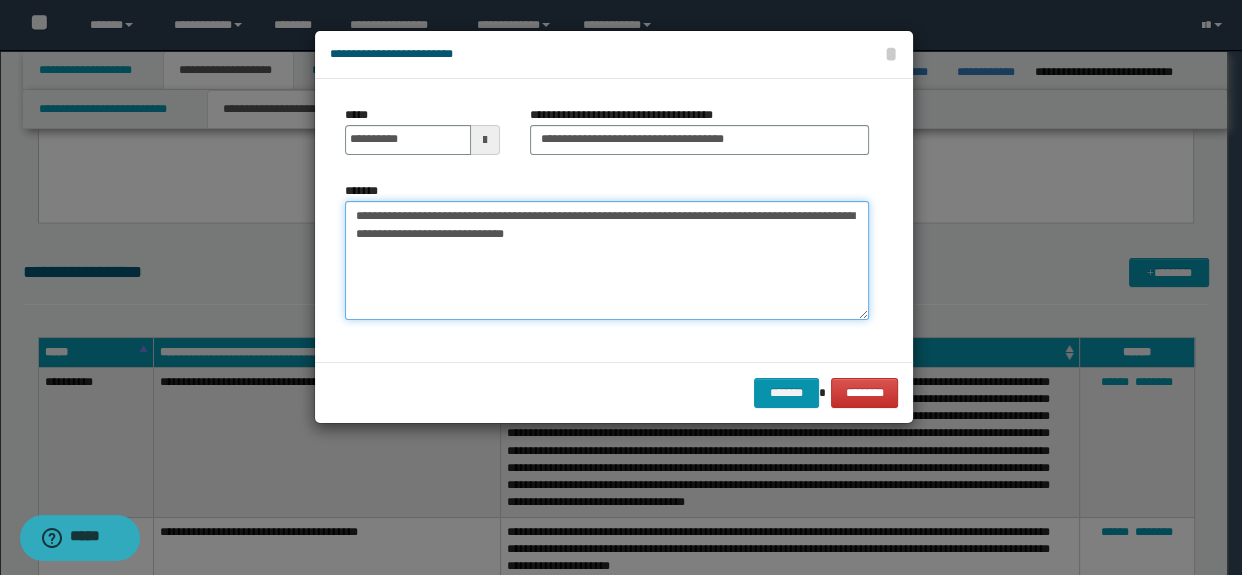 click on "**********" at bounding box center (607, 261) 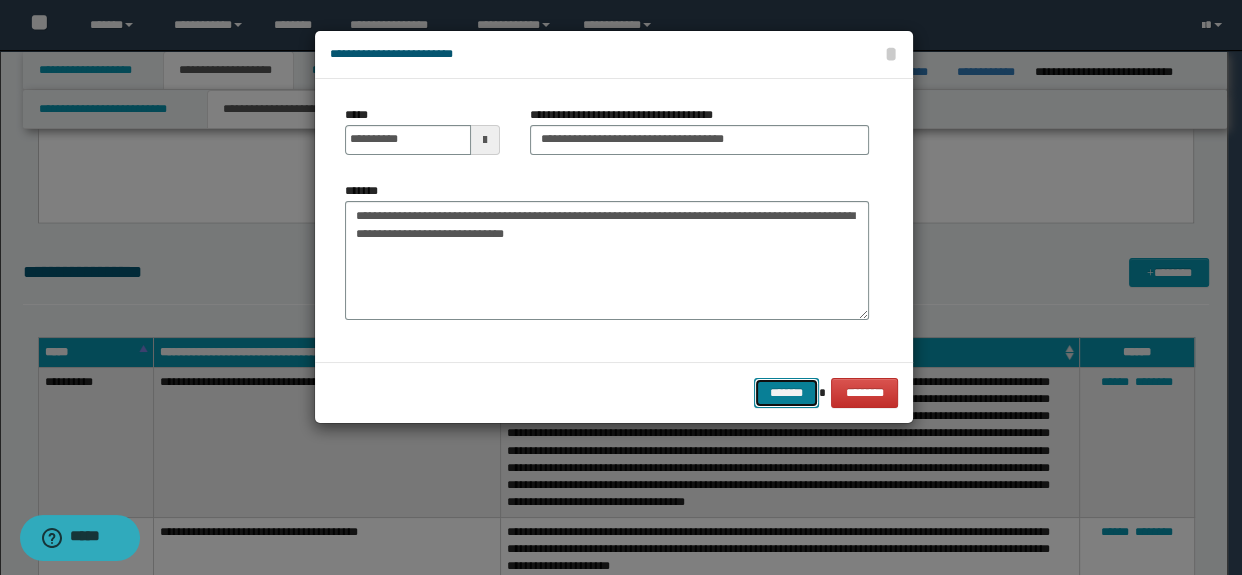click on "*******" at bounding box center [786, 393] 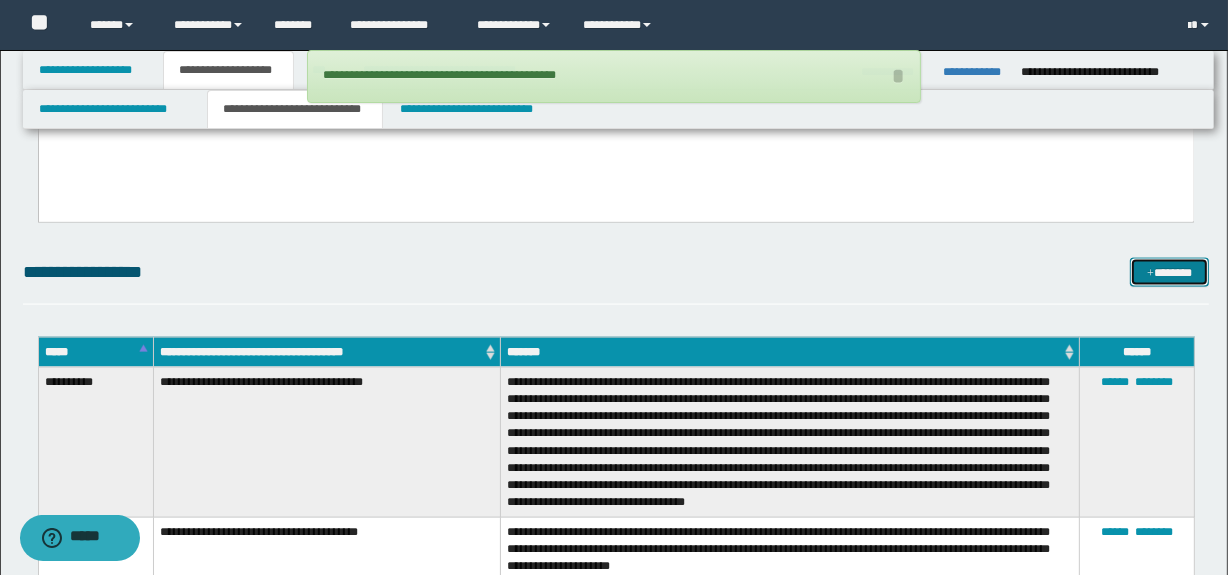 click on "*******" at bounding box center [1170, 273] 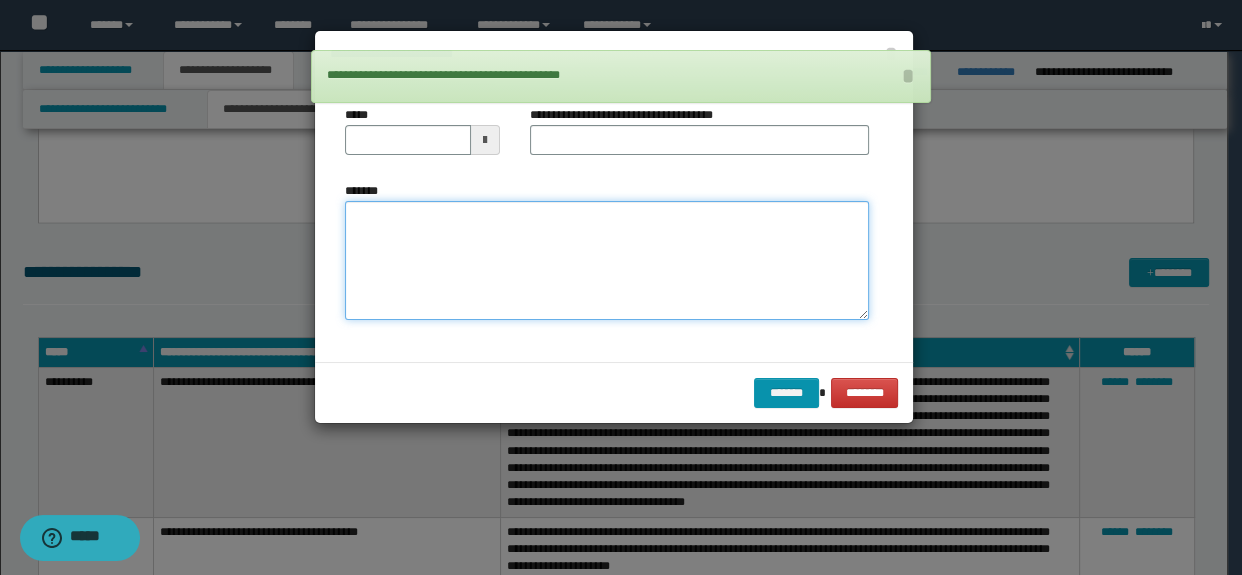 click on "*******" at bounding box center [607, 261] 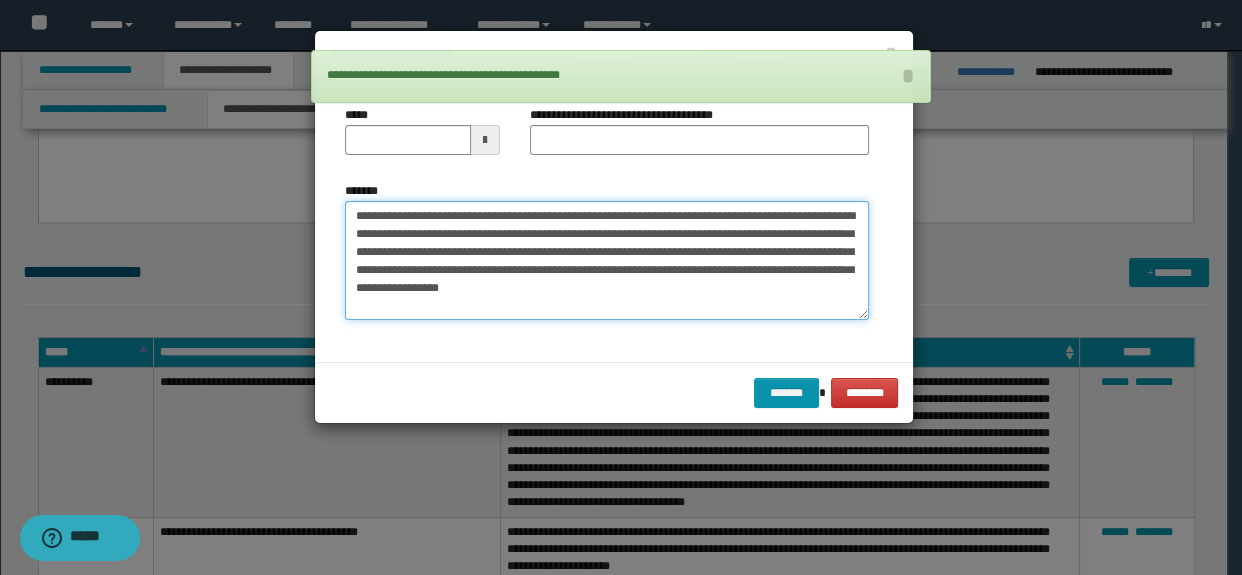 type on "**********" 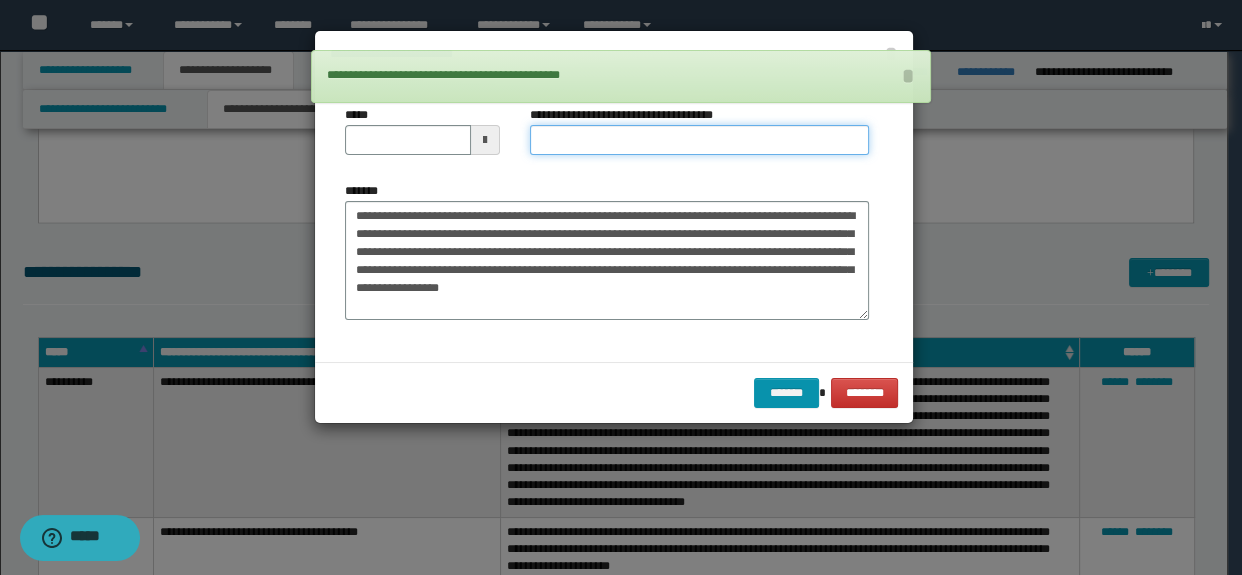 click on "**********" at bounding box center (700, 140) 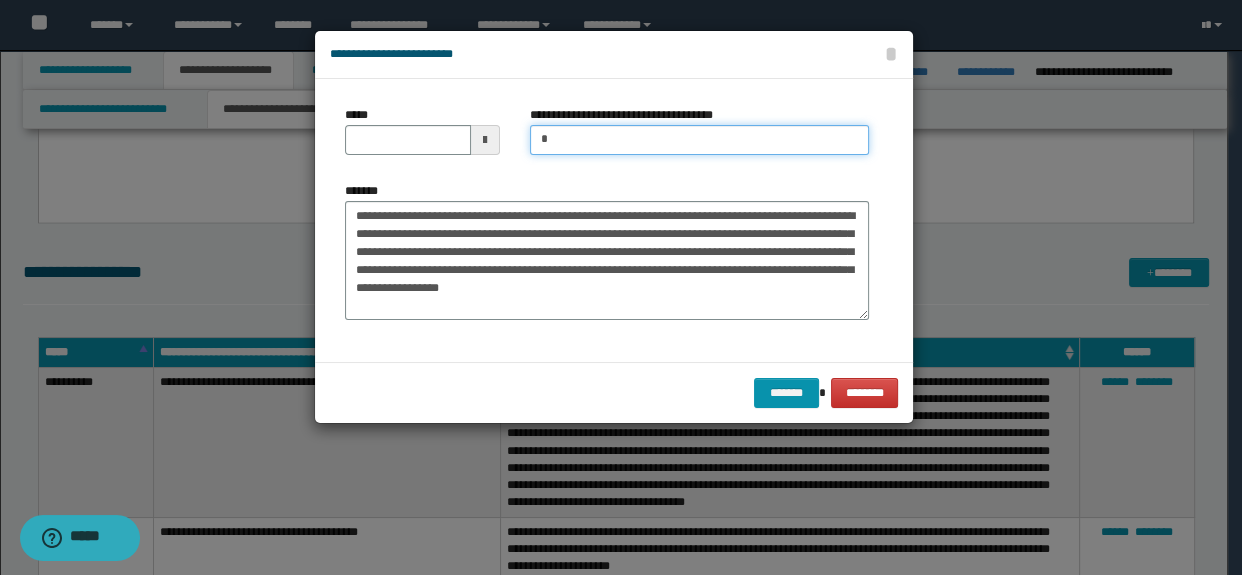 type on "**********" 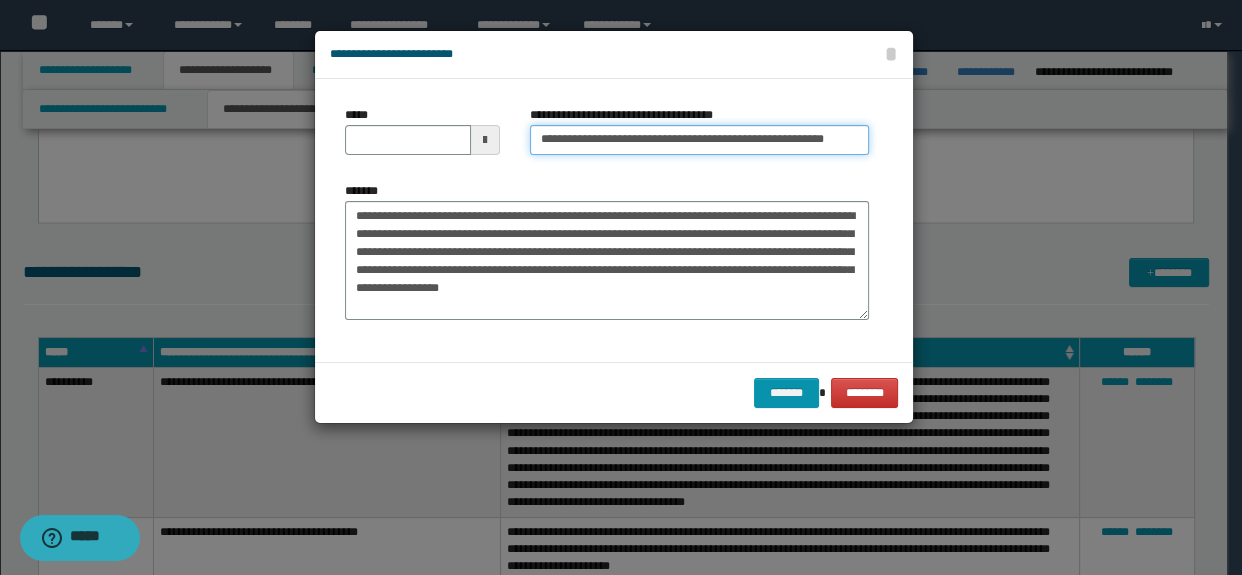 click on "**********" at bounding box center [700, 140] 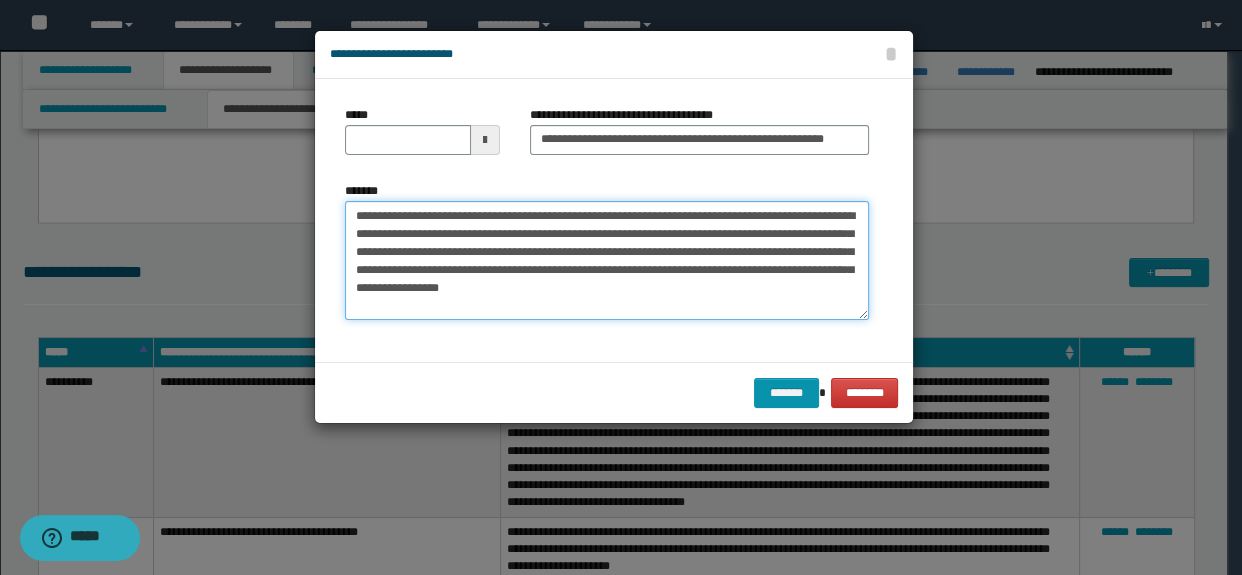 click on "**********" at bounding box center [607, 261] 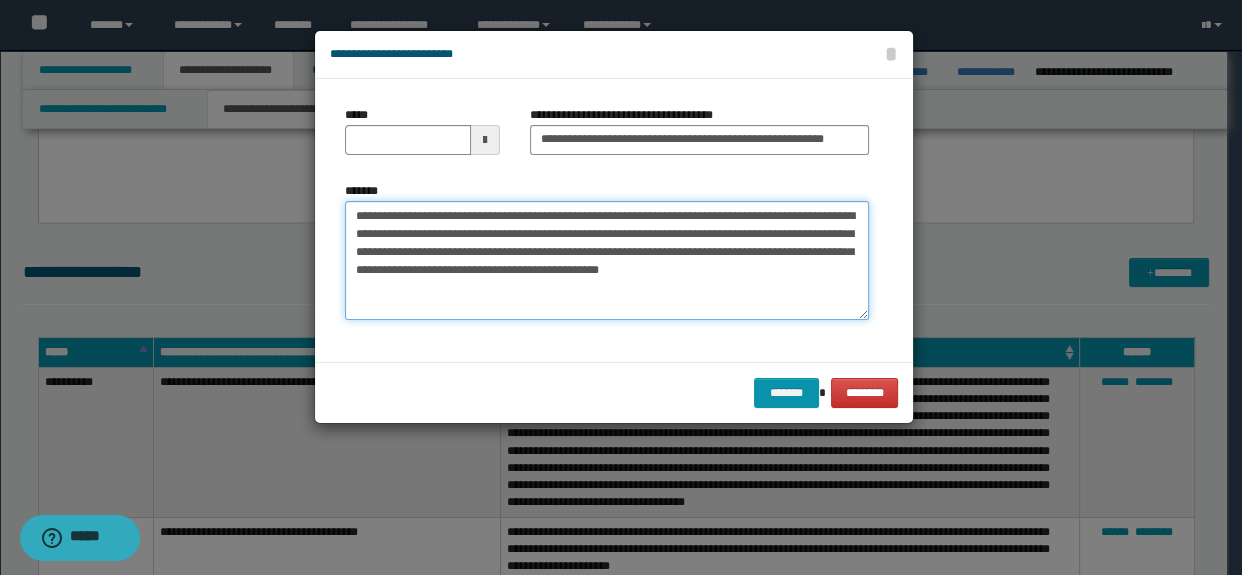 type 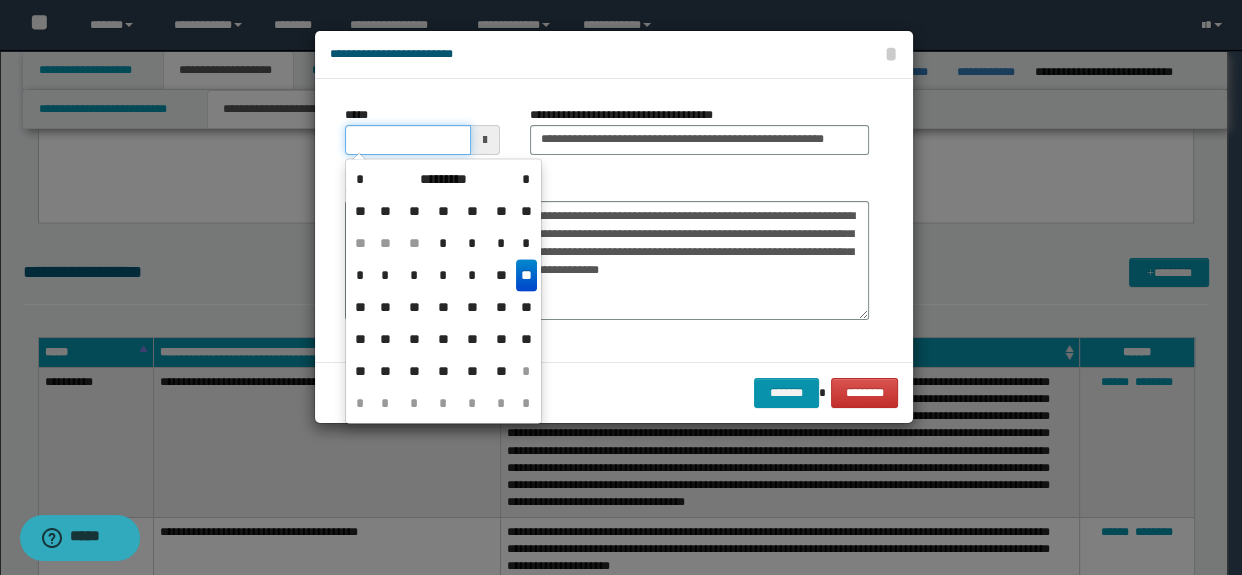 click on "*****" at bounding box center (408, 140) 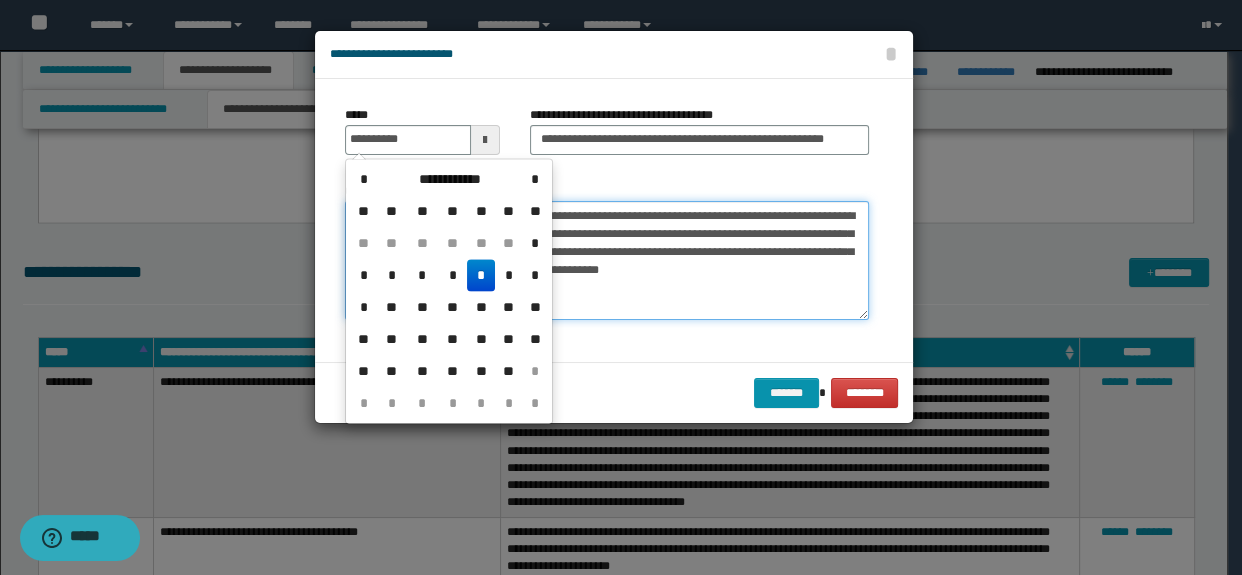 type on "**********" 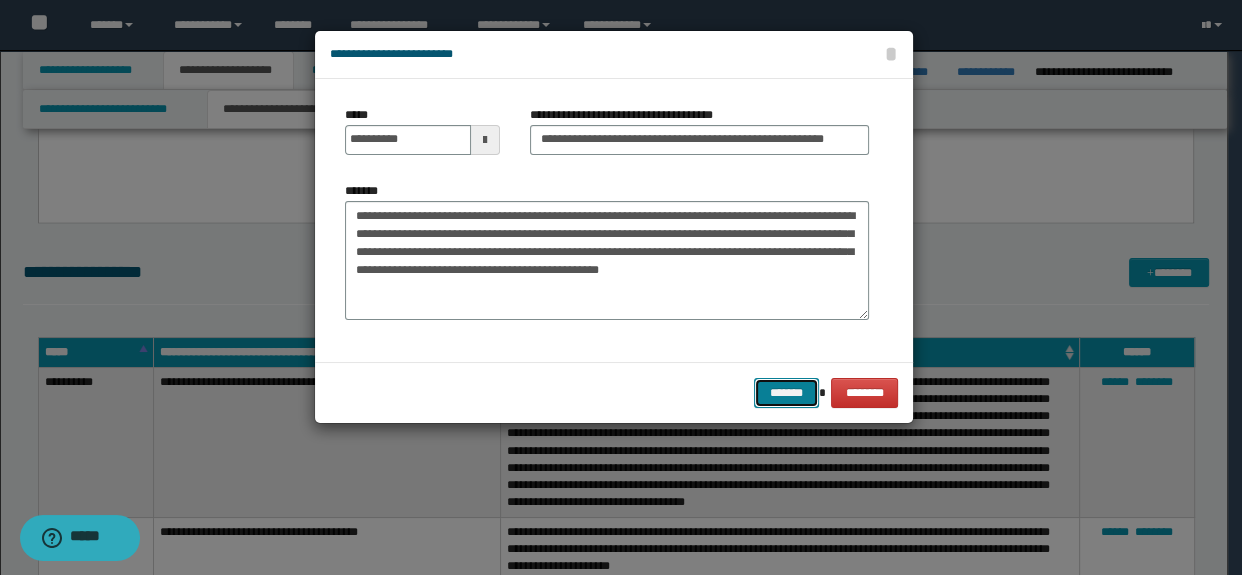 click on "*******" at bounding box center [786, 393] 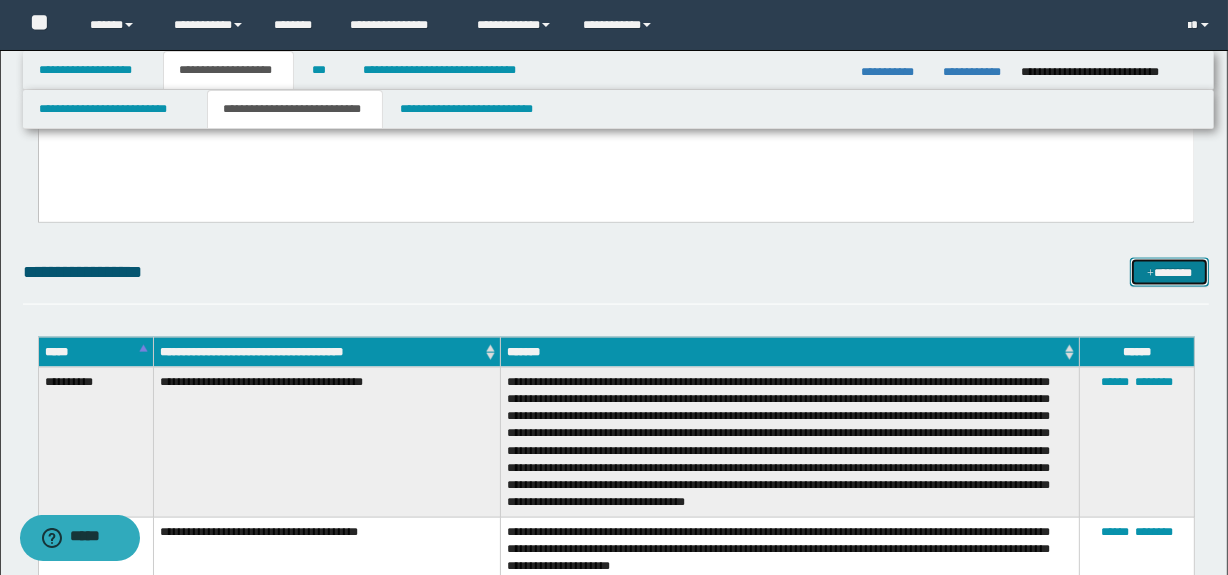 click on "*******" at bounding box center (1170, 273) 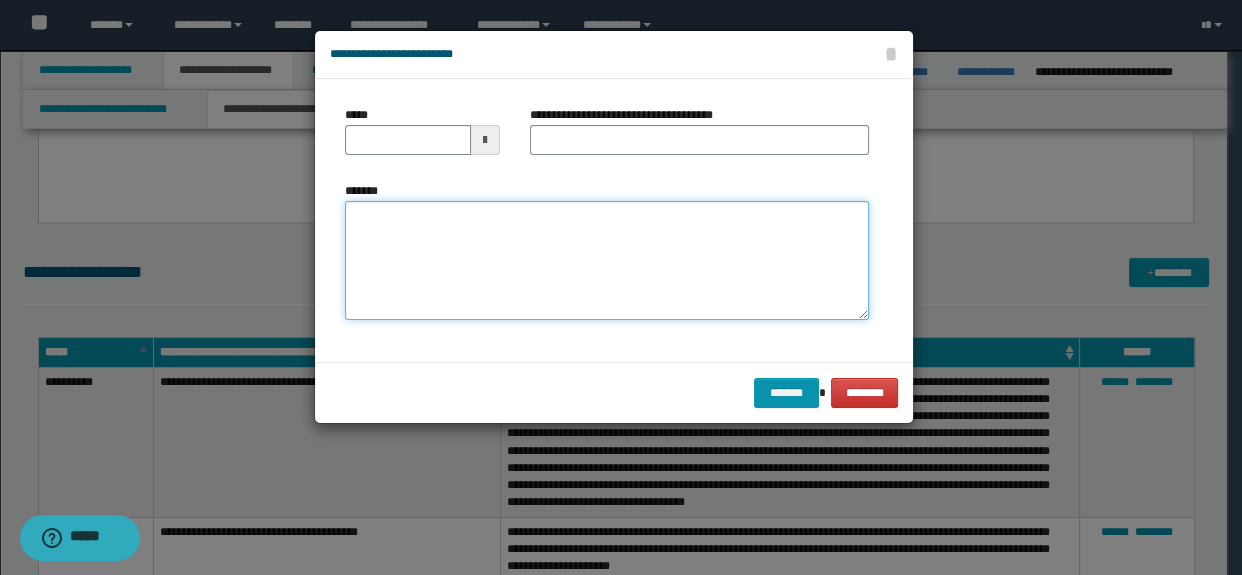 click on "*******" at bounding box center [607, 261] 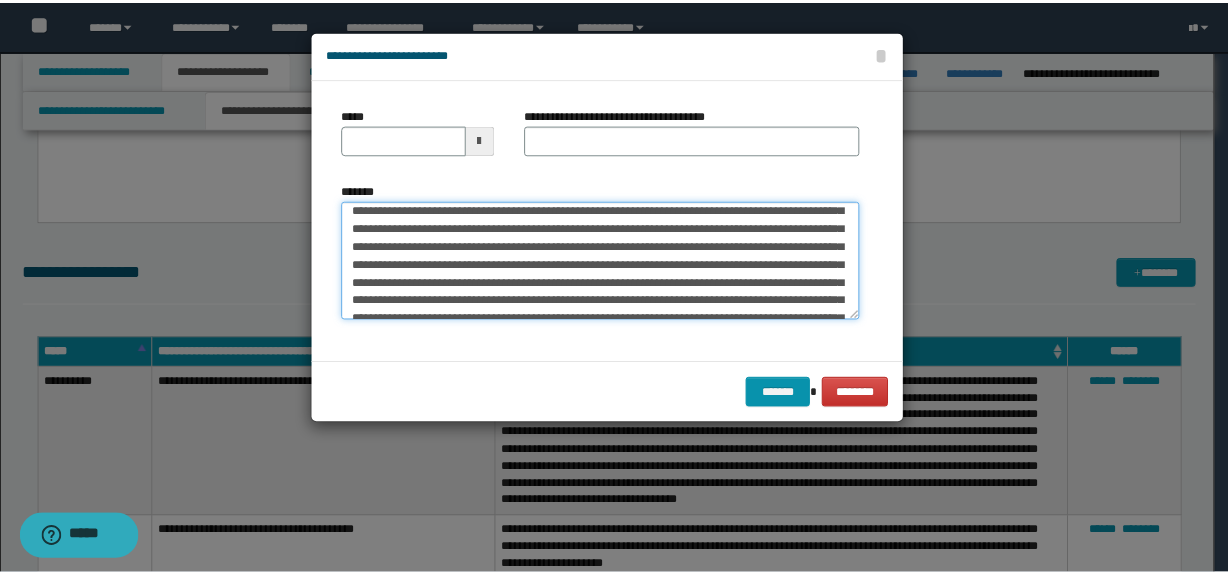scroll, scrollTop: 0, scrollLeft: 0, axis: both 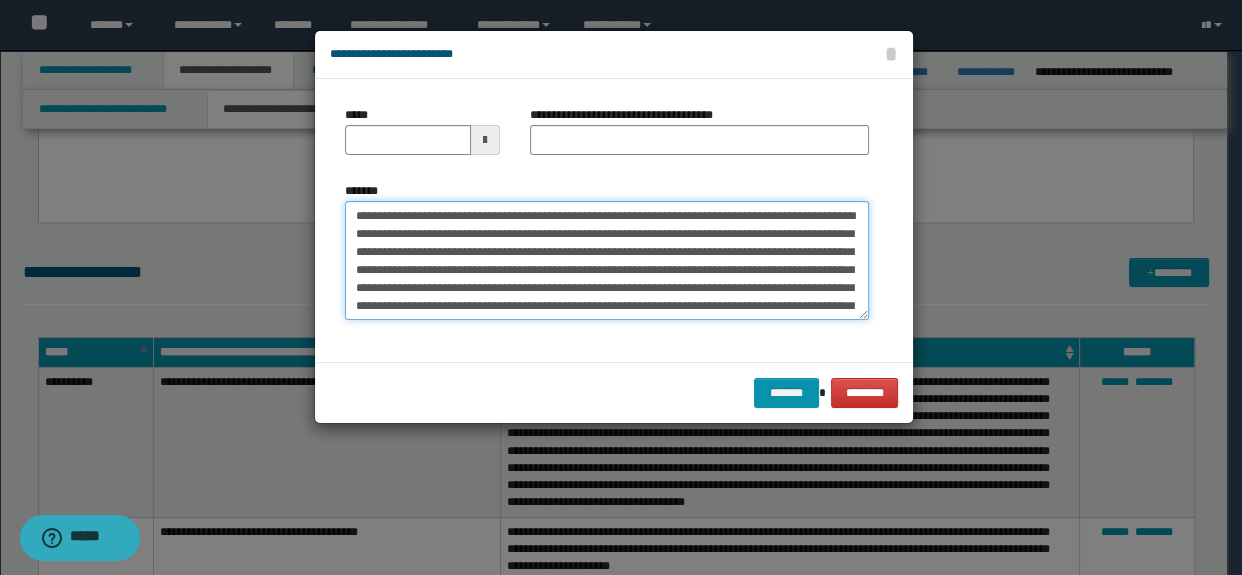 drag, startPoint x: 477, startPoint y: 218, endPoint x: 164, endPoint y: 207, distance: 313.19324 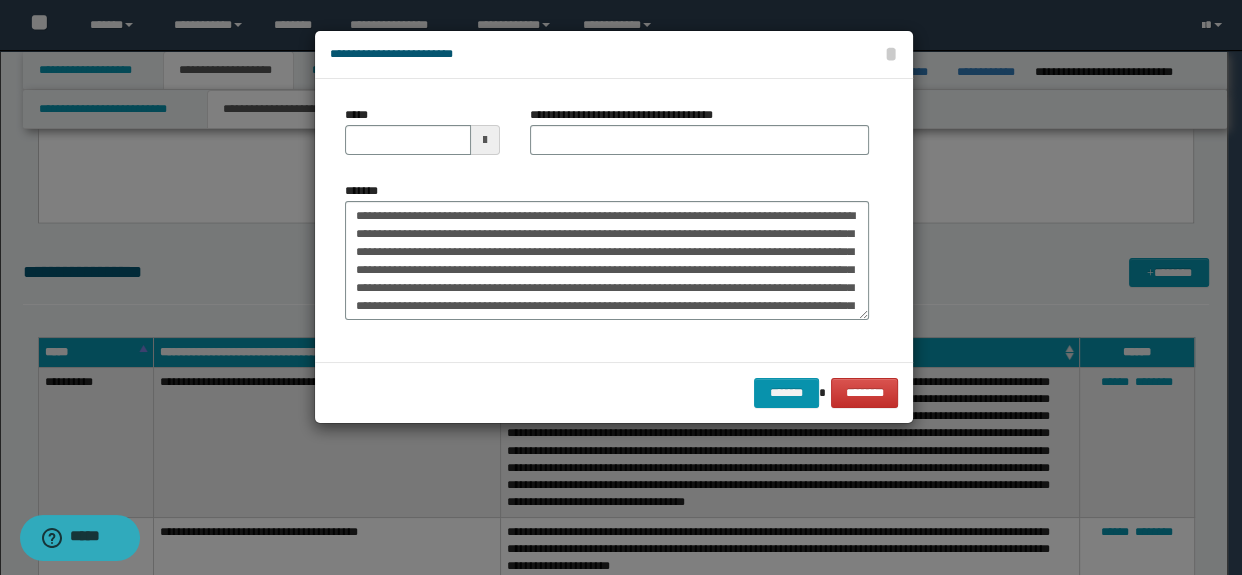 click on "*****" at bounding box center (422, 130) 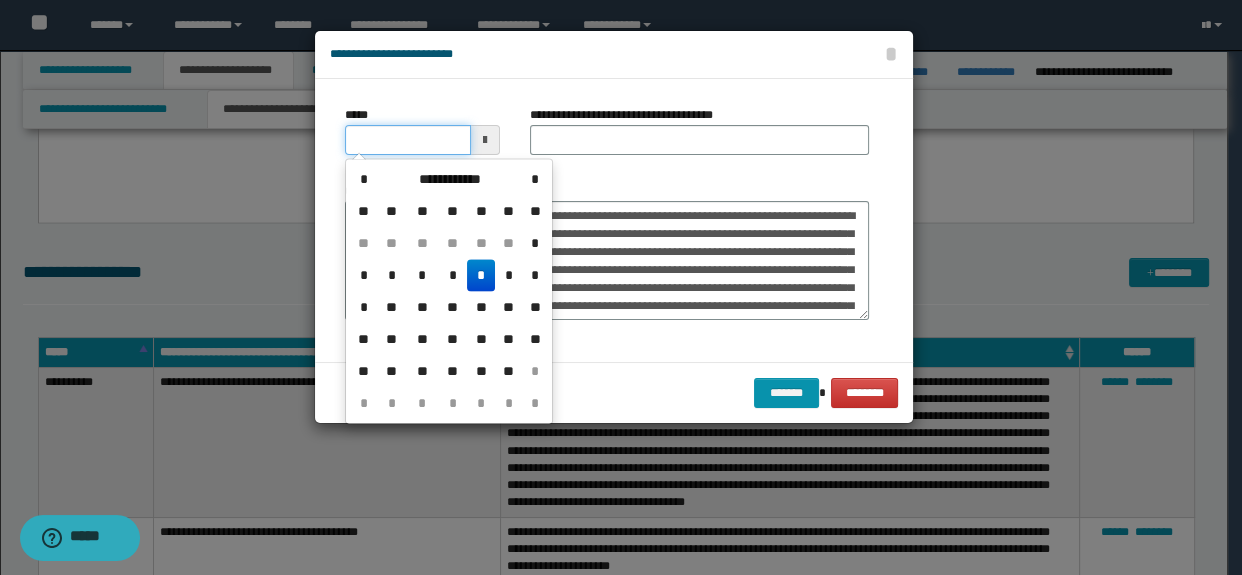 click on "*****" at bounding box center [408, 140] 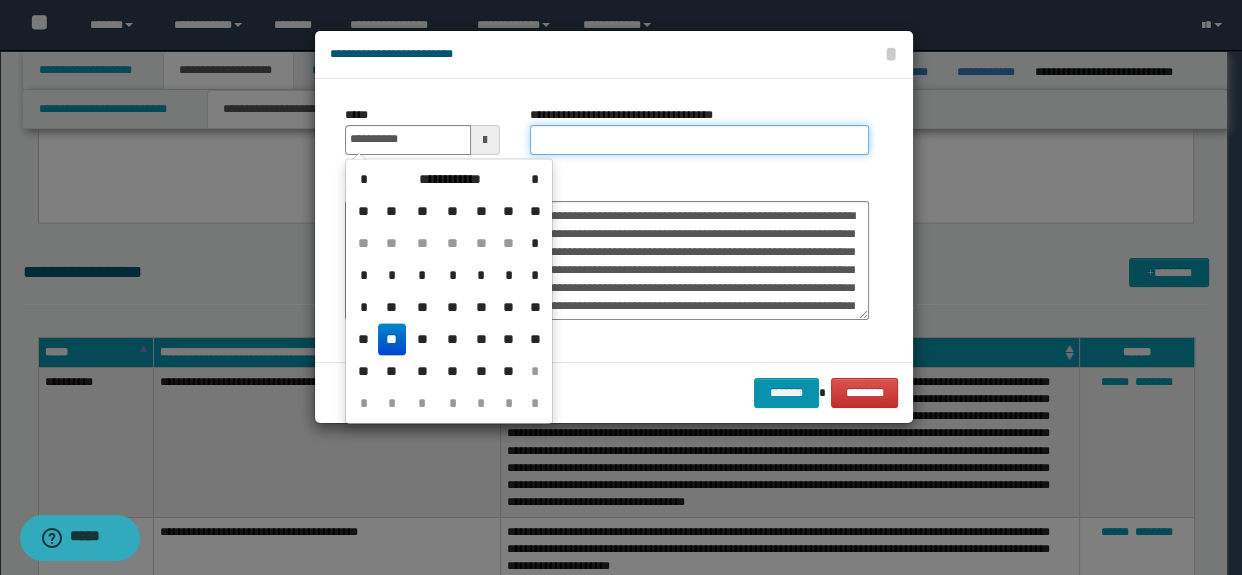 type on "**********" 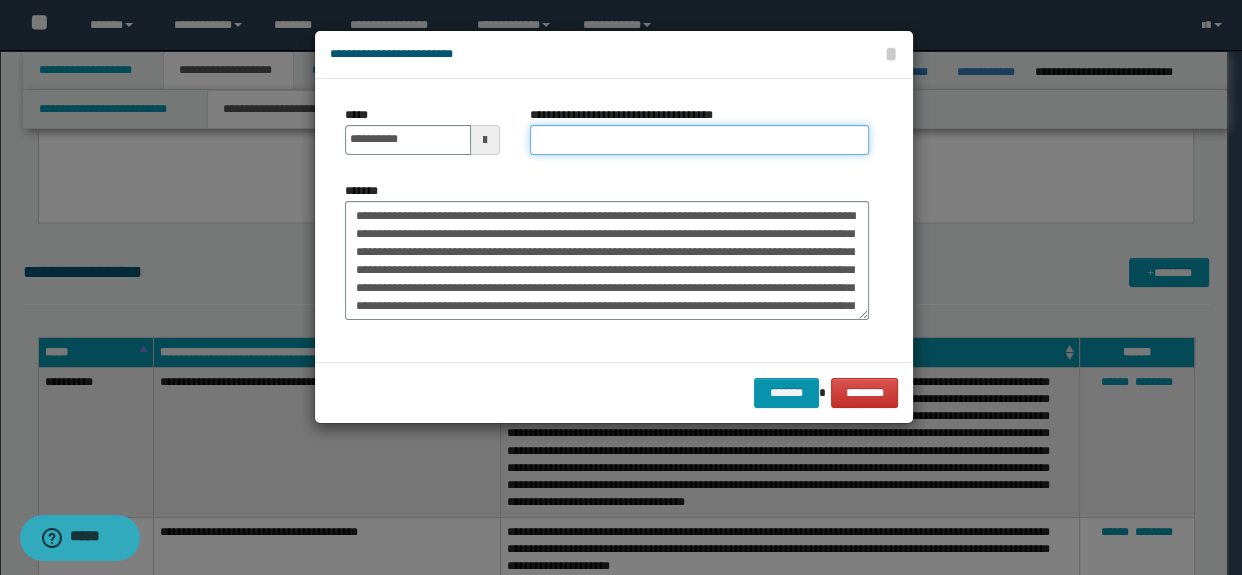 type on "*********" 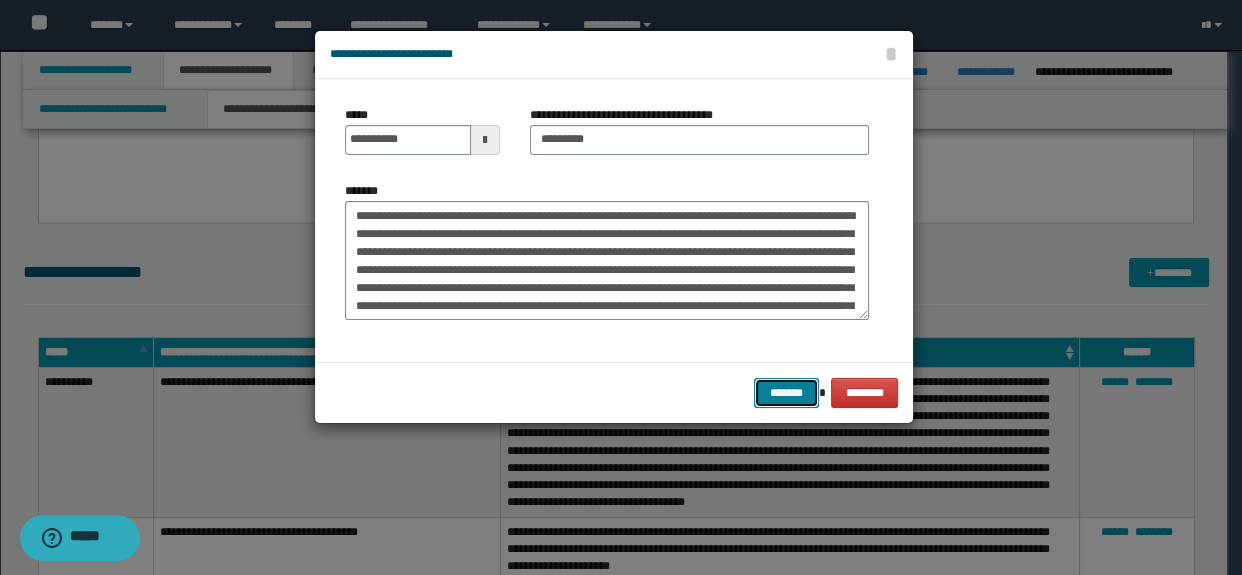 click on "*******" at bounding box center (786, 393) 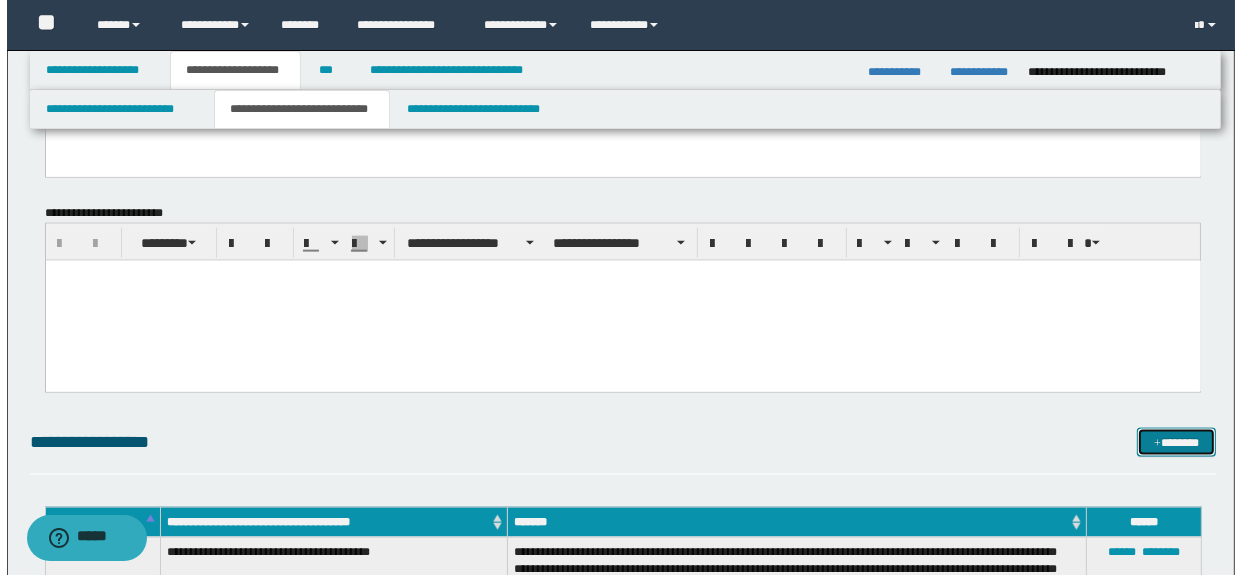 scroll, scrollTop: 2457, scrollLeft: 0, axis: vertical 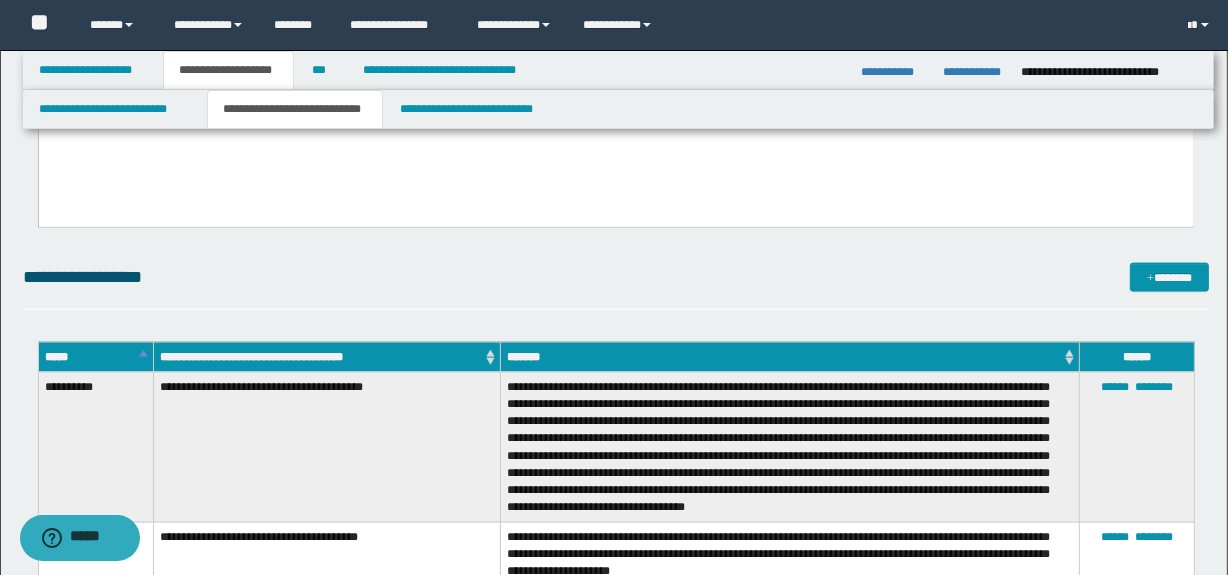 click on "**********" at bounding box center (616, -294) 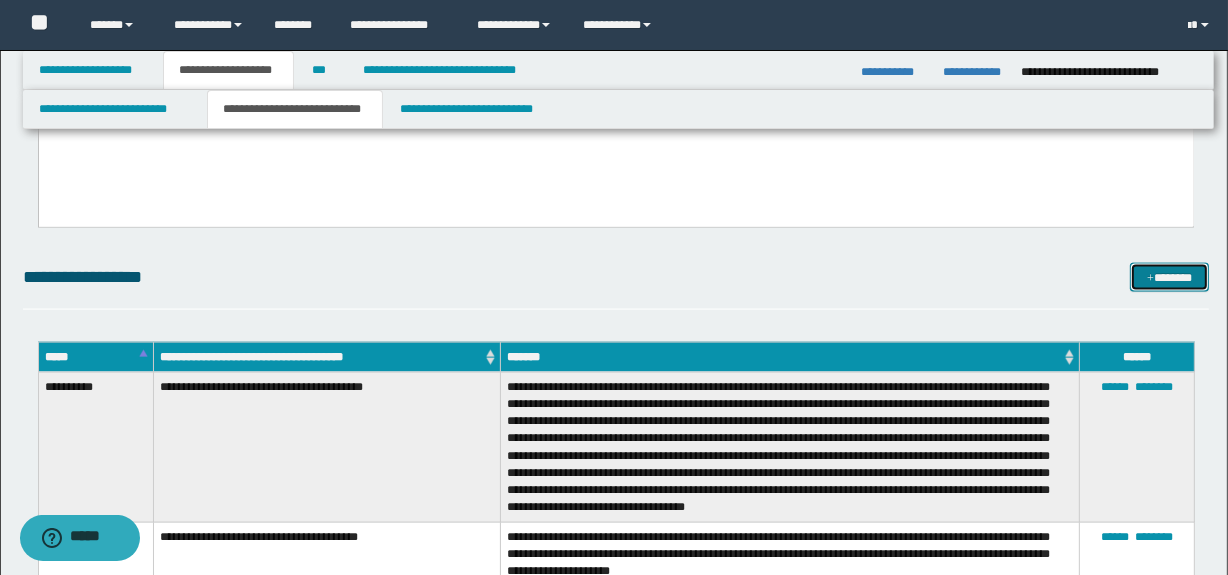 click on "*******" at bounding box center [1170, 278] 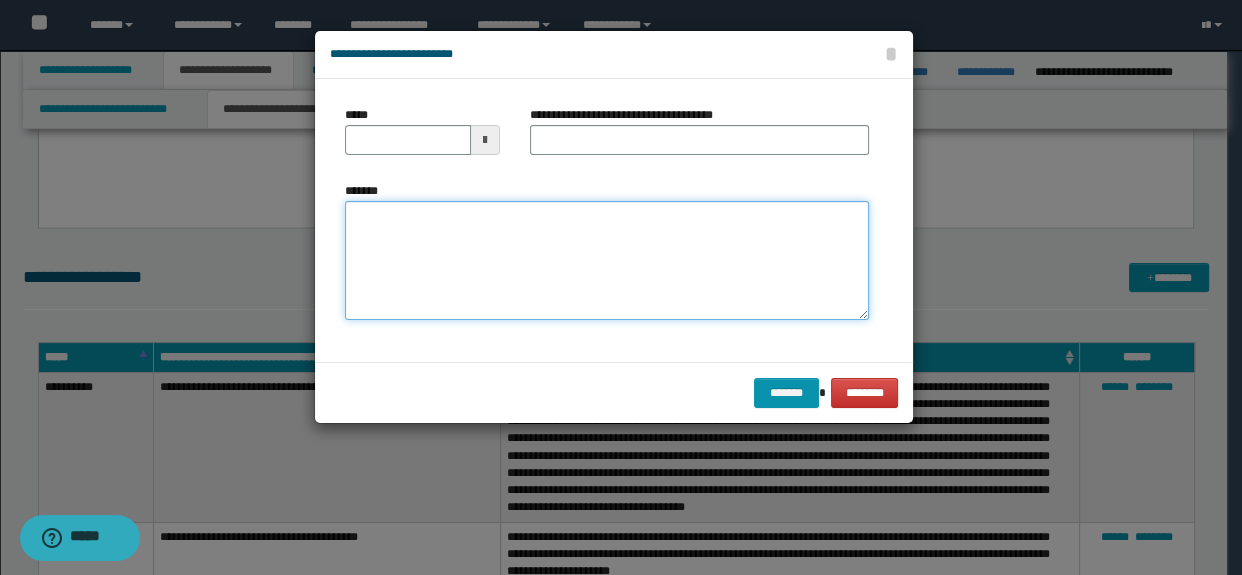 click on "*******" at bounding box center (607, 261) 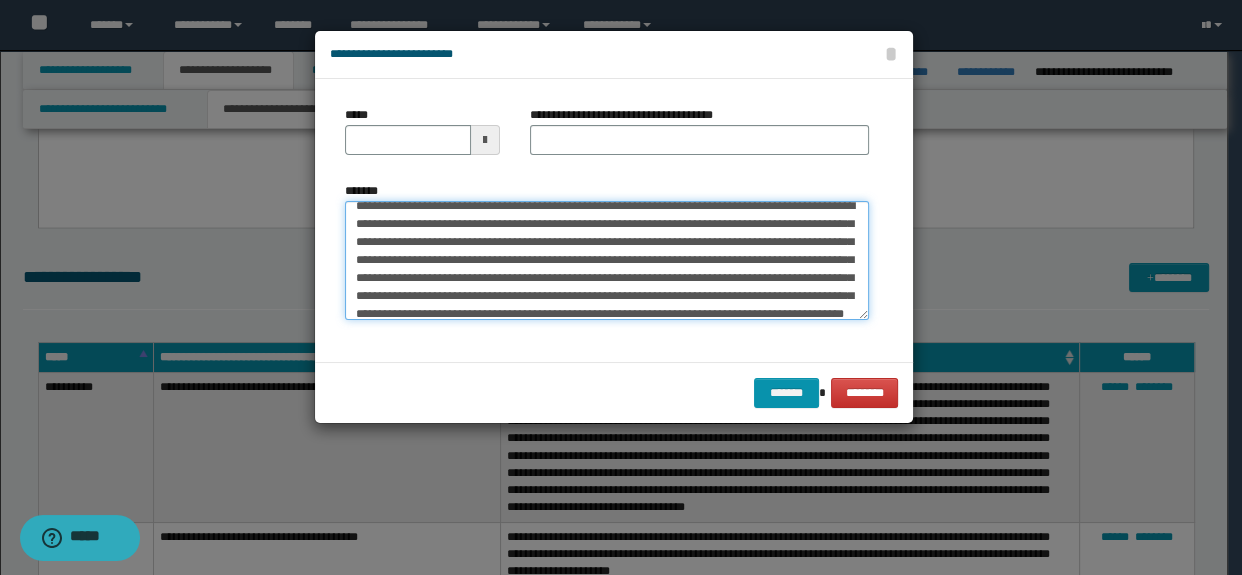 scroll, scrollTop: 0, scrollLeft: 0, axis: both 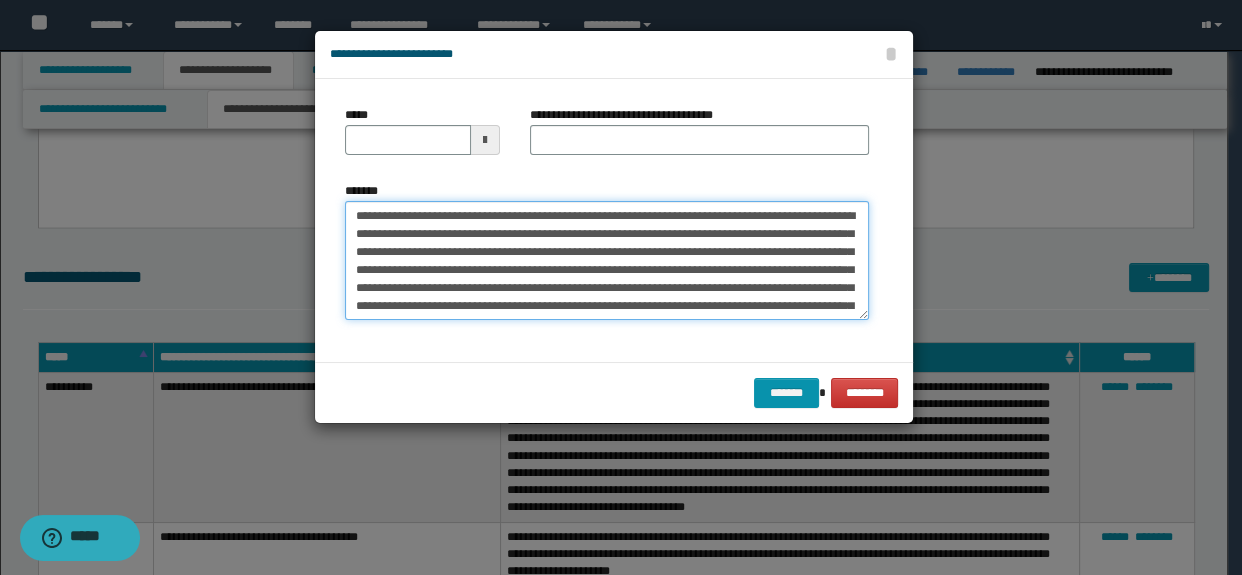 drag, startPoint x: 519, startPoint y: 211, endPoint x: 168, endPoint y: 204, distance: 351.0698 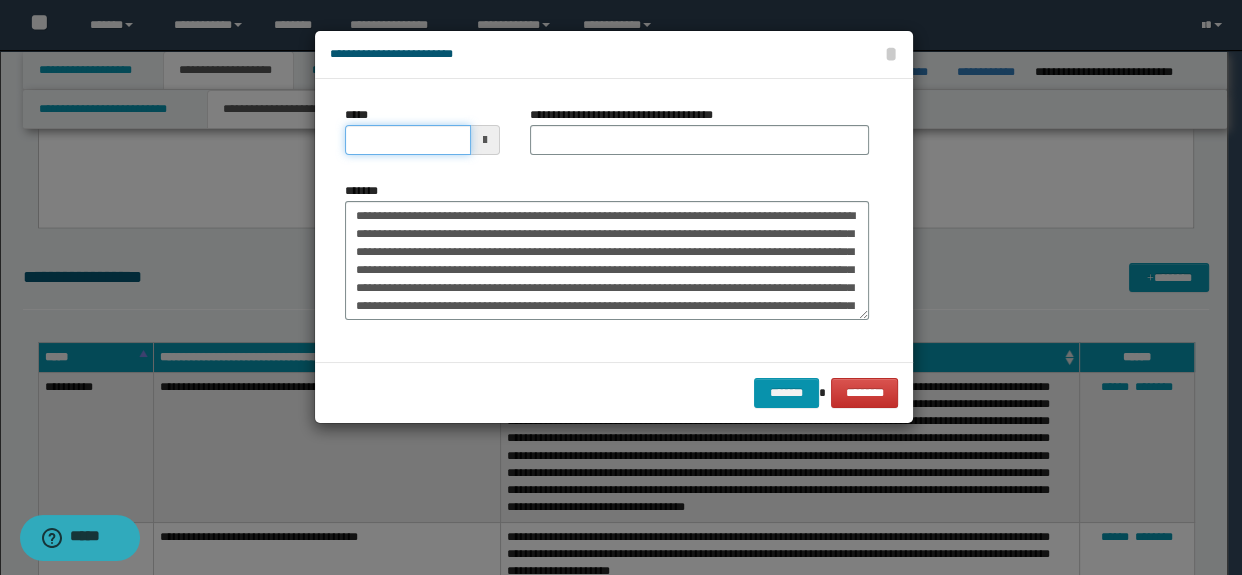 drag, startPoint x: 360, startPoint y: 145, endPoint x: 417, endPoint y: 145, distance: 57 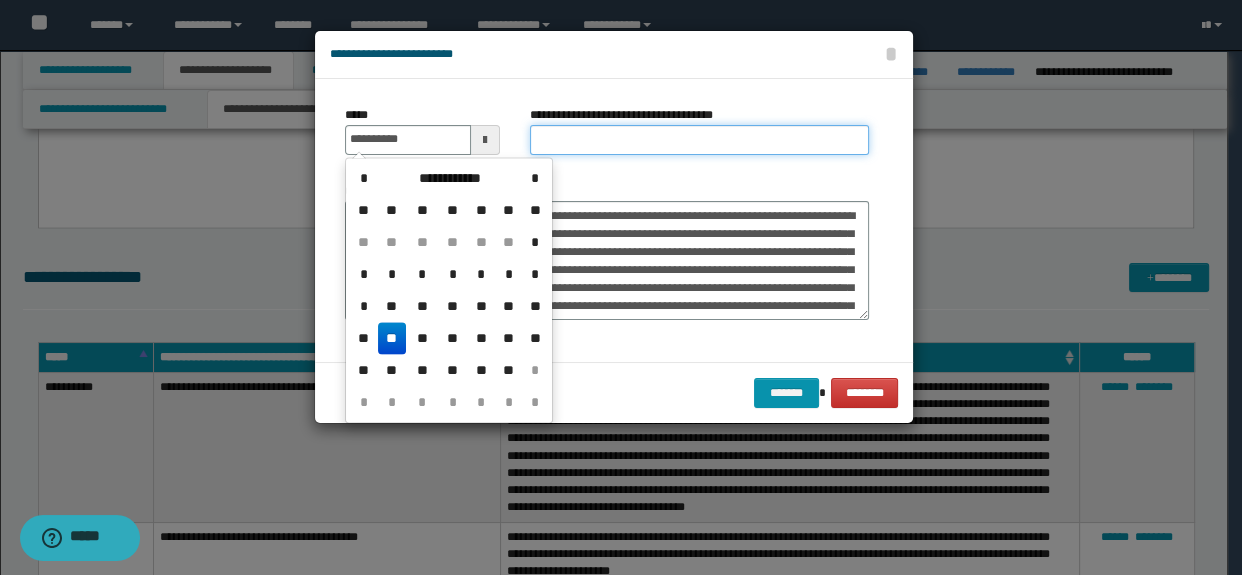 type on "**********" 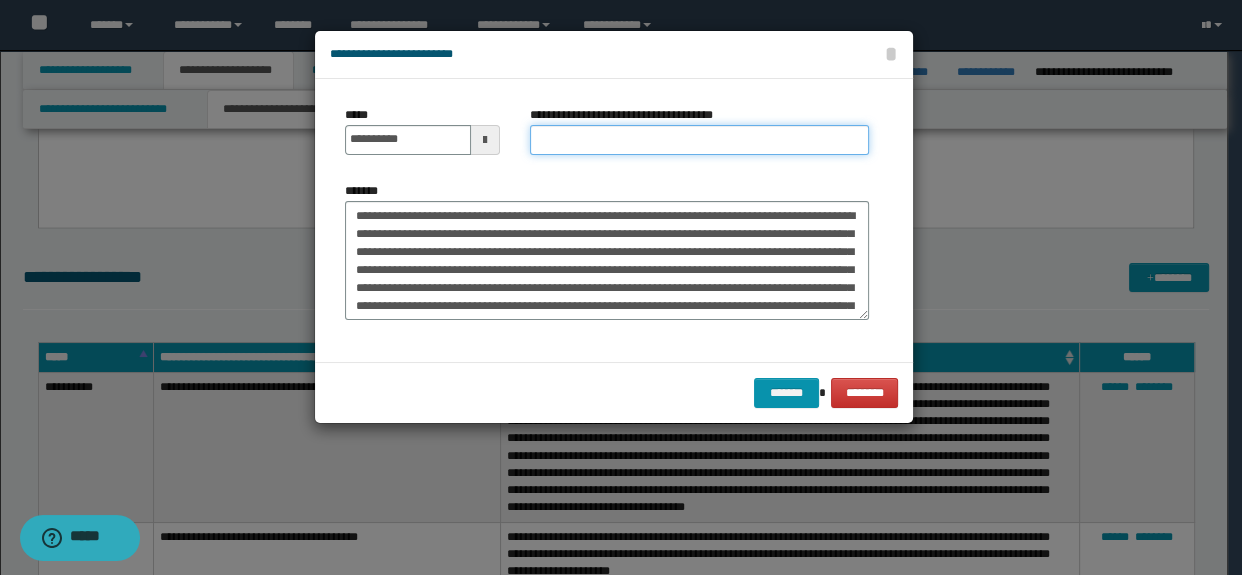 click on "**********" at bounding box center (700, 140) 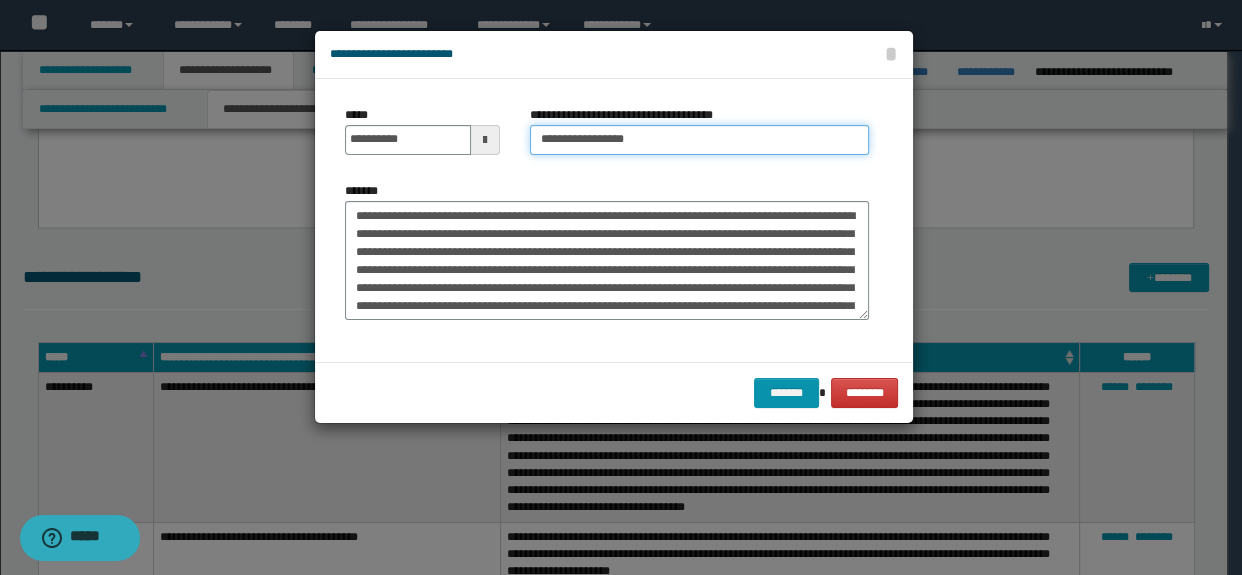 drag, startPoint x: 662, startPoint y: 148, endPoint x: 592, endPoint y: 148, distance: 70 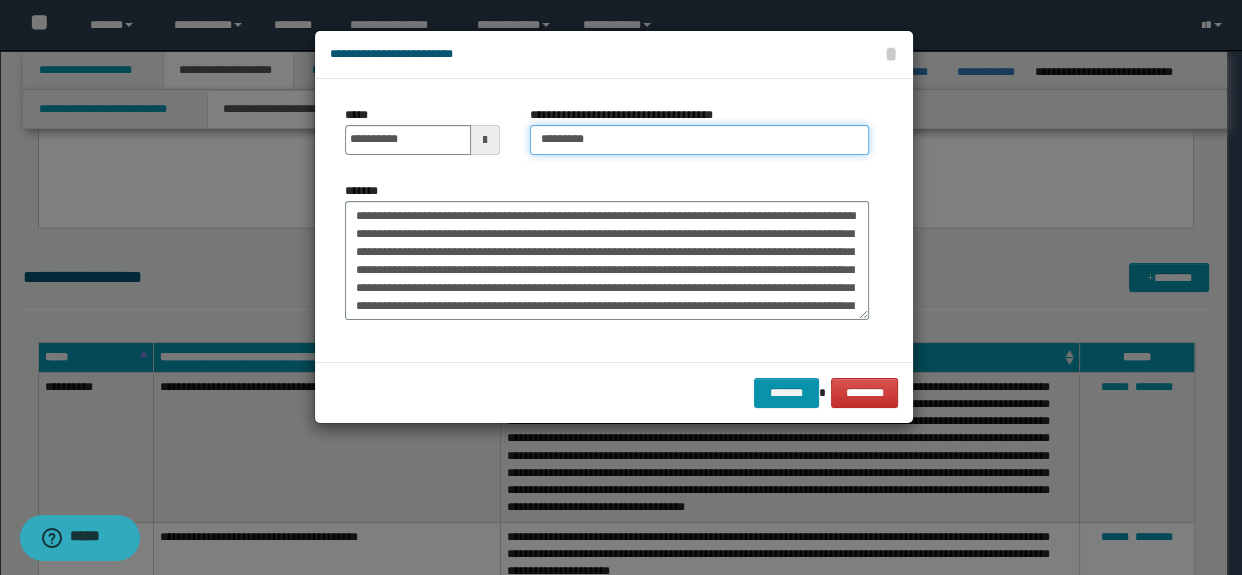 type on "**********" 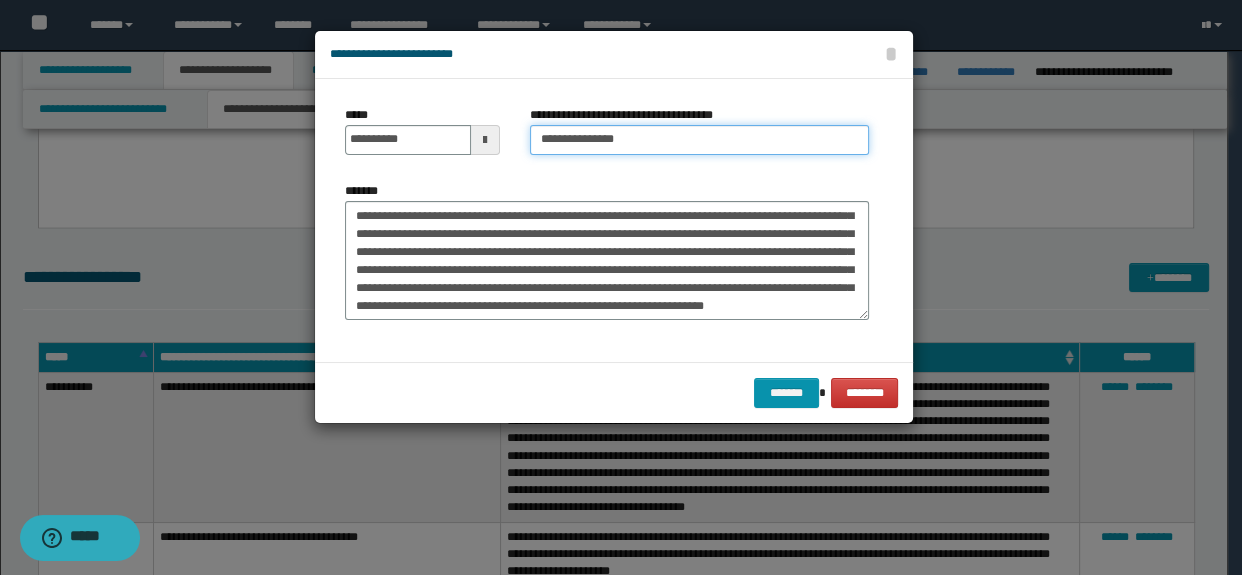 scroll, scrollTop: 35, scrollLeft: 0, axis: vertical 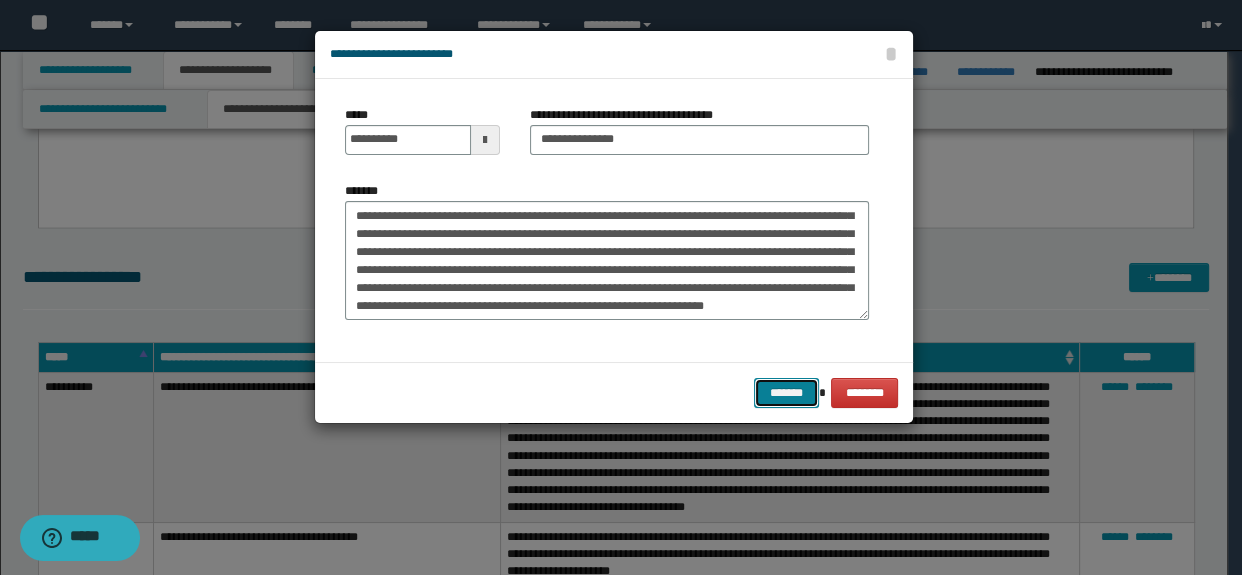 click on "*******" at bounding box center (786, 393) 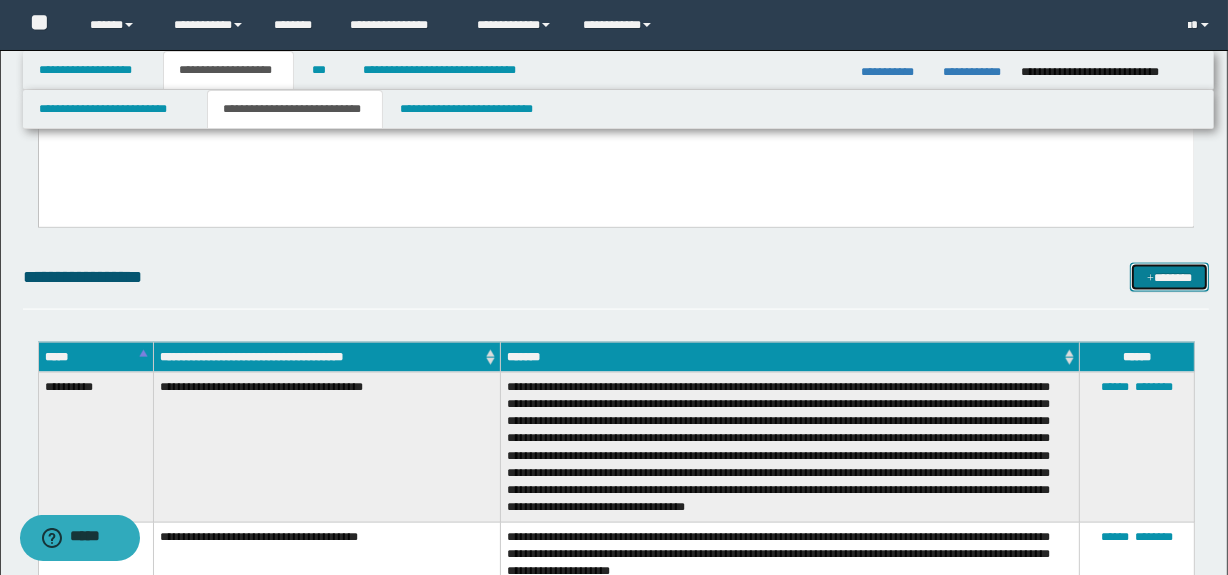 click on "*******" at bounding box center [1170, 278] 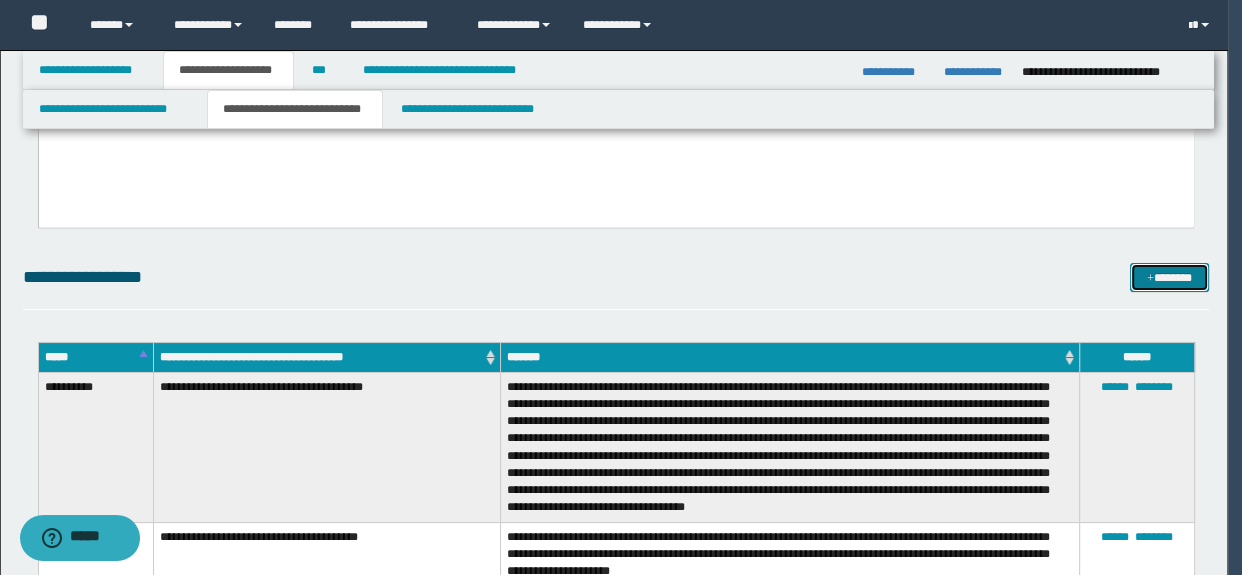 scroll, scrollTop: 0, scrollLeft: 0, axis: both 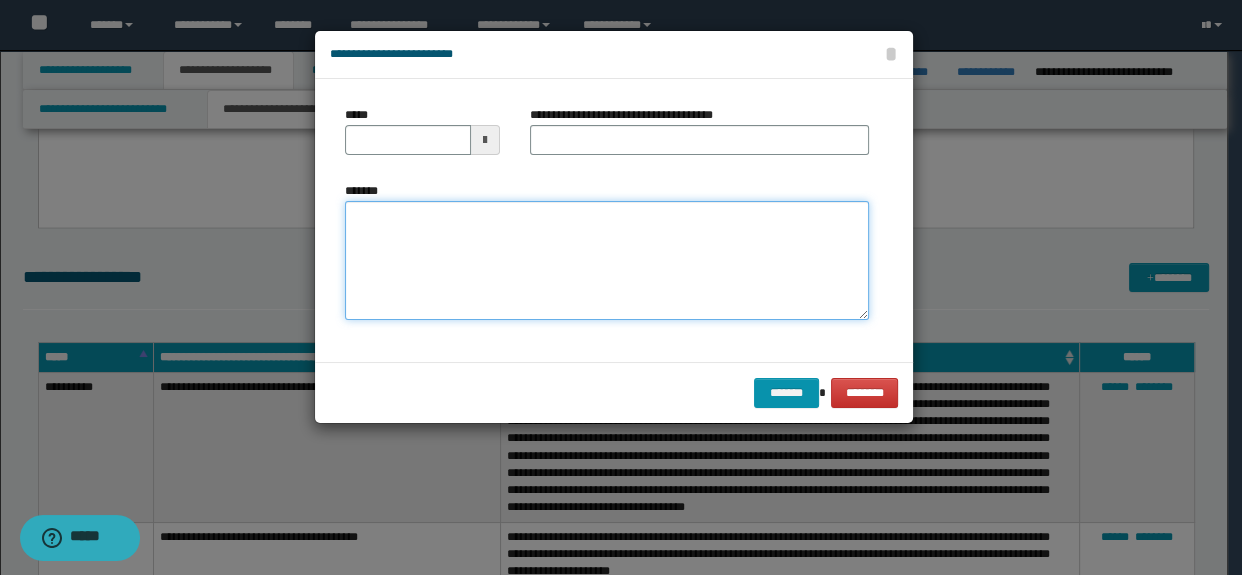 click on "*******" at bounding box center [607, 261] 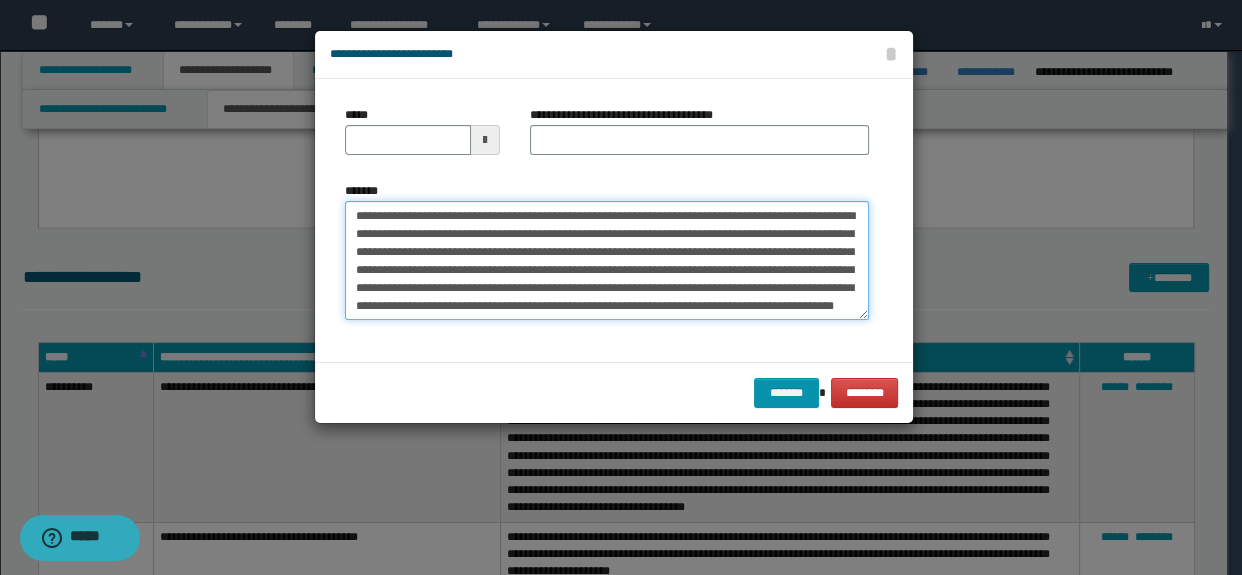 scroll, scrollTop: 0, scrollLeft: 0, axis: both 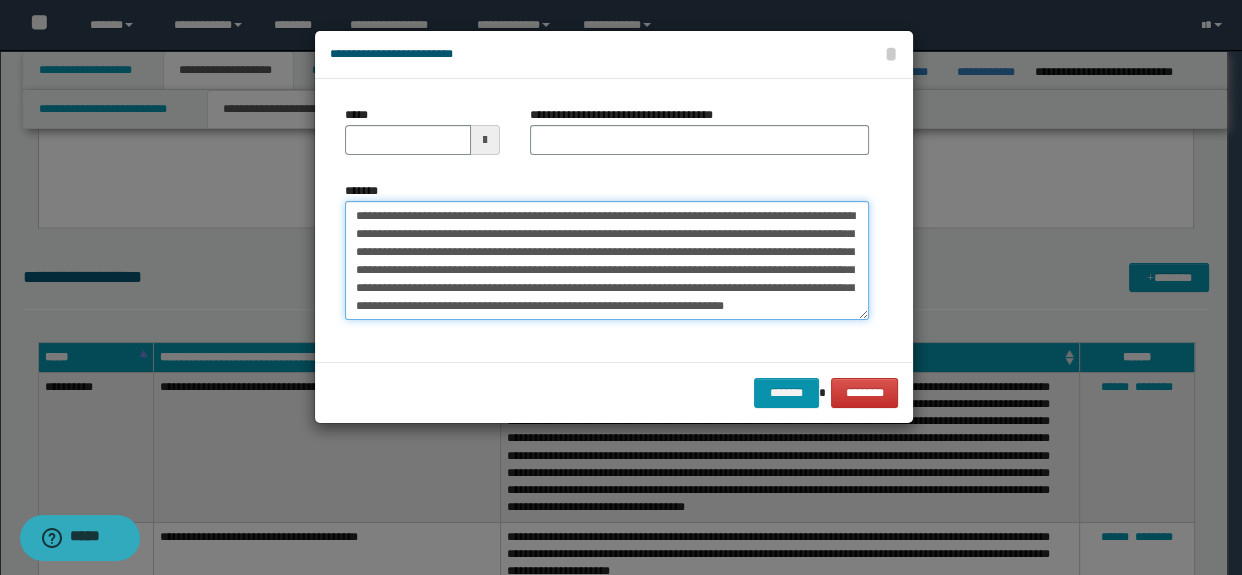 type 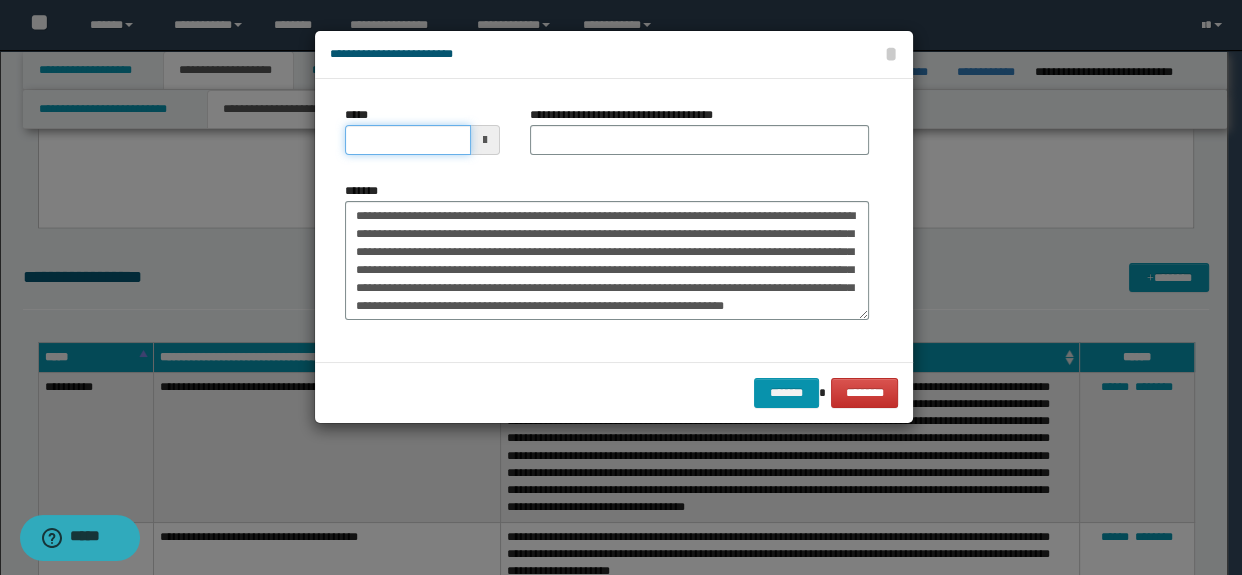 click on "*****" at bounding box center [408, 140] 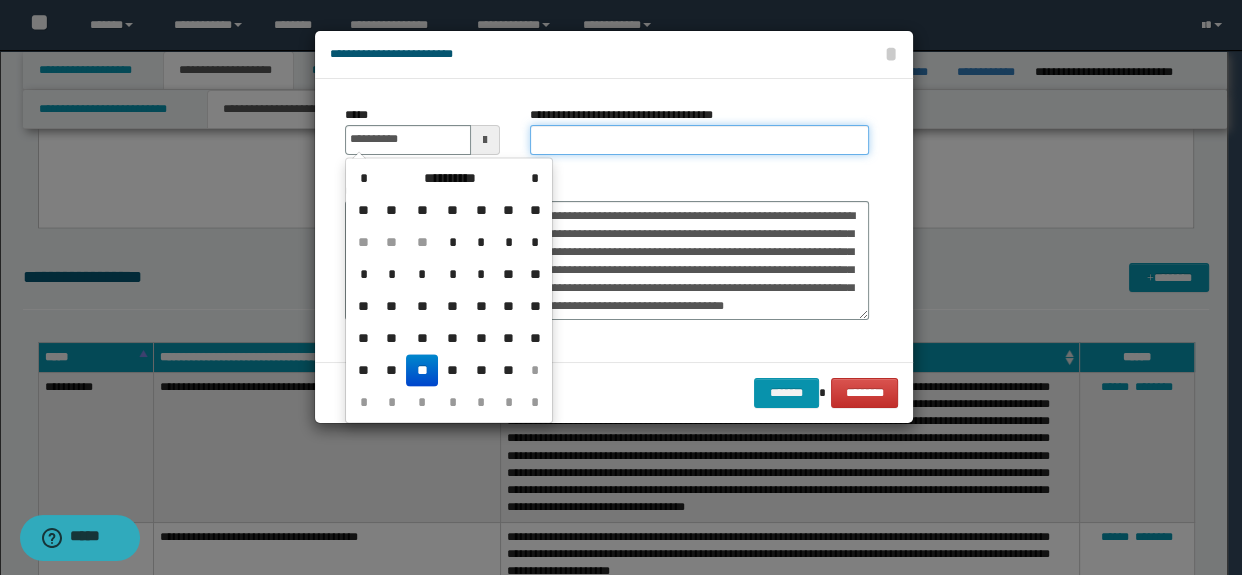 type on "**********" 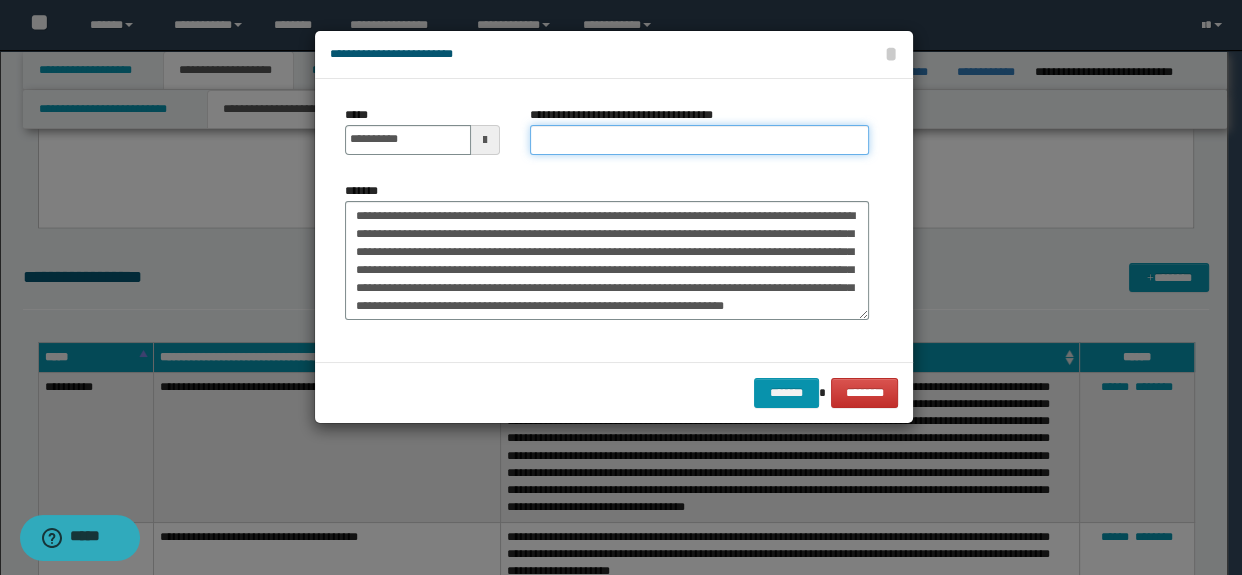 type on "*********" 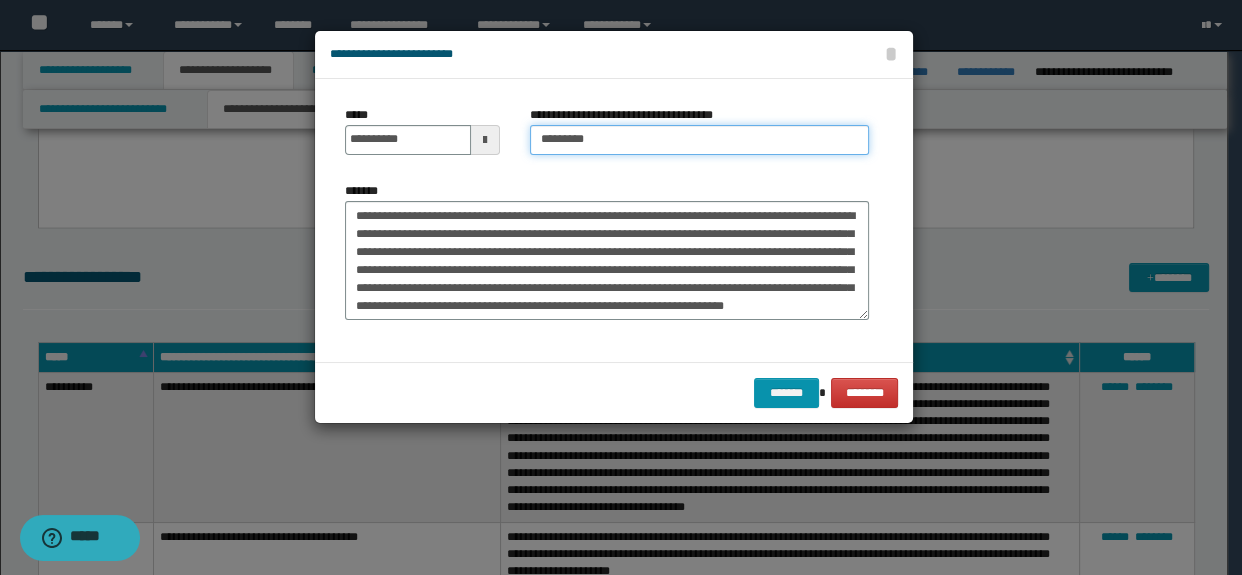 scroll, scrollTop: 18, scrollLeft: 0, axis: vertical 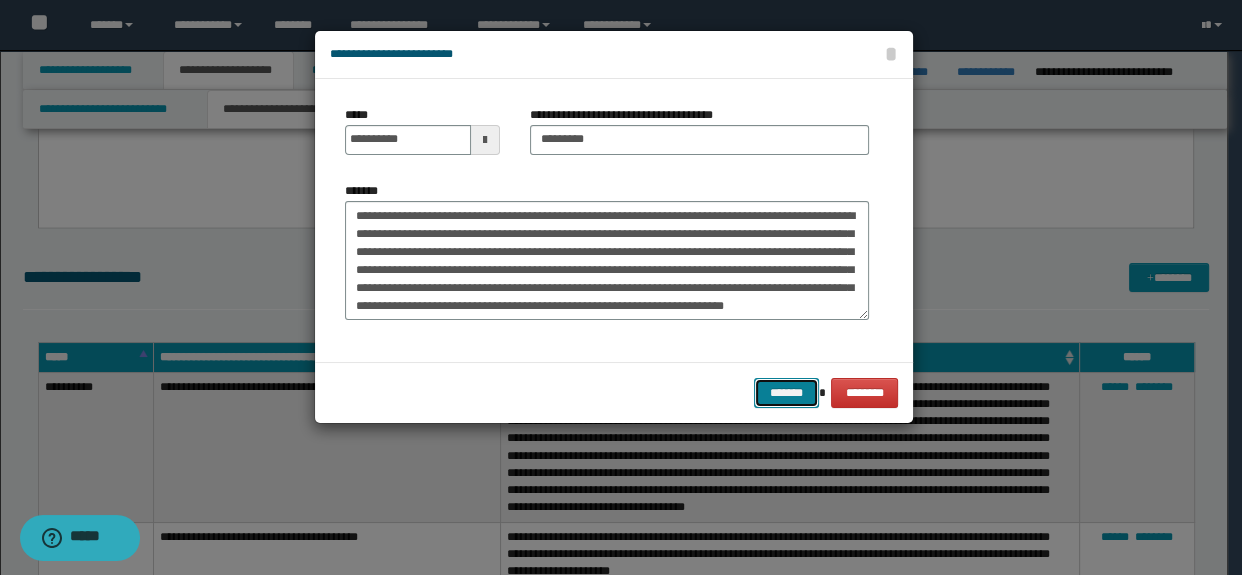 click on "*******" at bounding box center [786, 393] 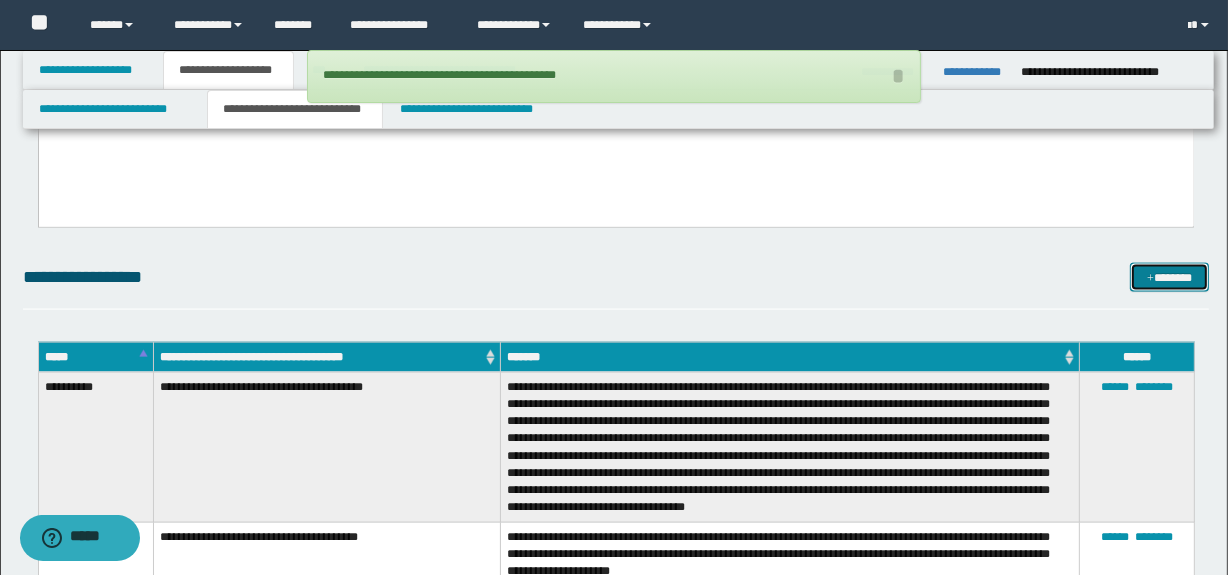 click at bounding box center (1150, 279) 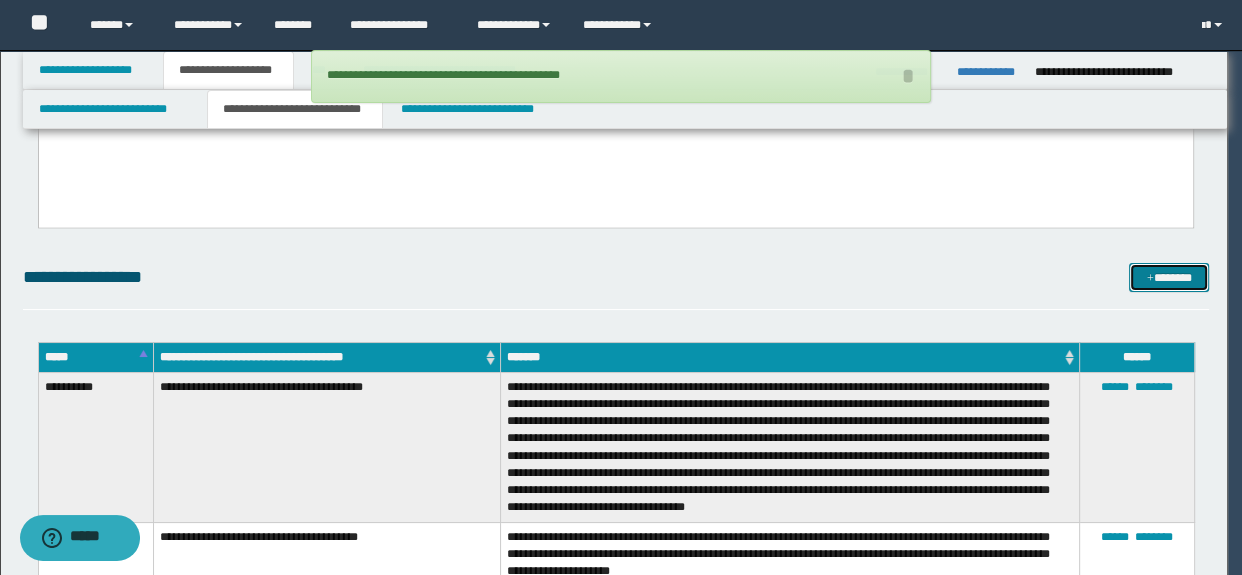 scroll, scrollTop: 0, scrollLeft: 0, axis: both 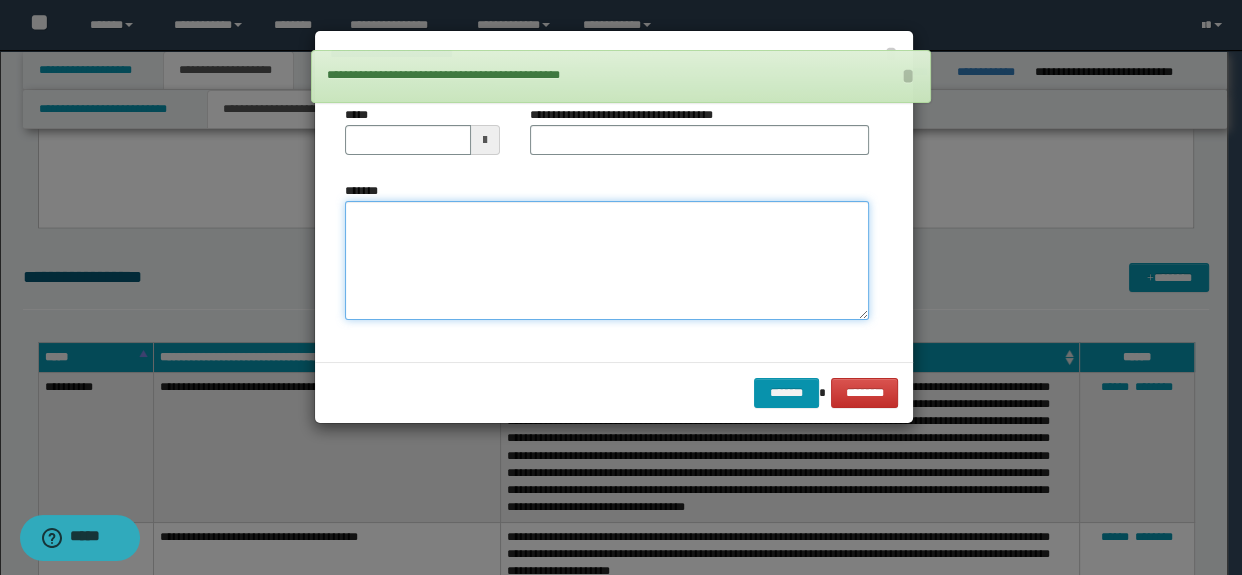 click on "*******" at bounding box center (607, 261) 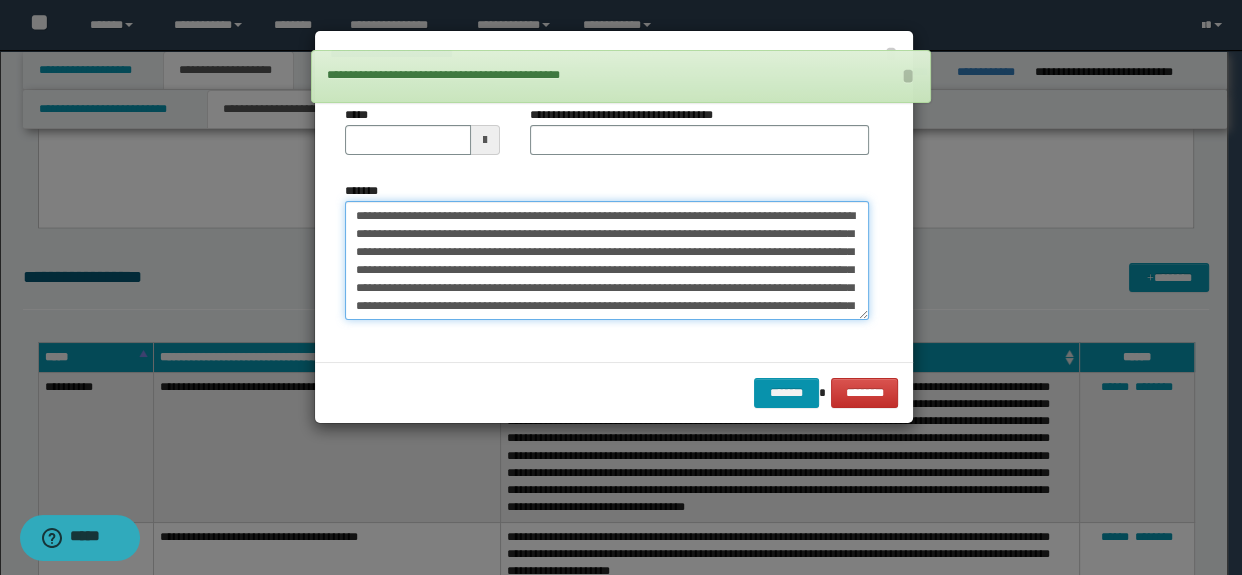 scroll, scrollTop: 30, scrollLeft: 0, axis: vertical 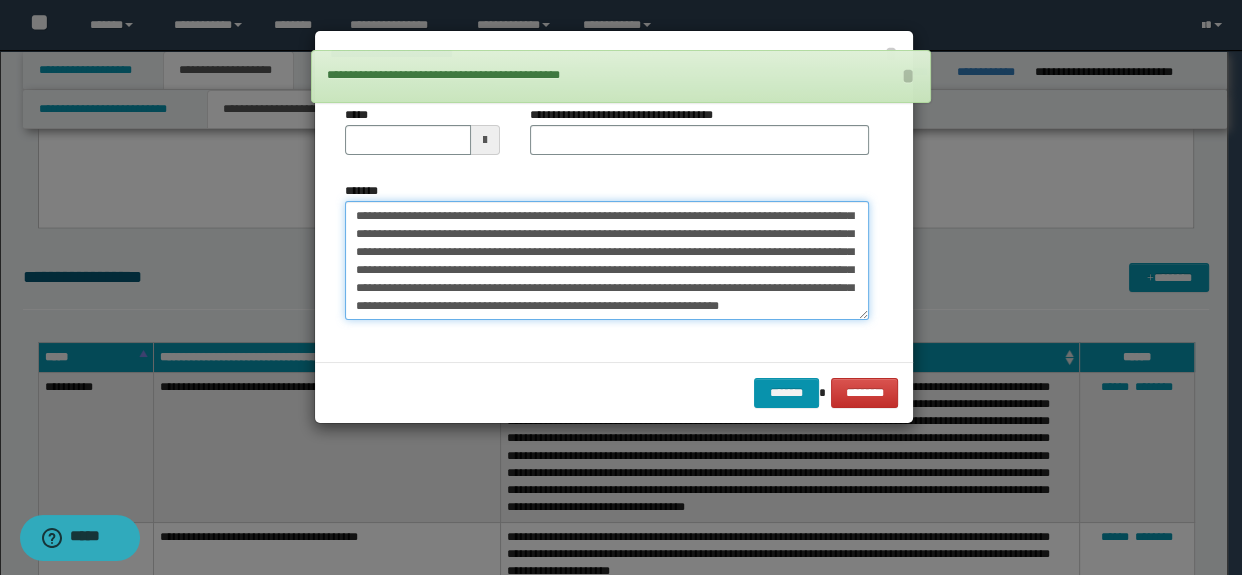 type on "**********" 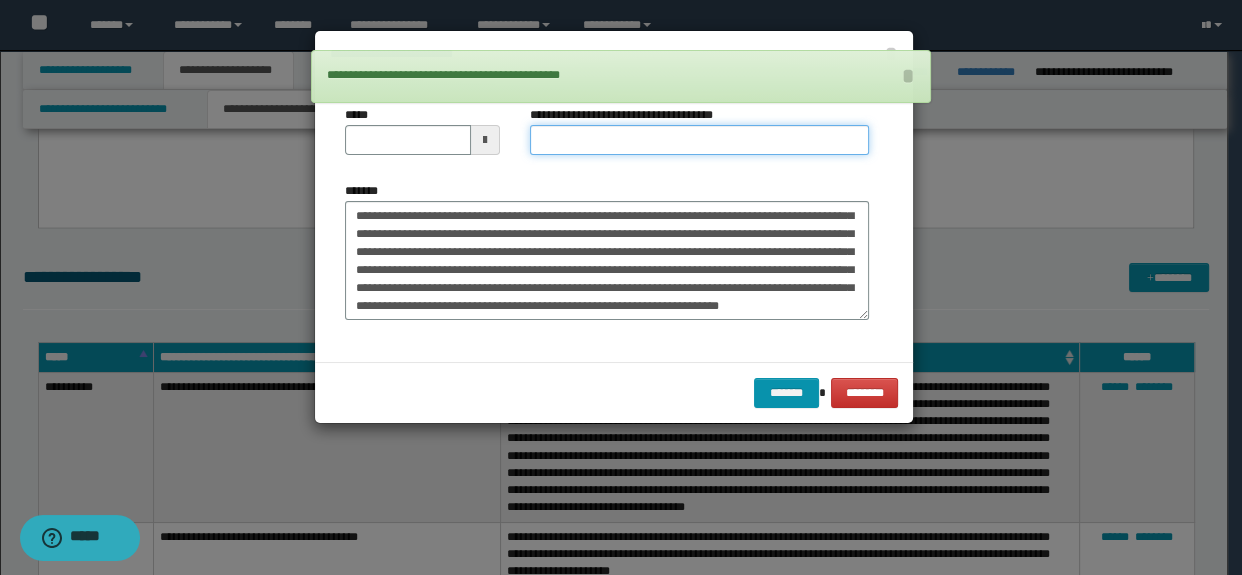 click on "**********" at bounding box center [700, 140] 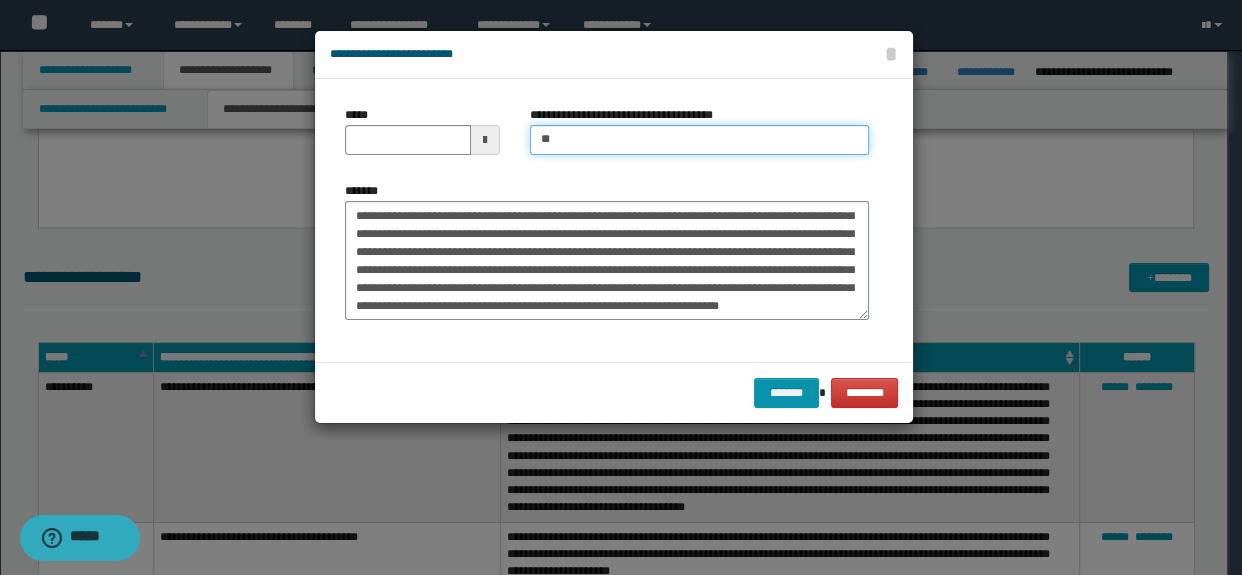 type on "*" 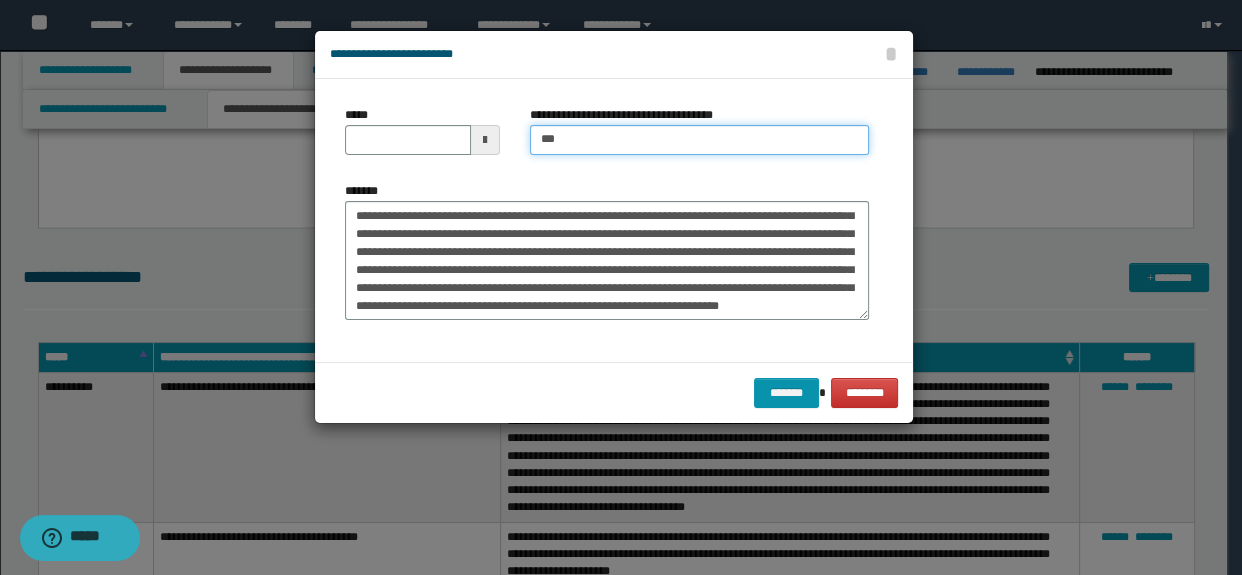 type on "**********" 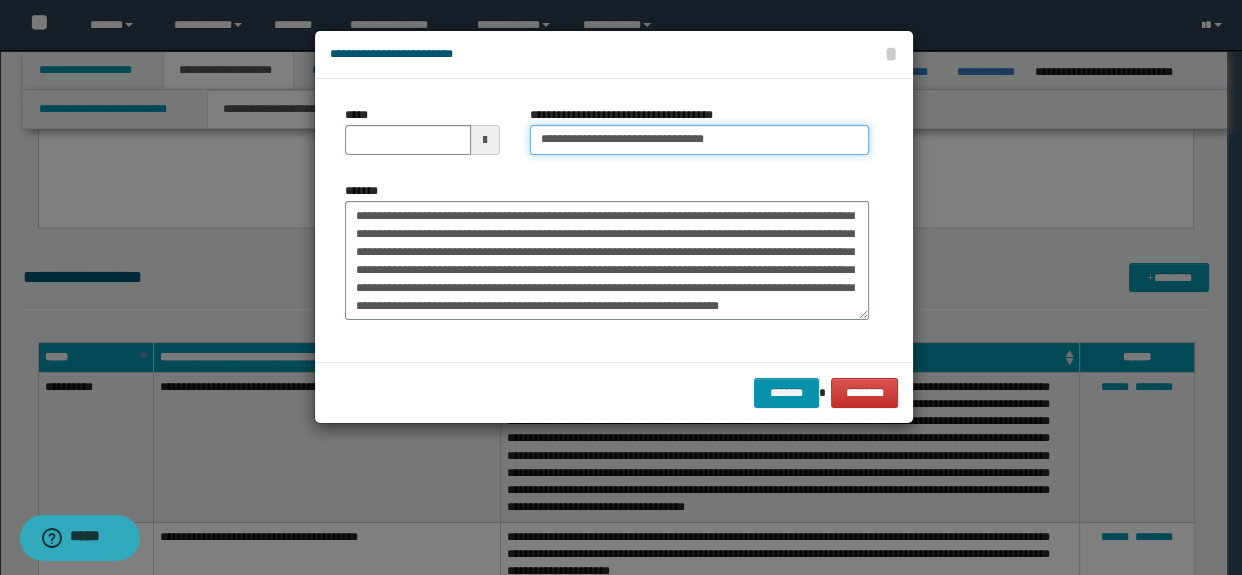 scroll, scrollTop: 0, scrollLeft: 0, axis: both 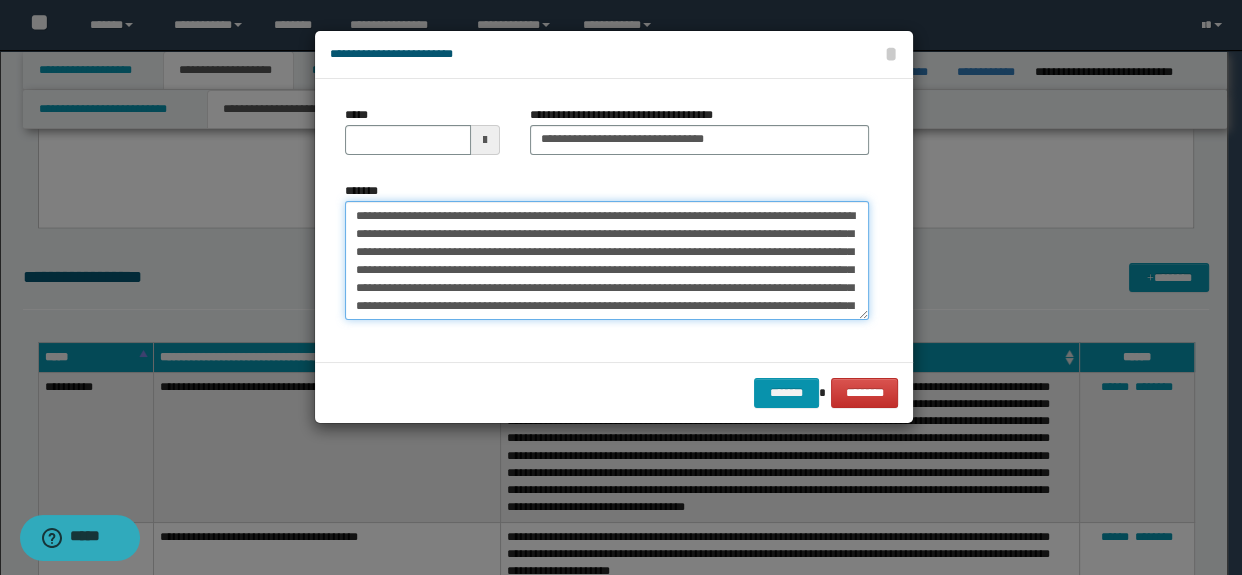 drag, startPoint x: 640, startPoint y: 213, endPoint x: 129, endPoint y: 211, distance: 511.0039 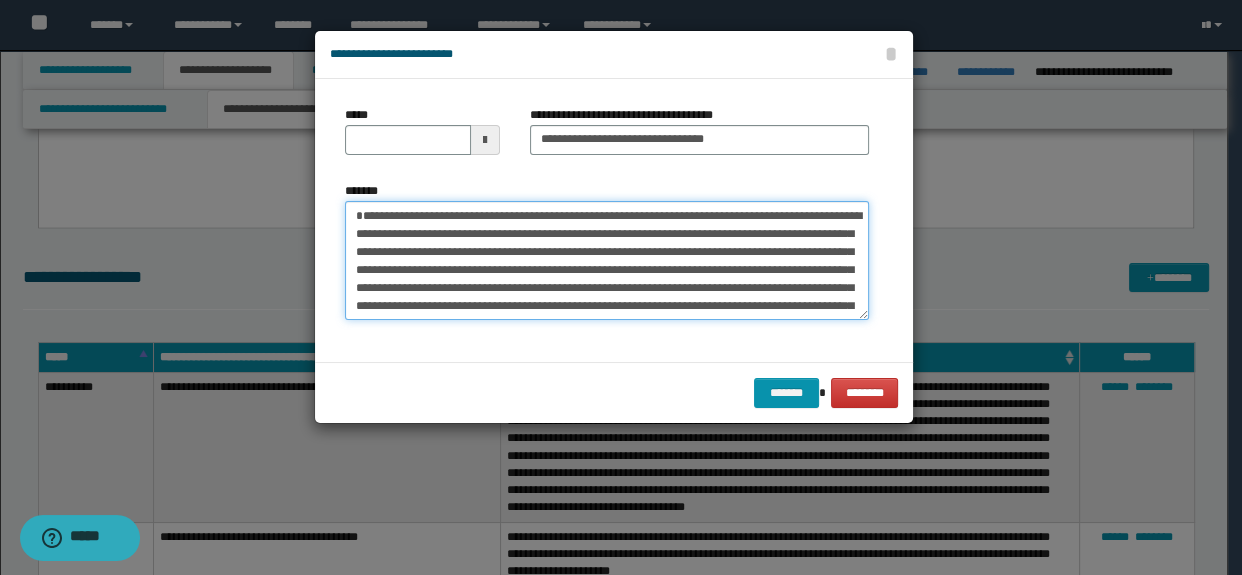 type 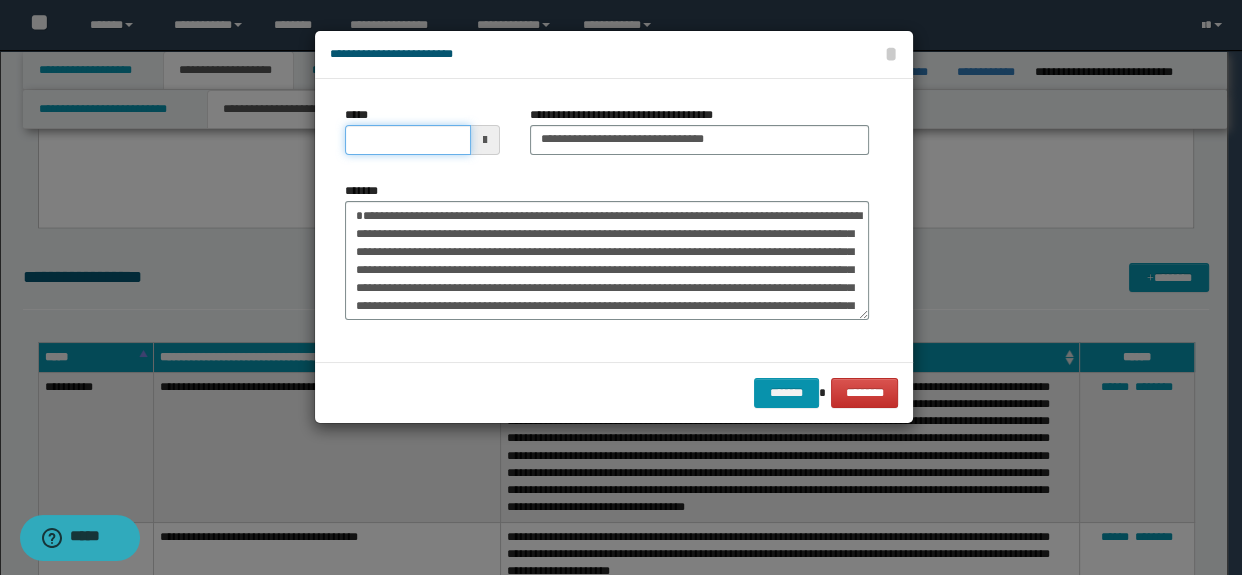 click on "*****" at bounding box center [408, 140] 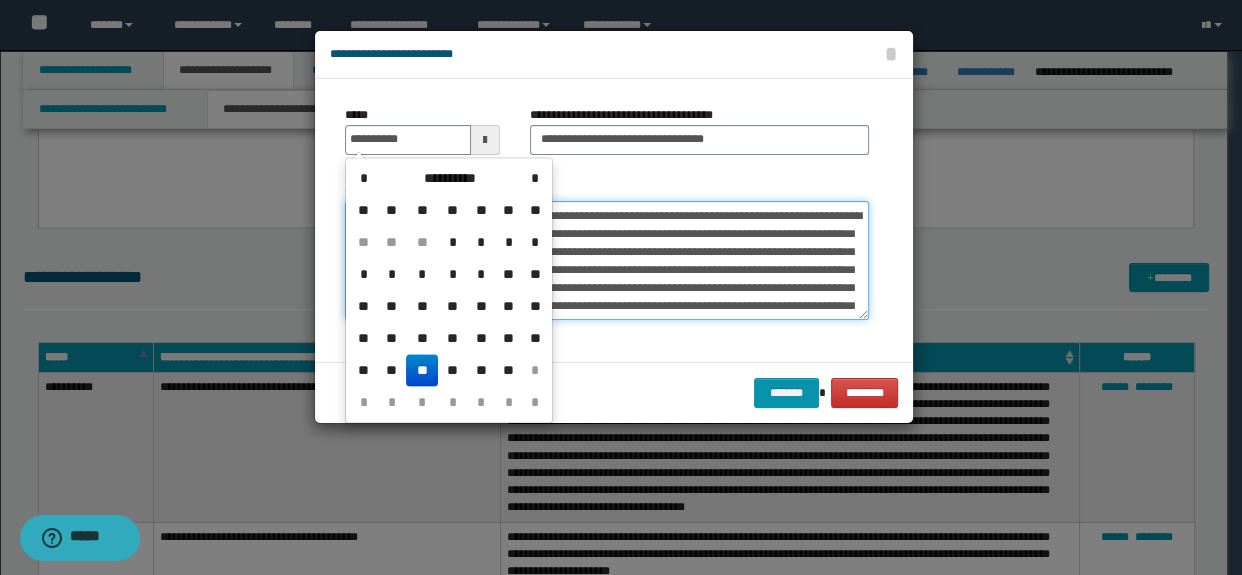 type on "**********" 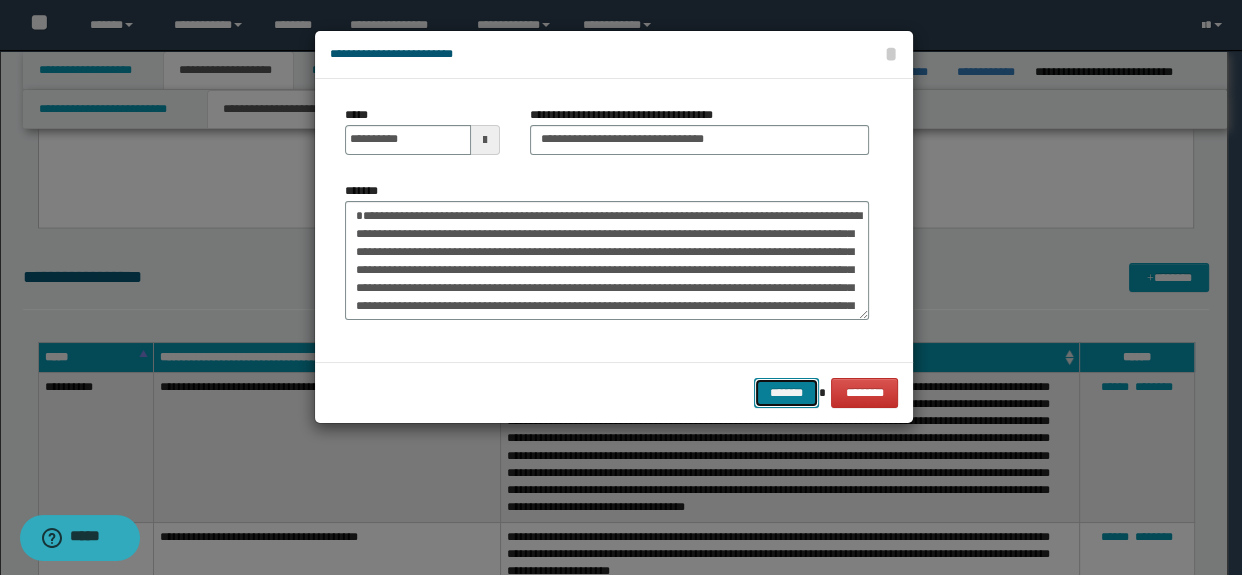 click on "*******" at bounding box center [786, 393] 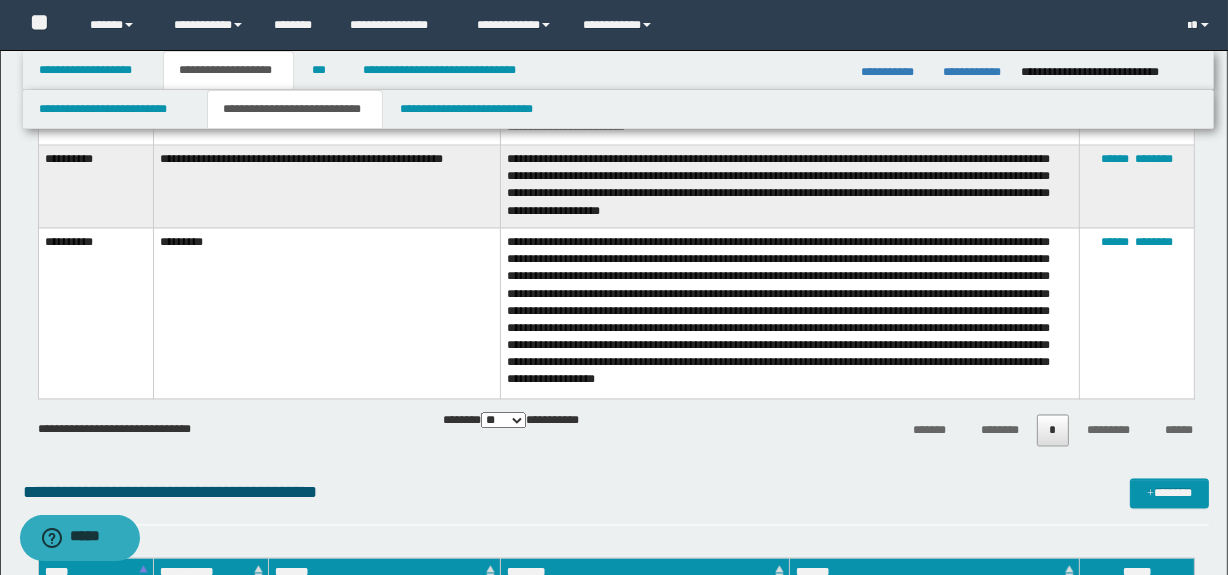 scroll, scrollTop: 3336, scrollLeft: 0, axis: vertical 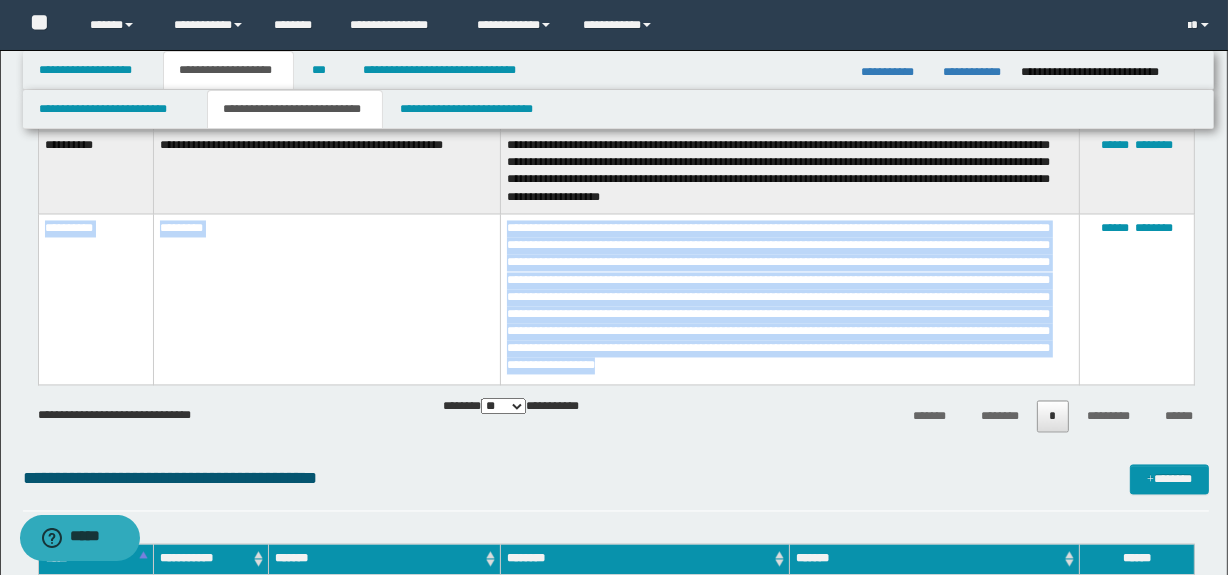 drag, startPoint x: 895, startPoint y: 375, endPoint x: 42, endPoint y: 246, distance: 862.6993 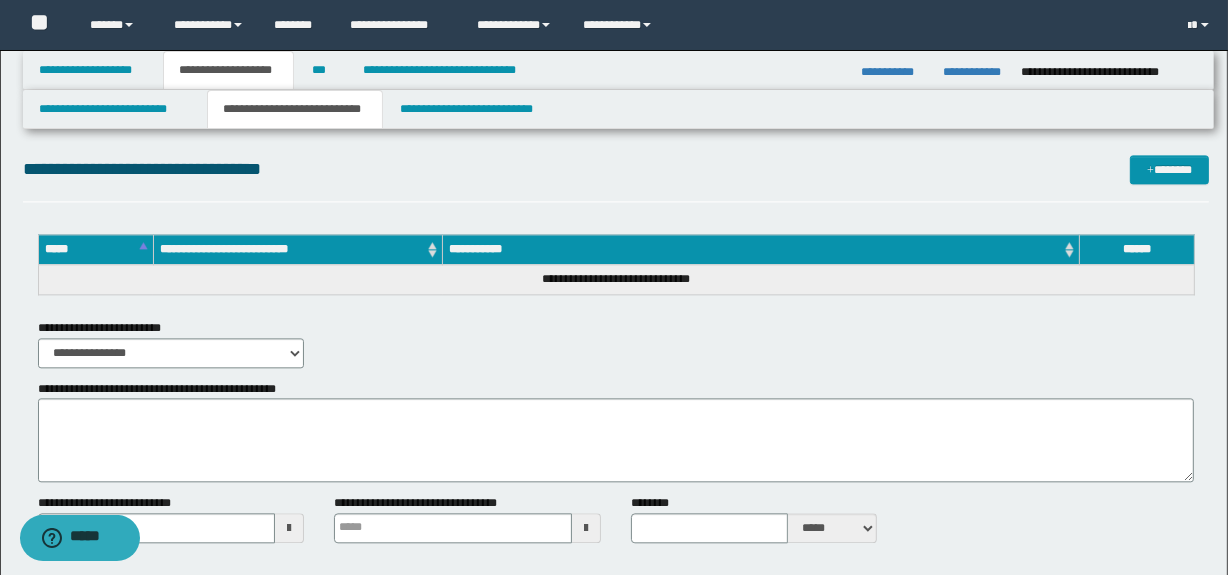 scroll, scrollTop: 4081, scrollLeft: 0, axis: vertical 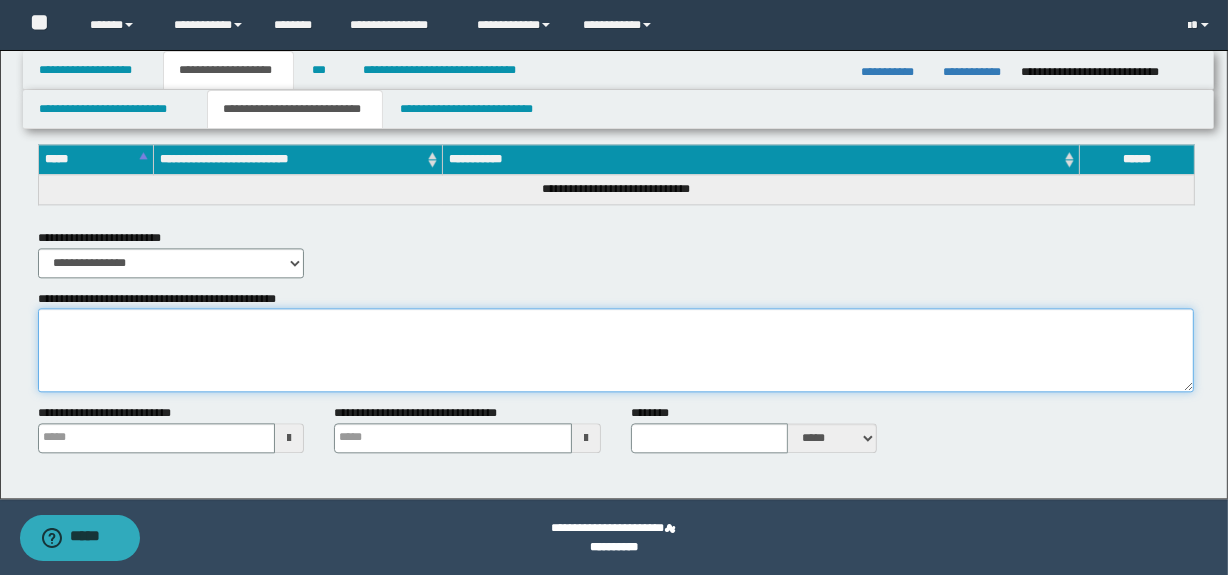 click on "**********" at bounding box center [616, 350] 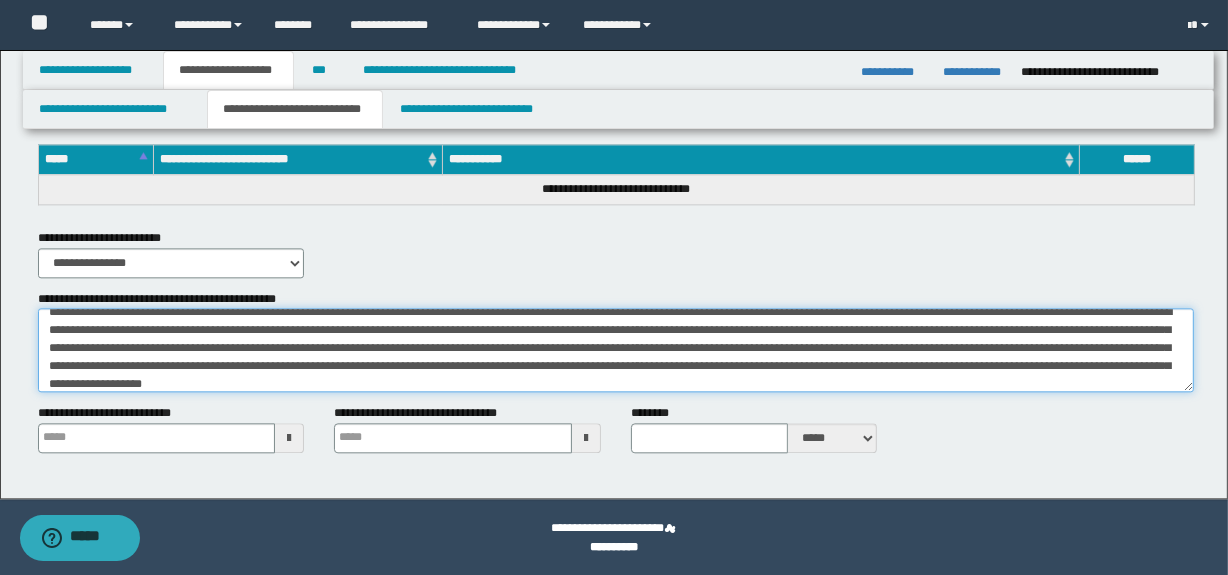 scroll, scrollTop: 0, scrollLeft: 0, axis: both 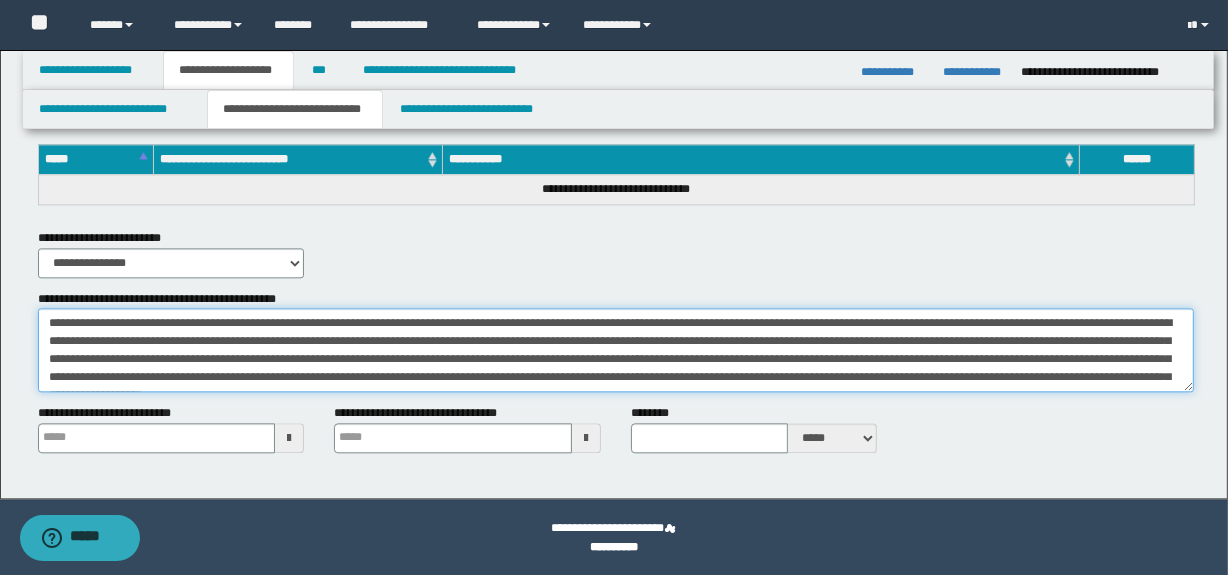 drag, startPoint x: 126, startPoint y: 320, endPoint x: 507, endPoint y: 362, distance: 383.30798 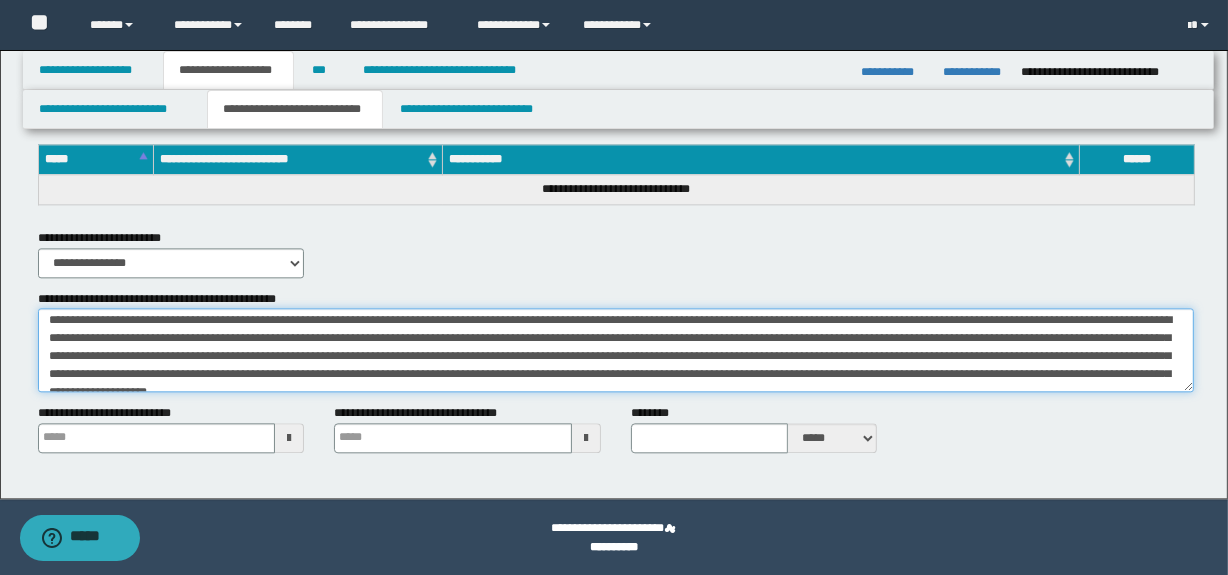 scroll, scrollTop: 0, scrollLeft: 0, axis: both 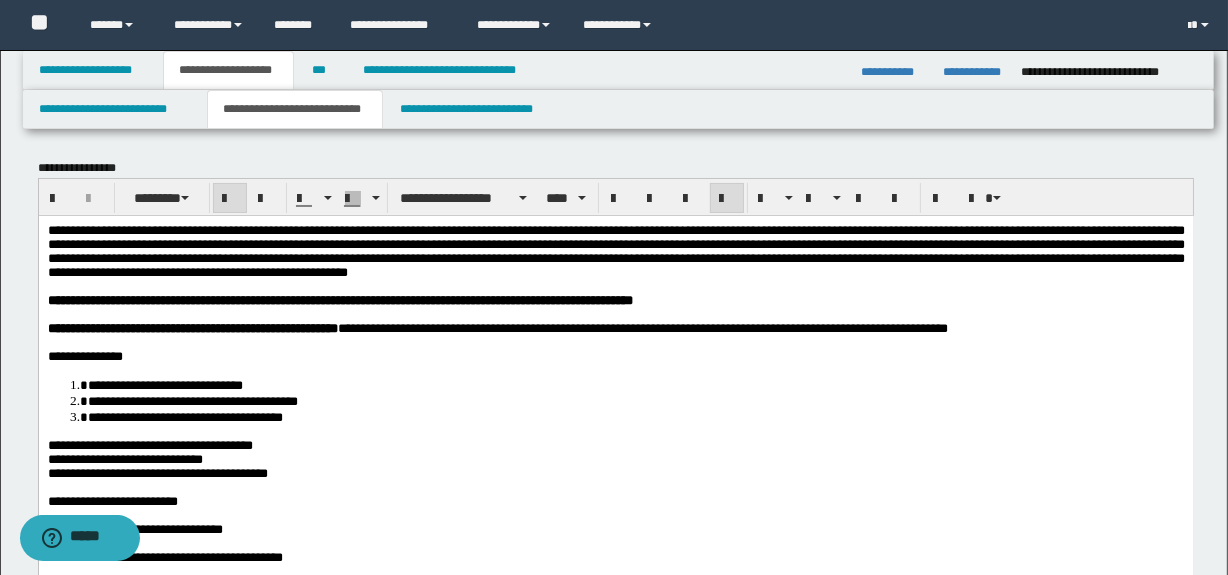 type on "**********" 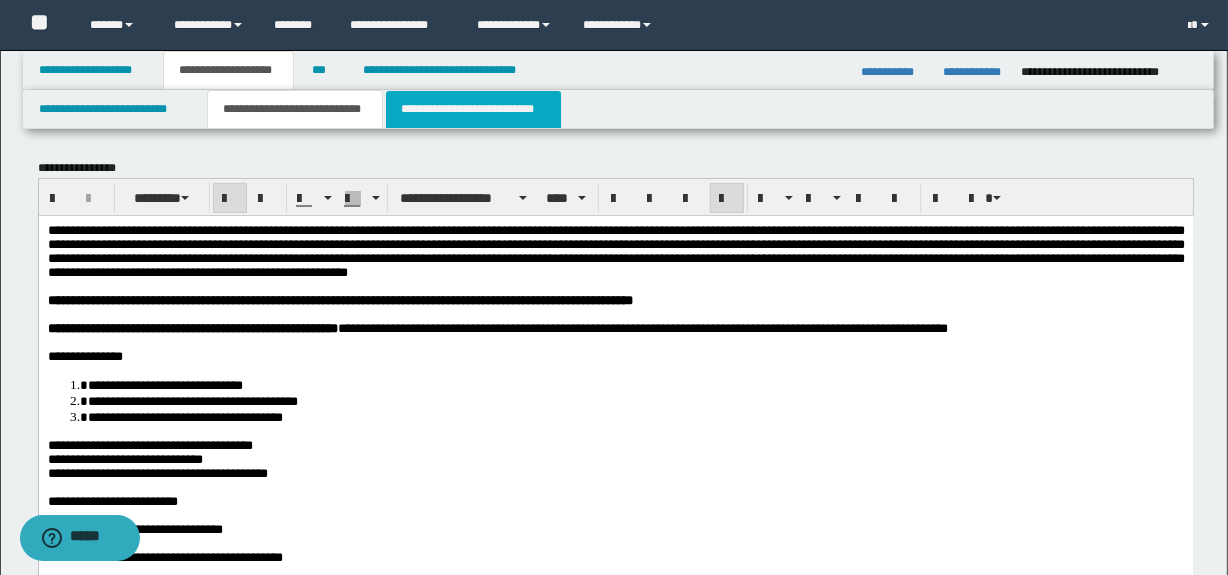 click on "**********" at bounding box center (473, 109) 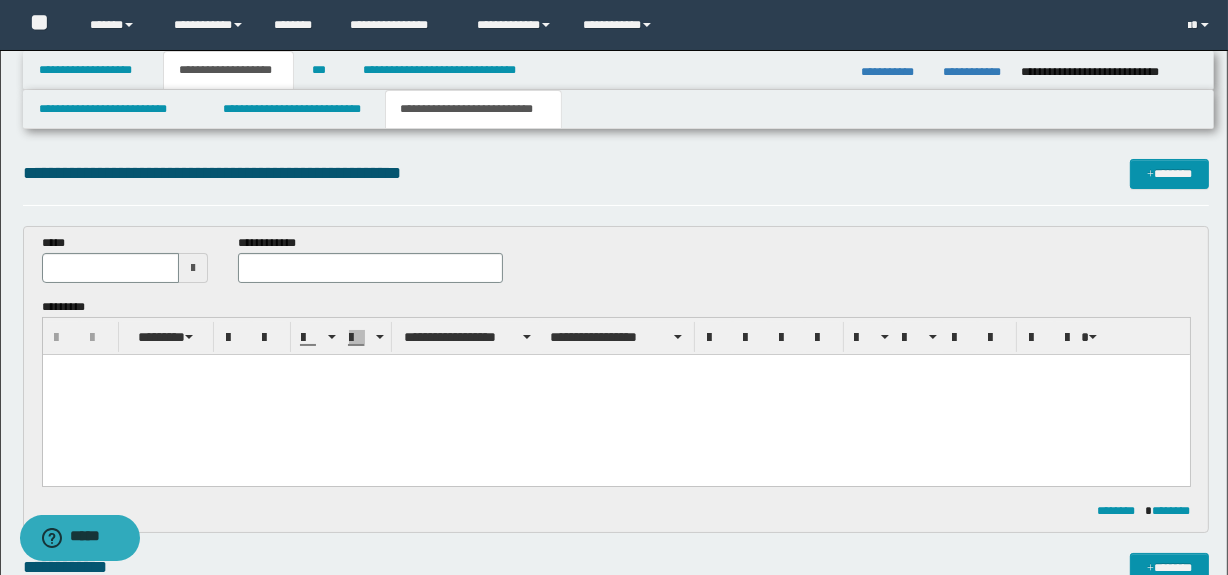 scroll, scrollTop: 0, scrollLeft: 0, axis: both 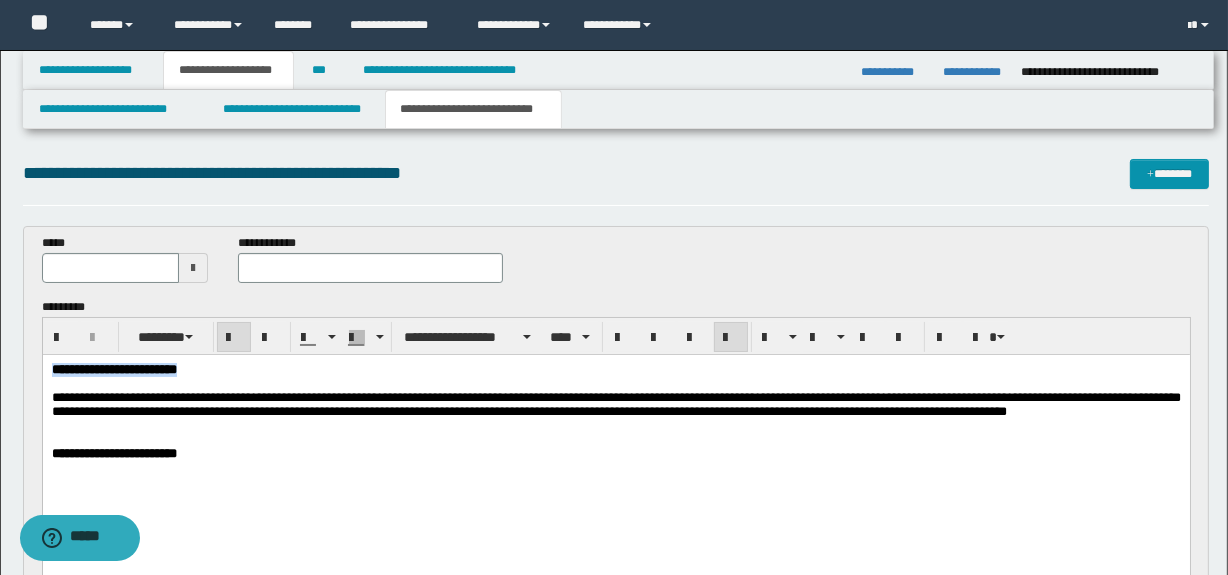 drag, startPoint x: 183, startPoint y: 374, endPoint x: -1, endPoint y: 373, distance: 184.00272 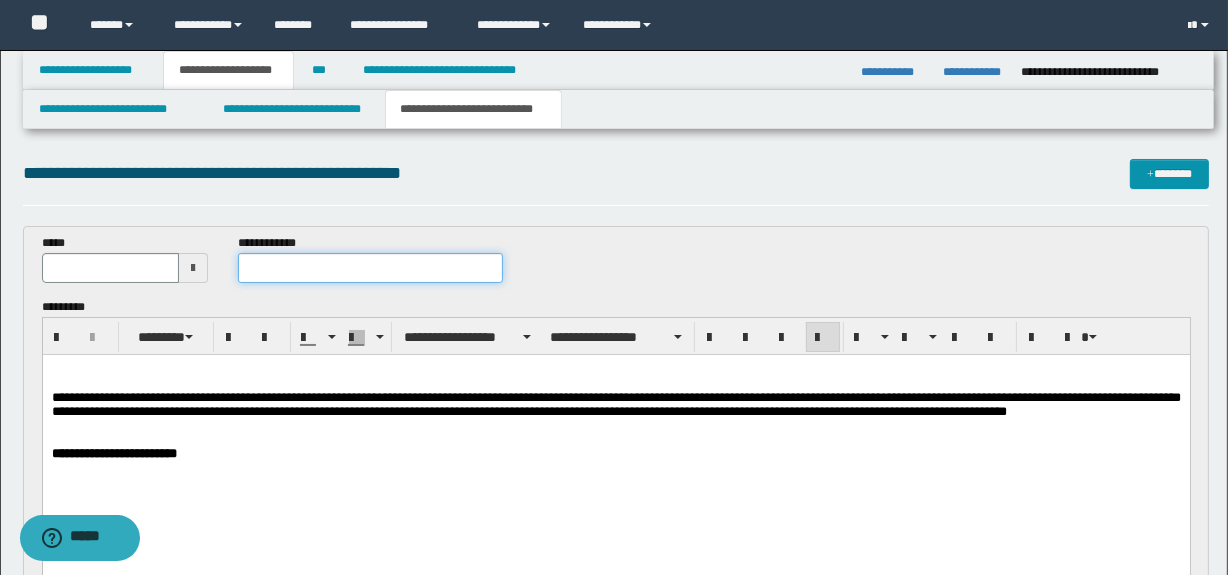 click at bounding box center [370, 268] 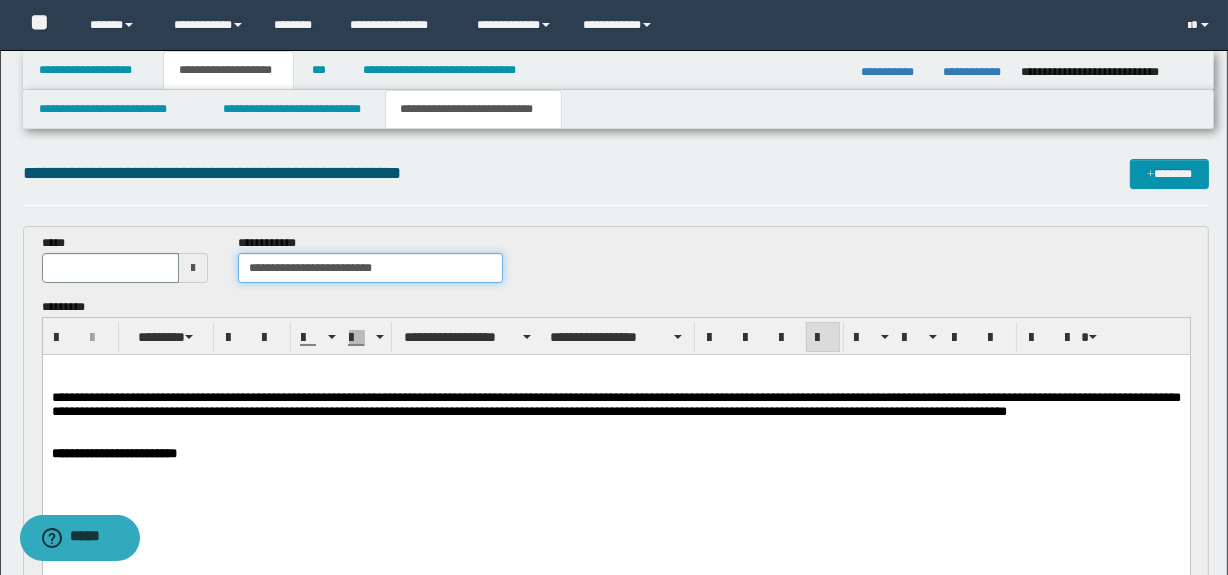type on "**********" 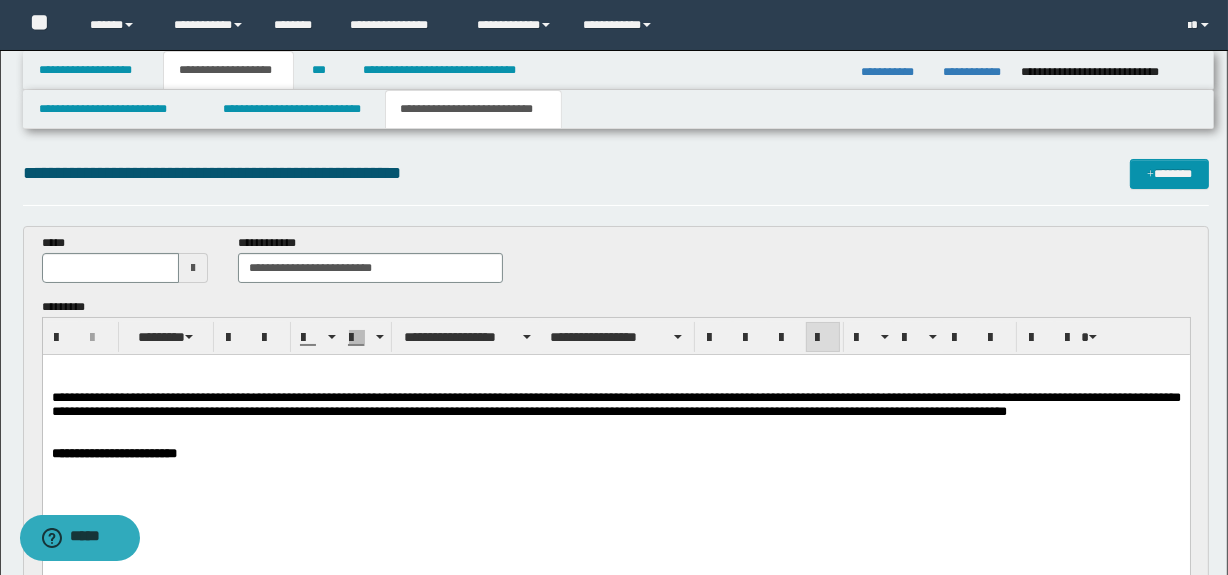 click at bounding box center [193, 268] 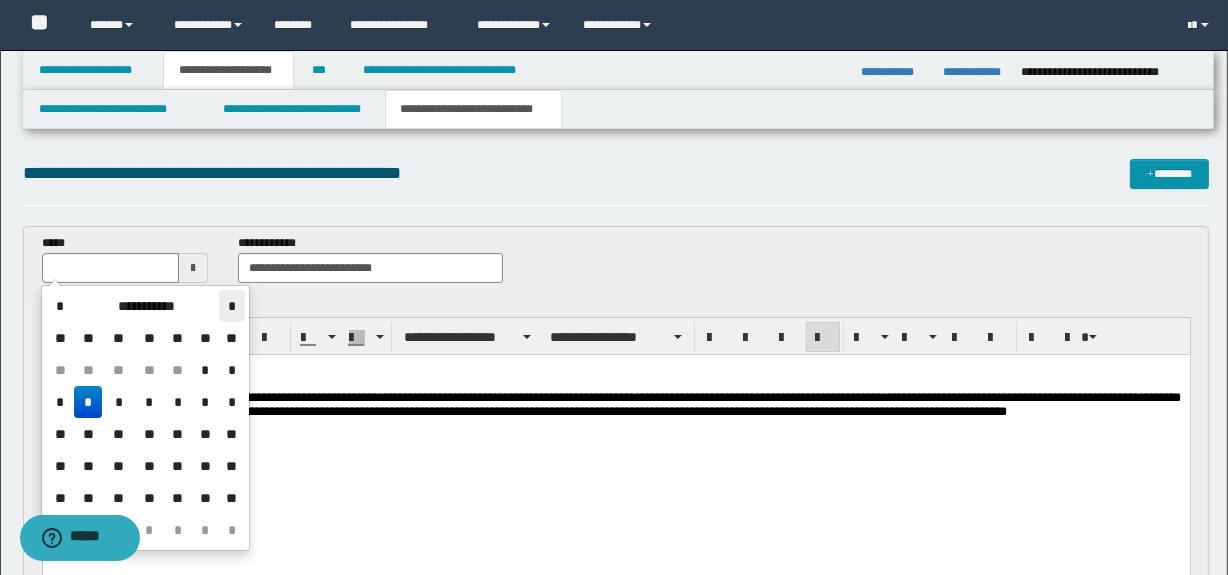 click on "*" at bounding box center [231, 306] 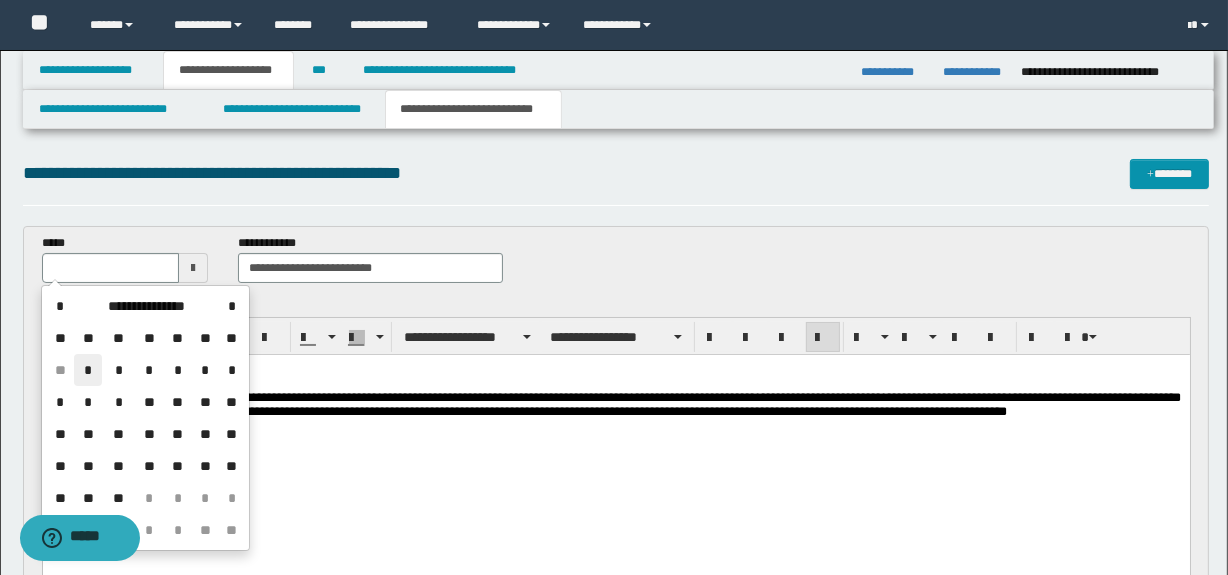 click on "*" at bounding box center [88, 370] 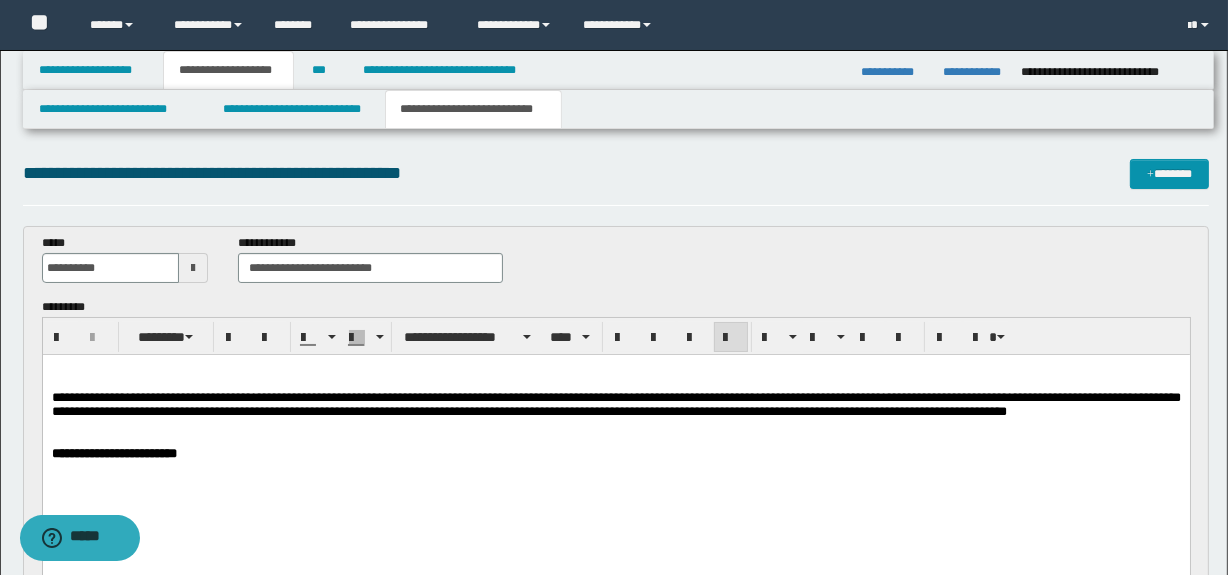 click on "**********" at bounding box center (615, 404) 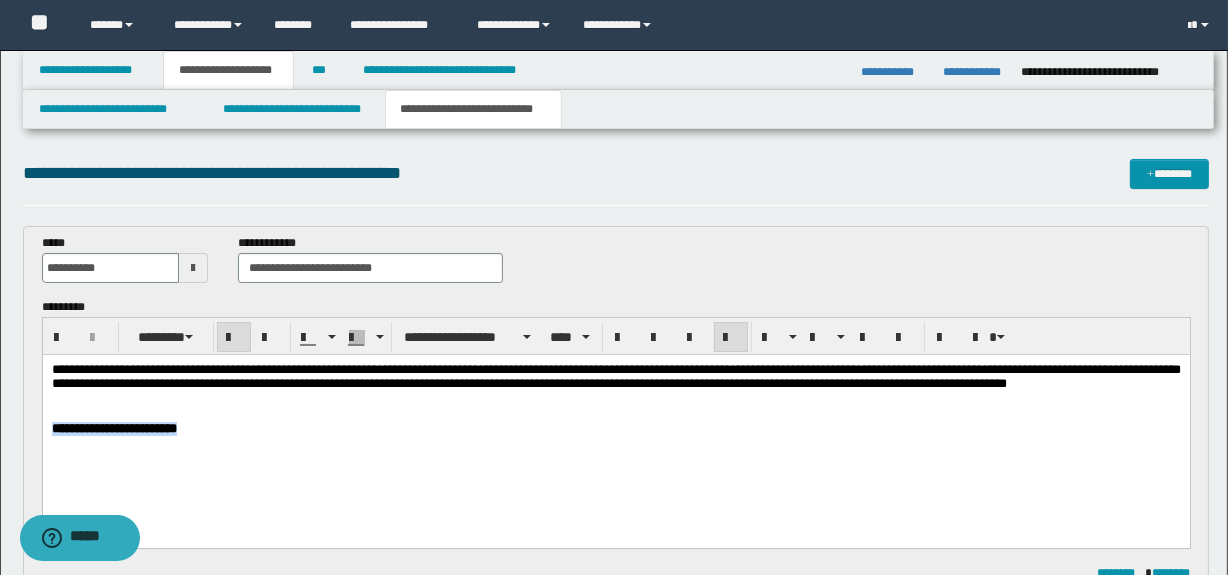 drag, startPoint x: 292, startPoint y: 439, endPoint x: -1, endPoint y: 439, distance: 293 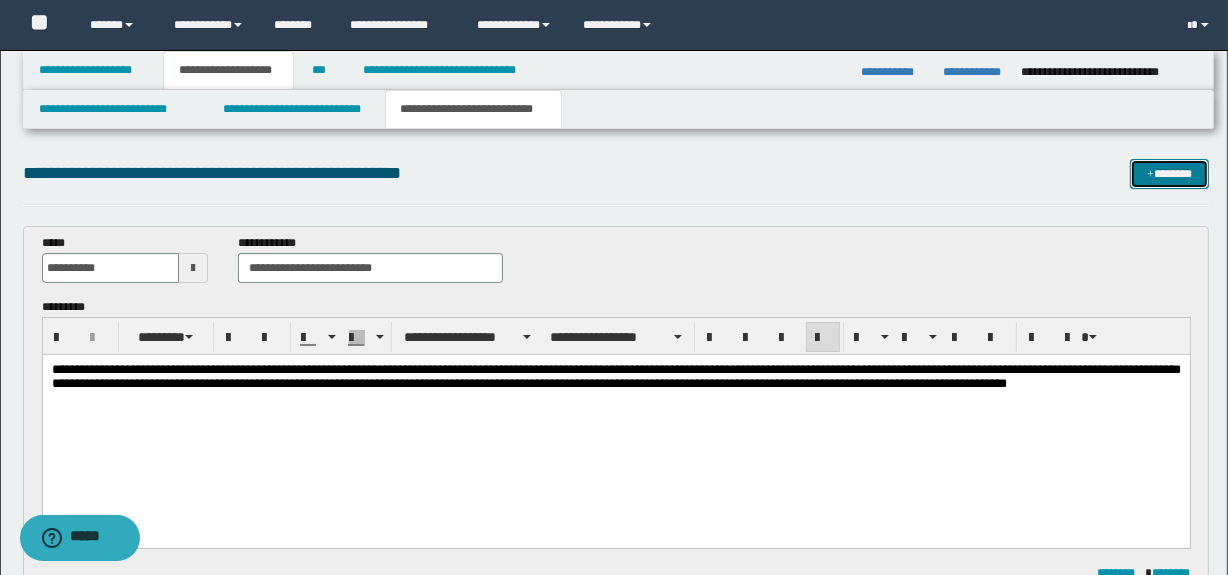 click at bounding box center (1150, 175) 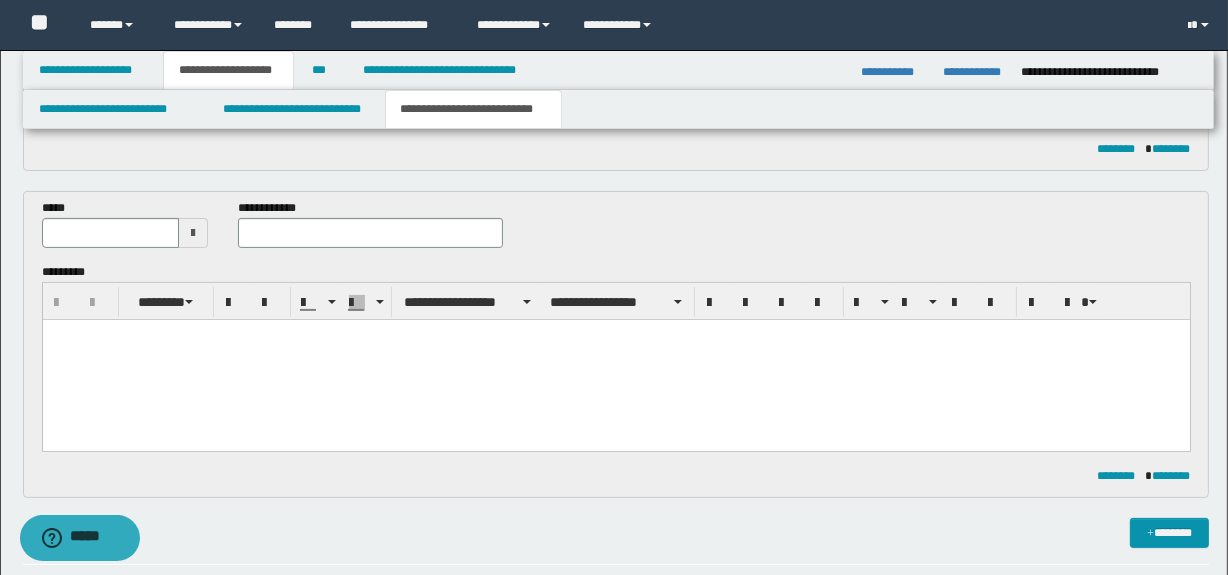 scroll, scrollTop: 420, scrollLeft: 0, axis: vertical 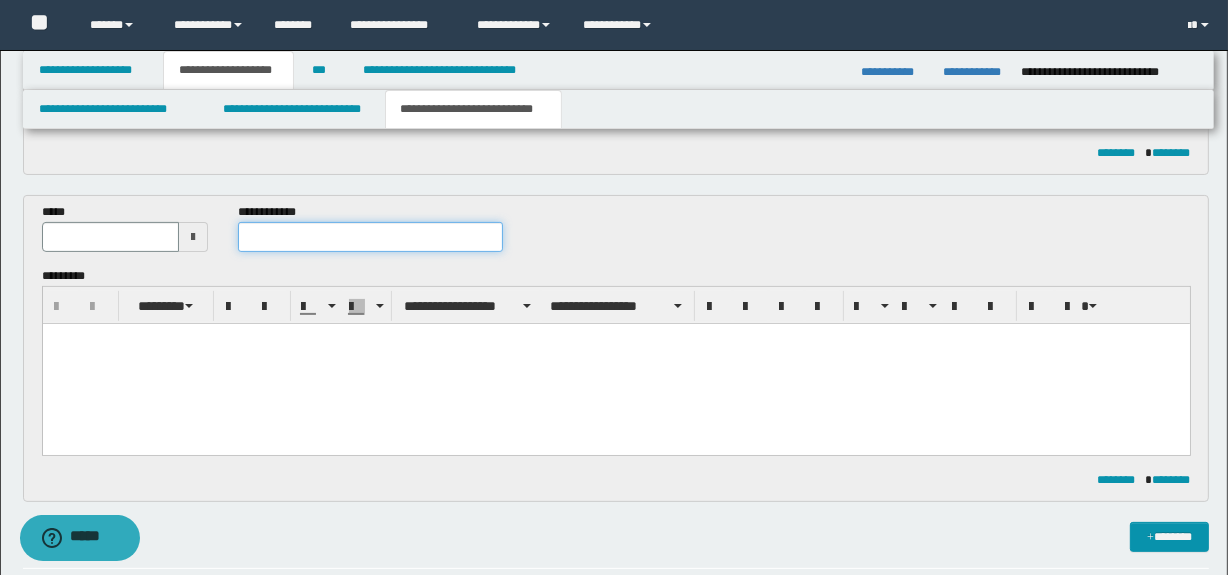 click at bounding box center [370, 237] 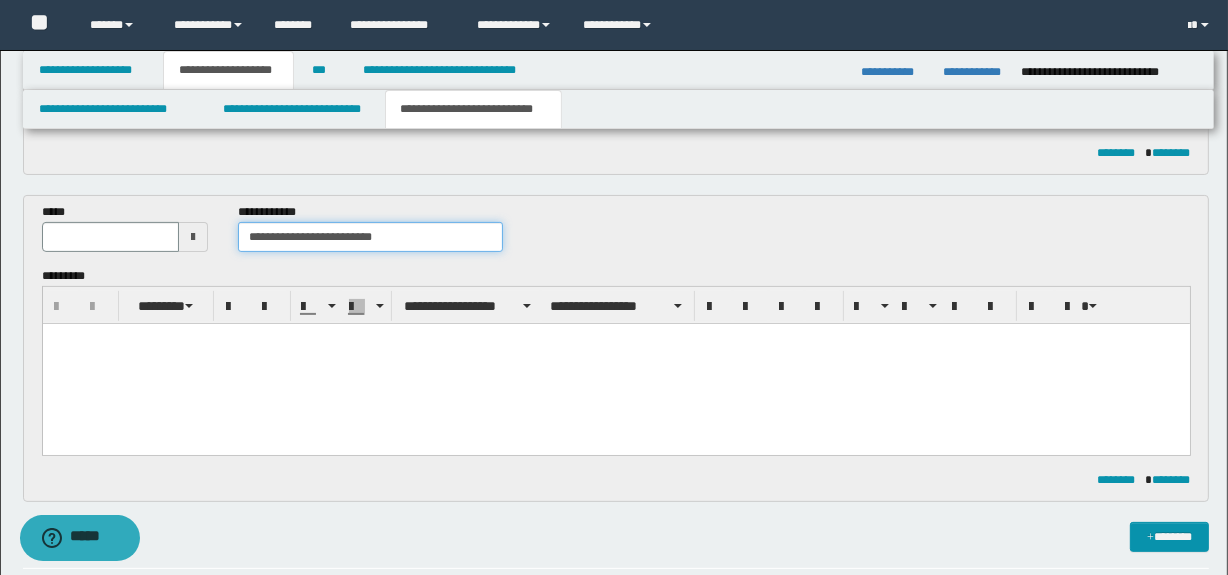 type on "**********" 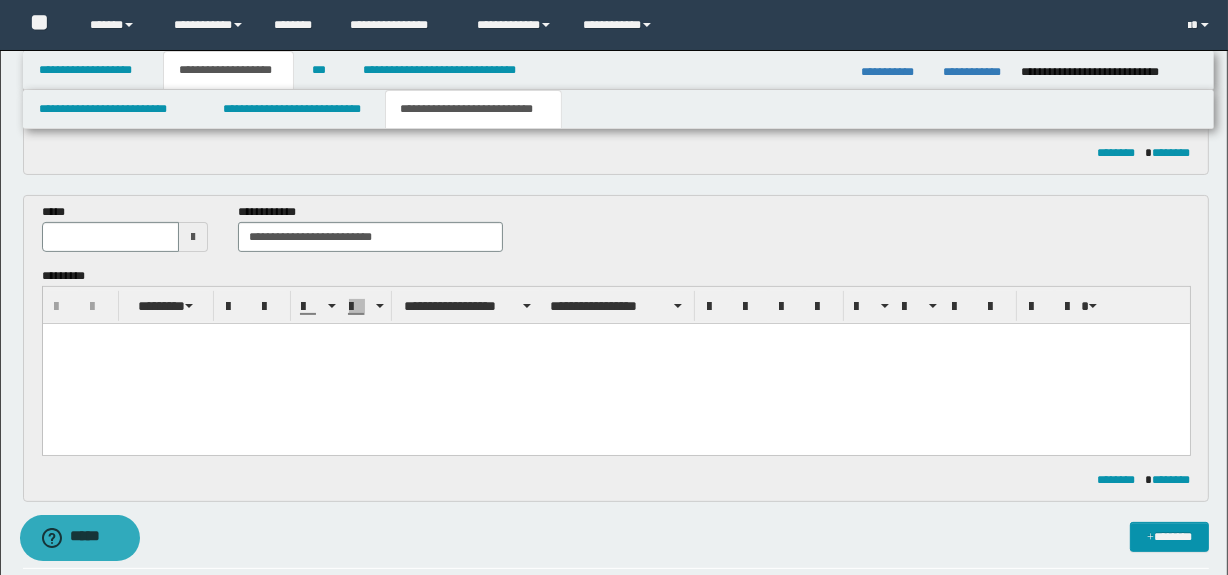 click at bounding box center (193, 237) 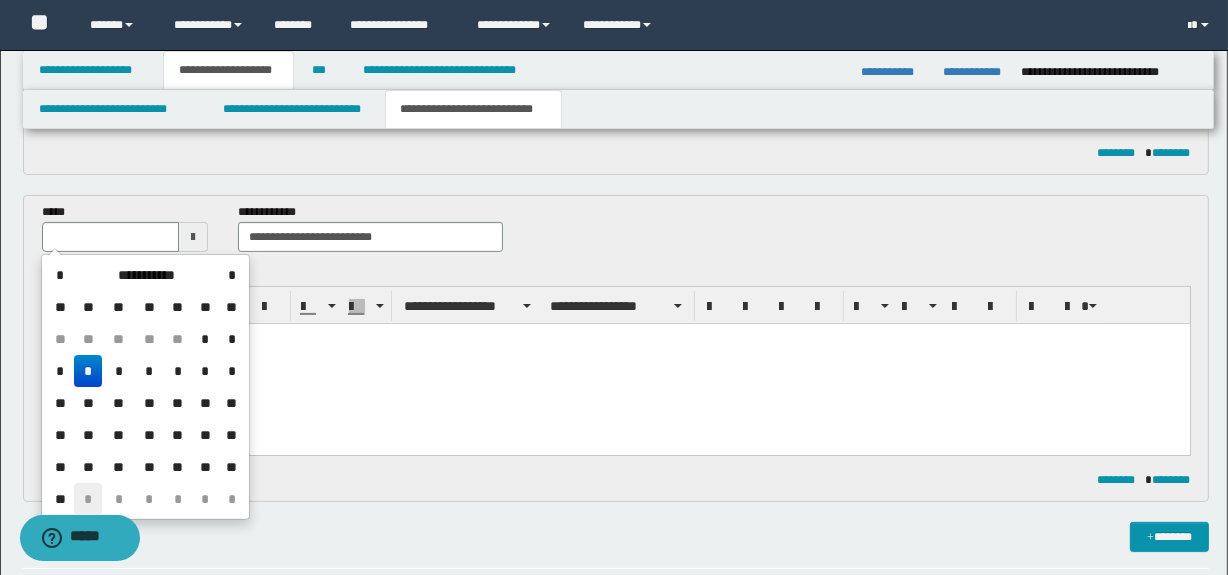 click on "*" at bounding box center [88, 499] 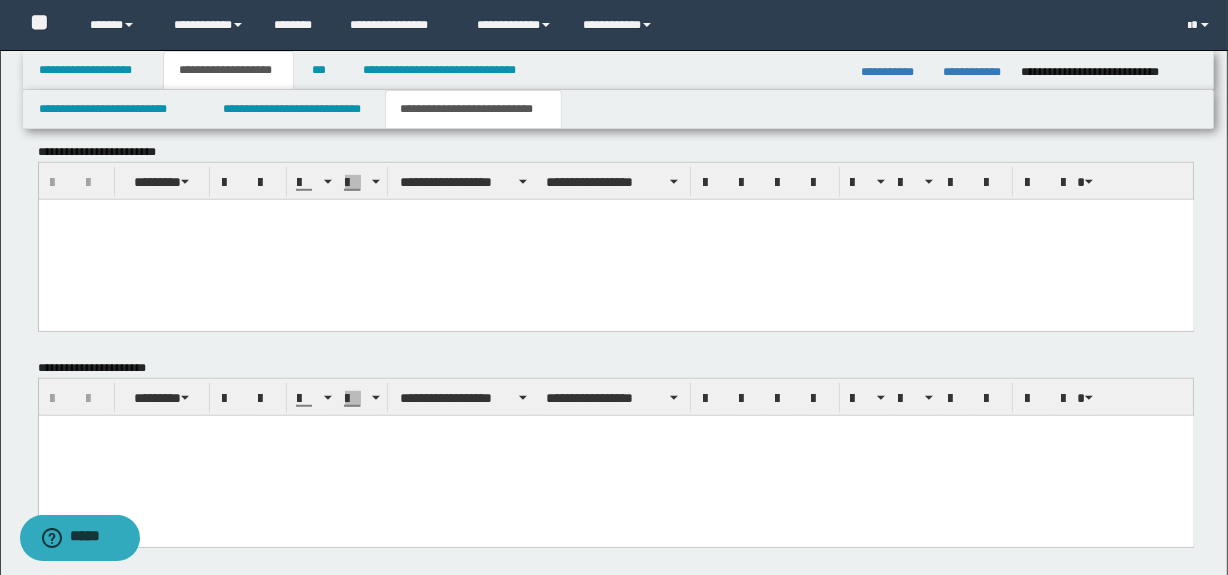 scroll, scrollTop: 1324, scrollLeft: 0, axis: vertical 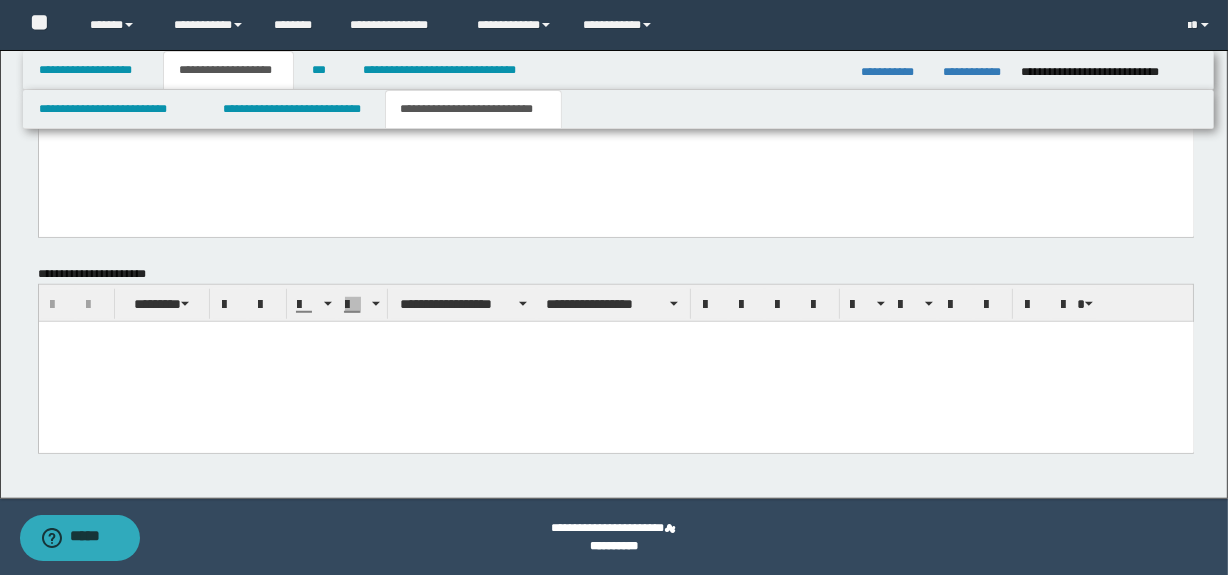 click at bounding box center [615, 361] 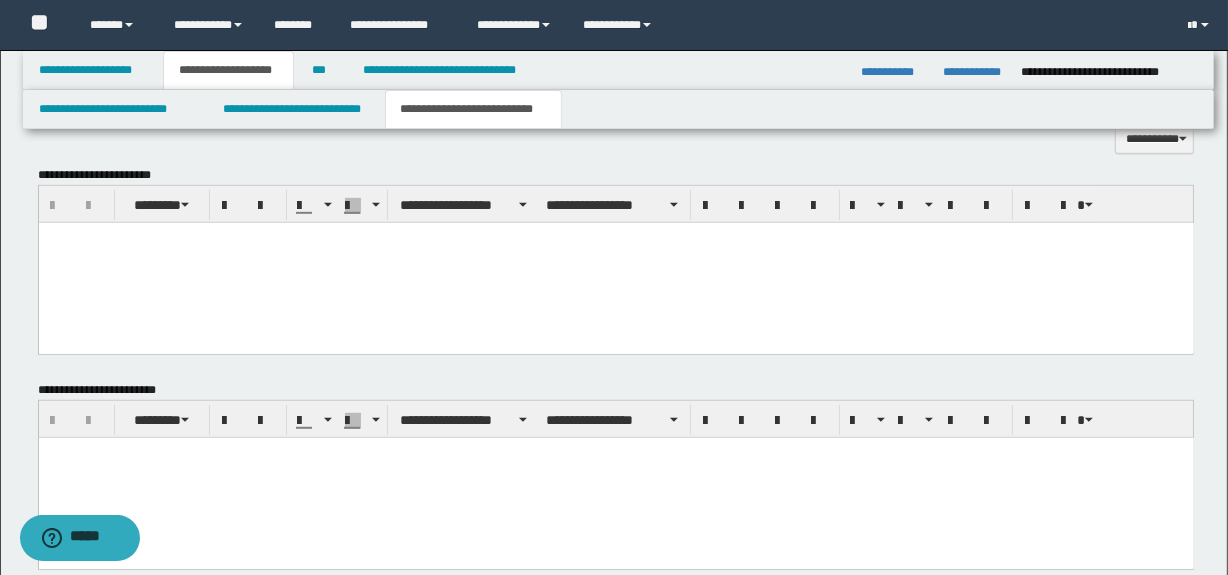 scroll, scrollTop: 988, scrollLeft: 0, axis: vertical 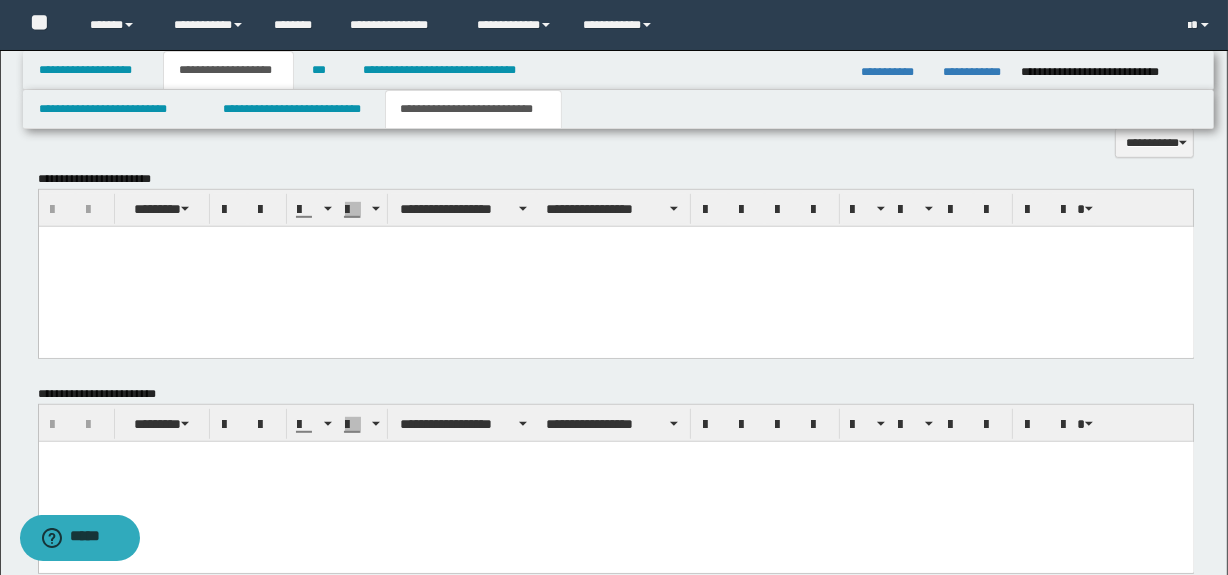 click at bounding box center [615, 266] 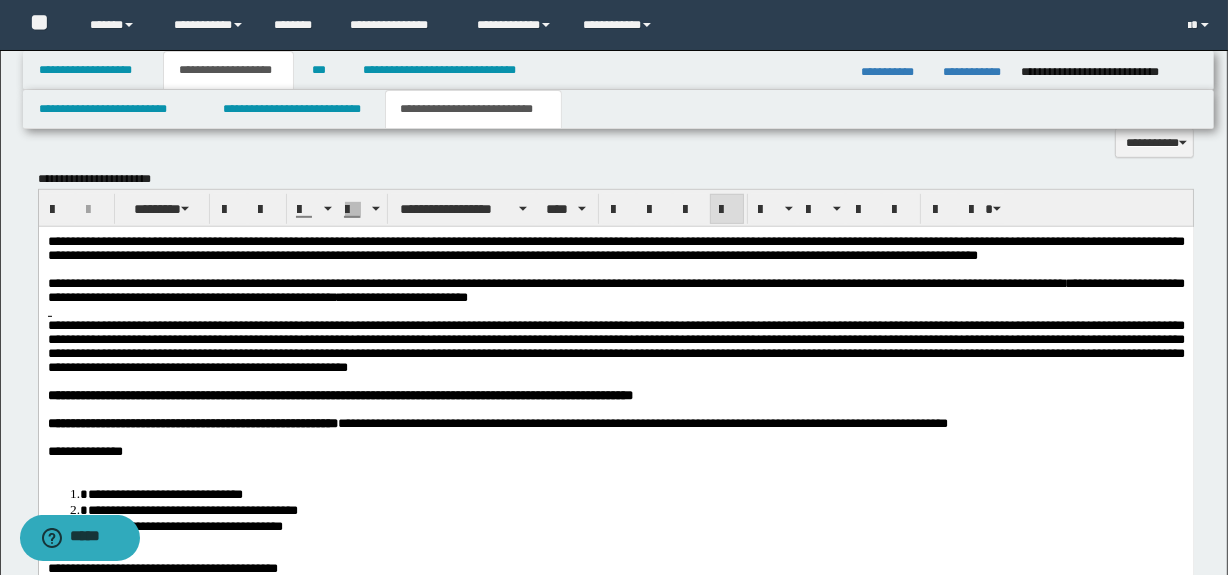 click on "**********" at bounding box center [615, 345] 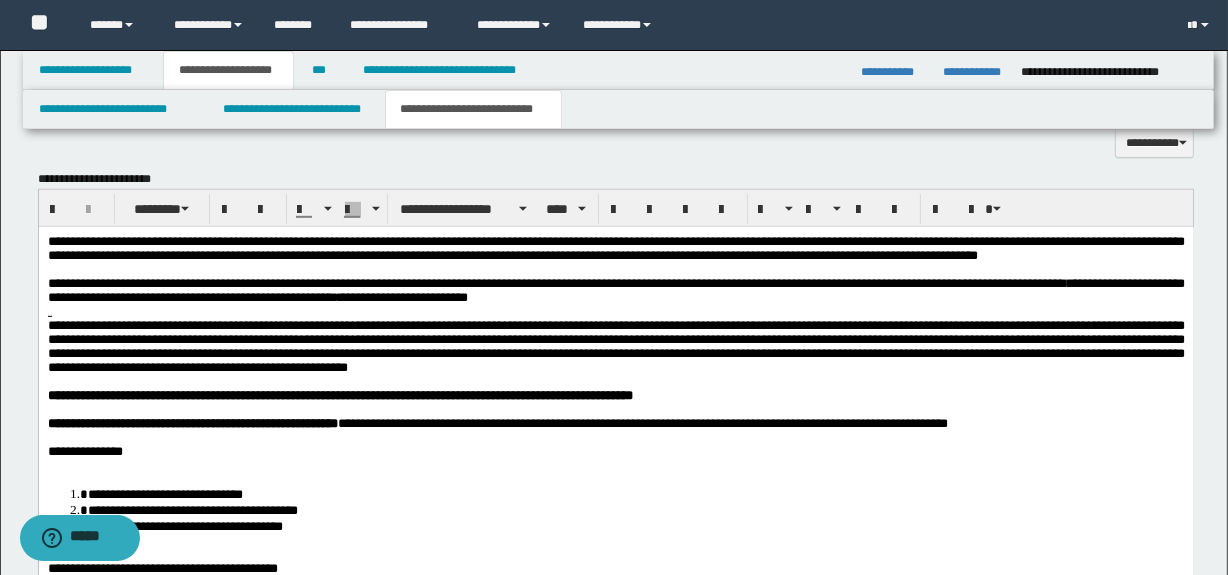 click at bounding box center (615, 311) 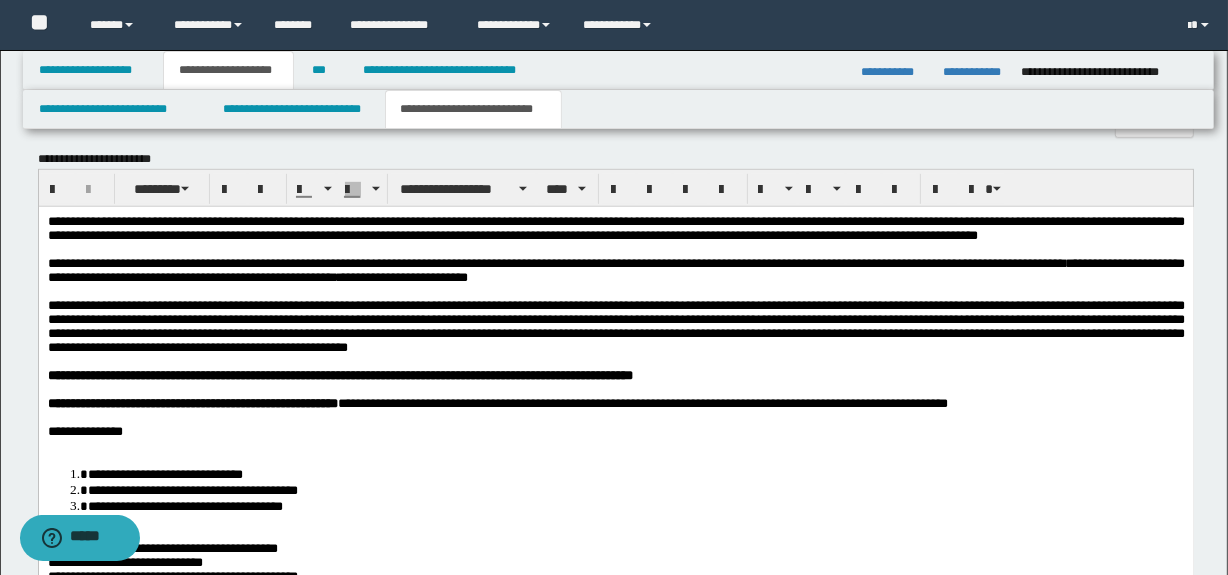 scroll, scrollTop: 1019, scrollLeft: 0, axis: vertical 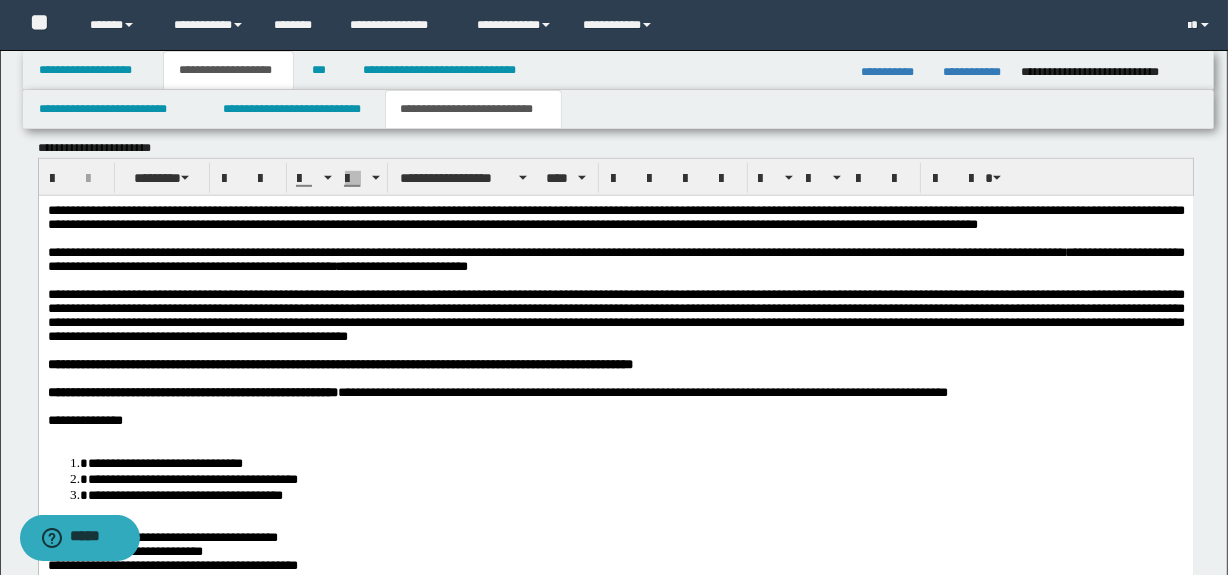 click on "**********" at bounding box center (615, 676) 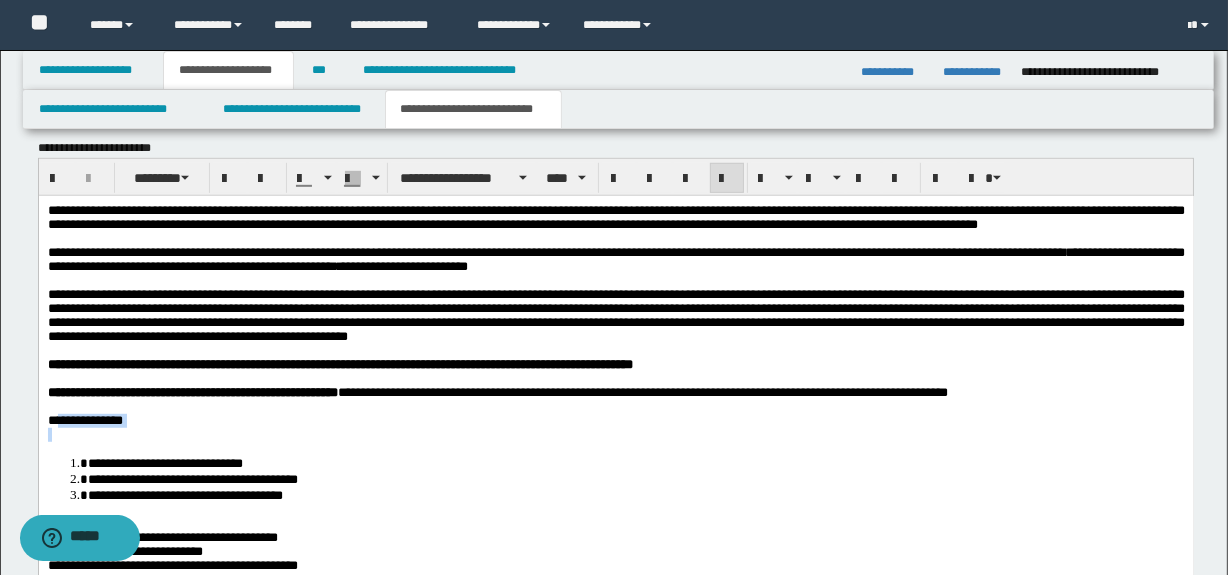 click at bounding box center (615, 434) 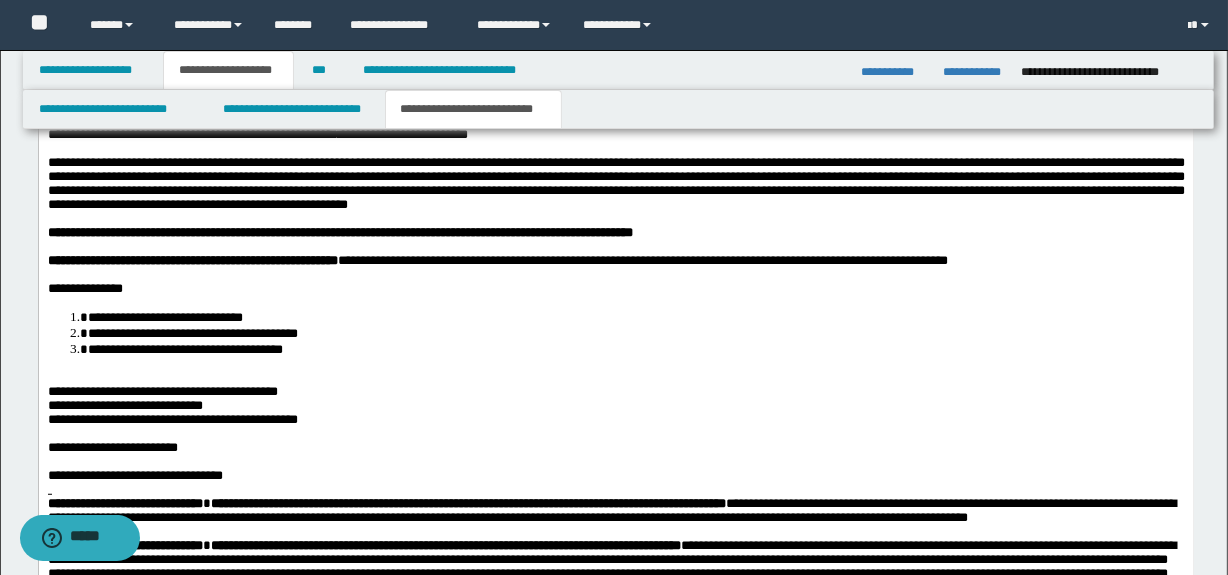 scroll, scrollTop: 1170, scrollLeft: 0, axis: vertical 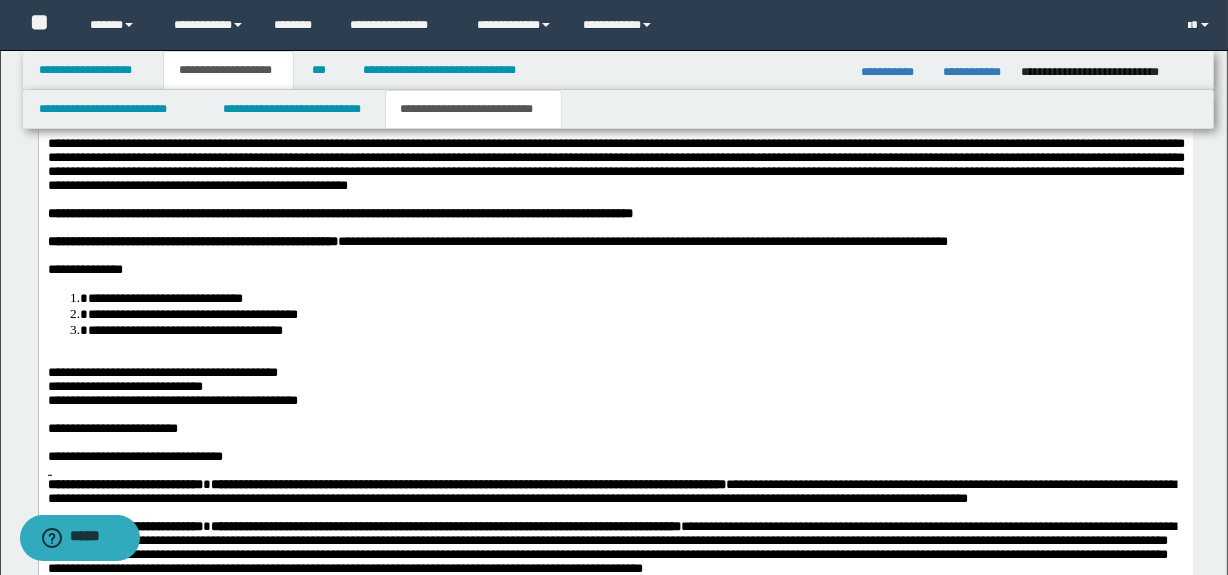 click at bounding box center (615, 358) 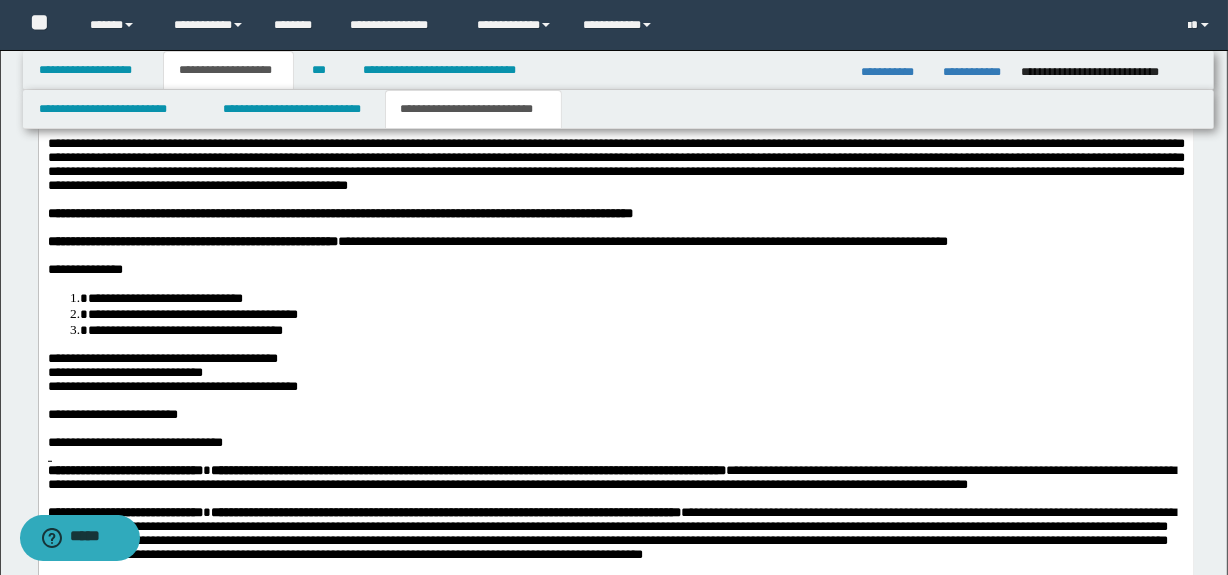 click on "**********" at bounding box center [162, 357] 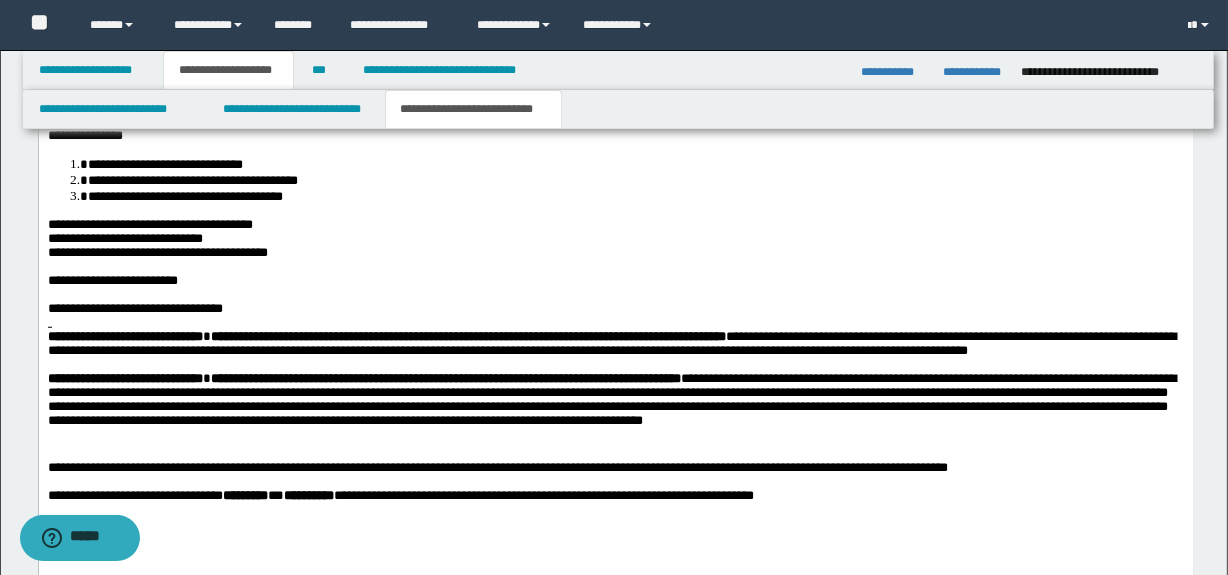 scroll, scrollTop: 1321, scrollLeft: 0, axis: vertical 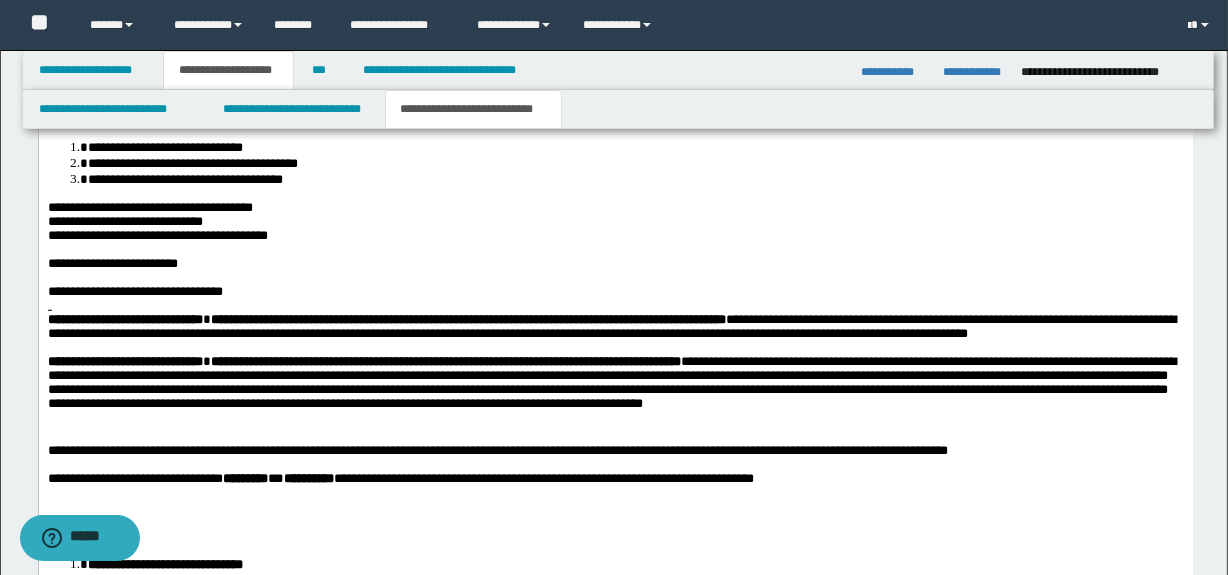 click at bounding box center [615, 306] 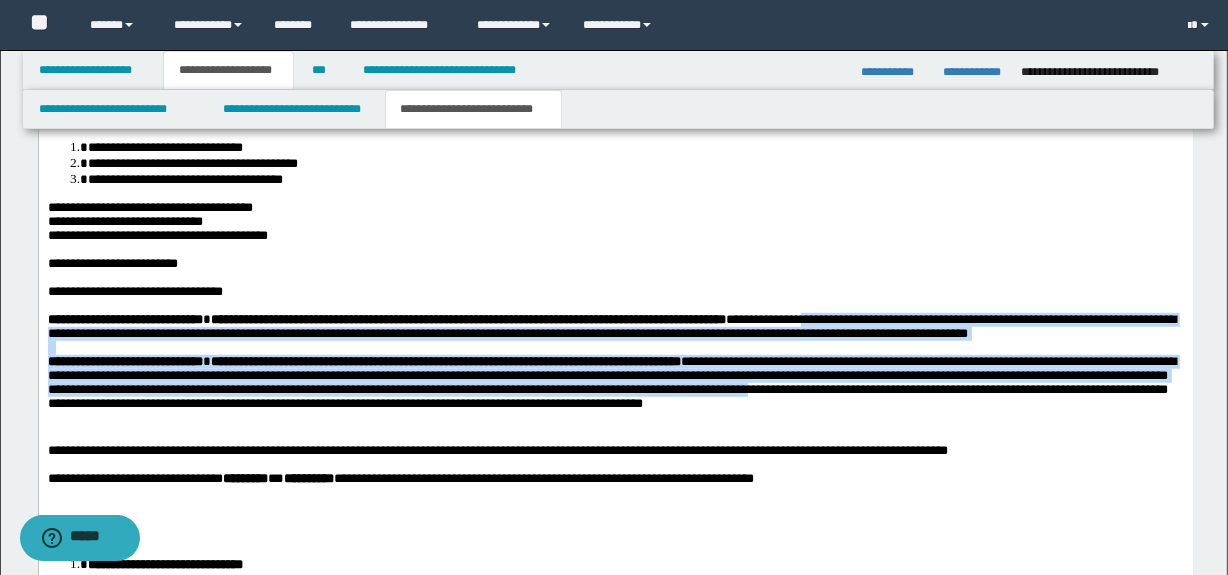 drag, startPoint x: 1045, startPoint y: 452, endPoint x: 959, endPoint y: 352, distance: 131.89389 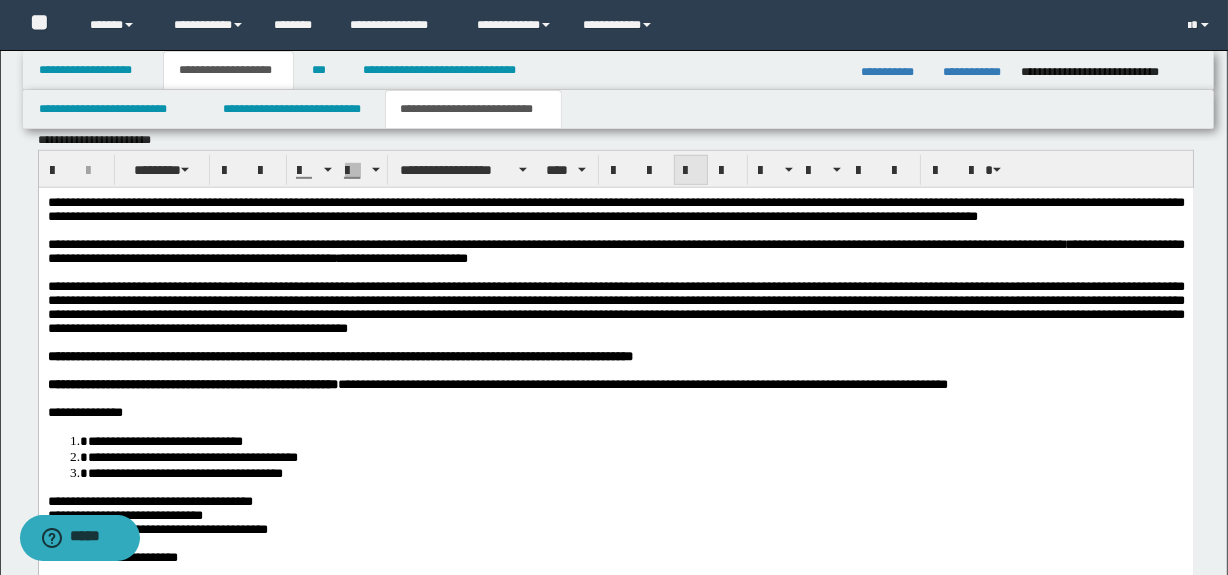 scroll, scrollTop: 1019, scrollLeft: 0, axis: vertical 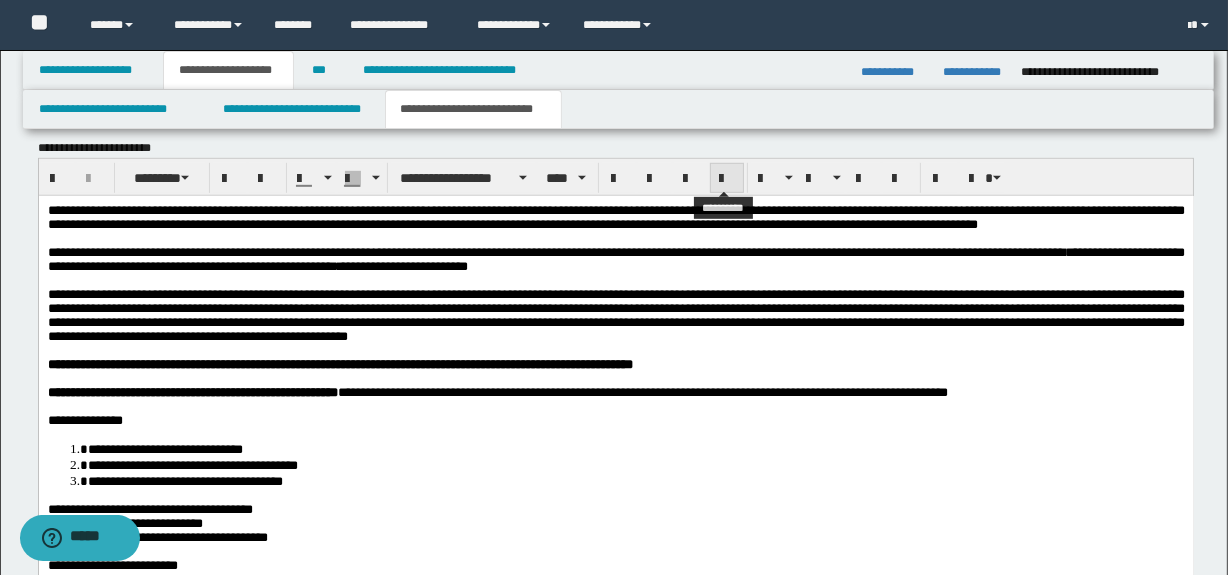 click at bounding box center [727, 178] 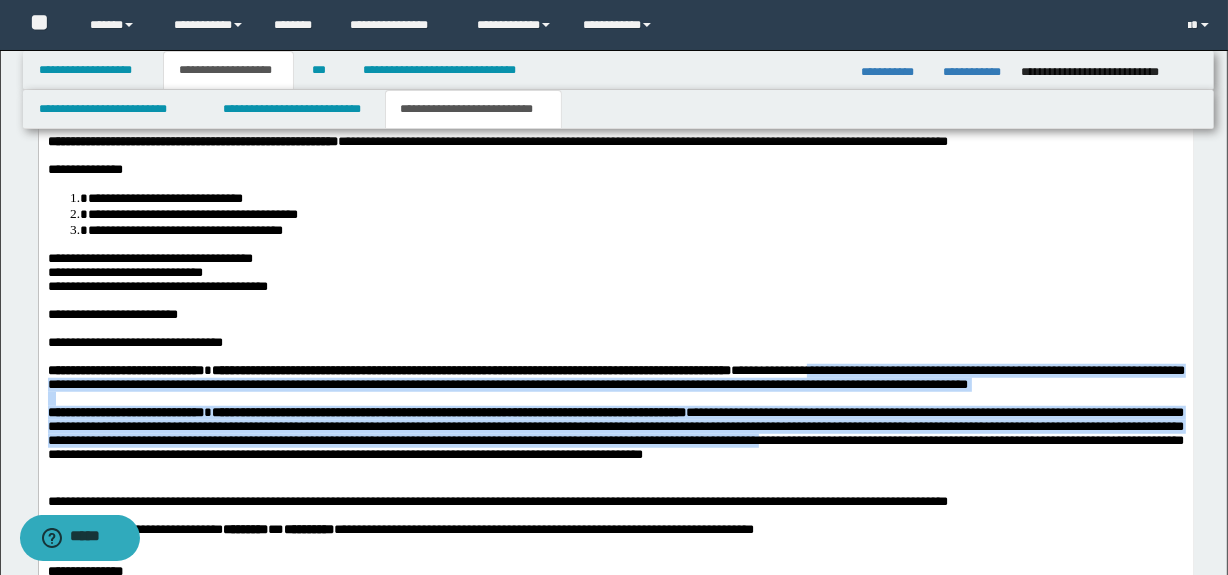 scroll, scrollTop: 1349, scrollLeft: 0, axis: vertical 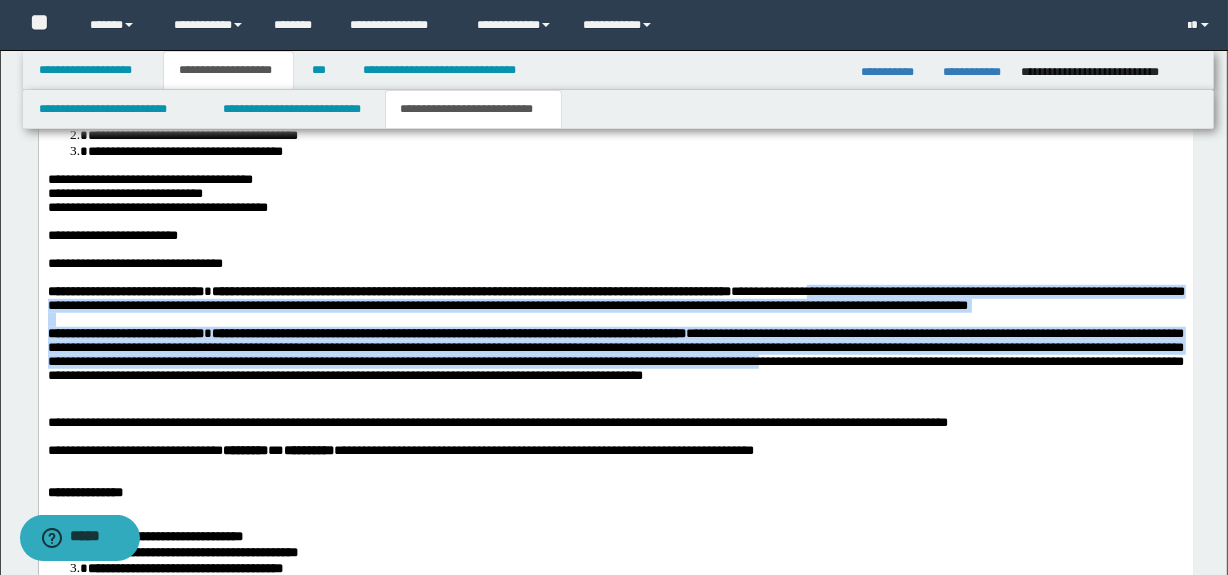 click on "**********" at bounding box center [615, 299] 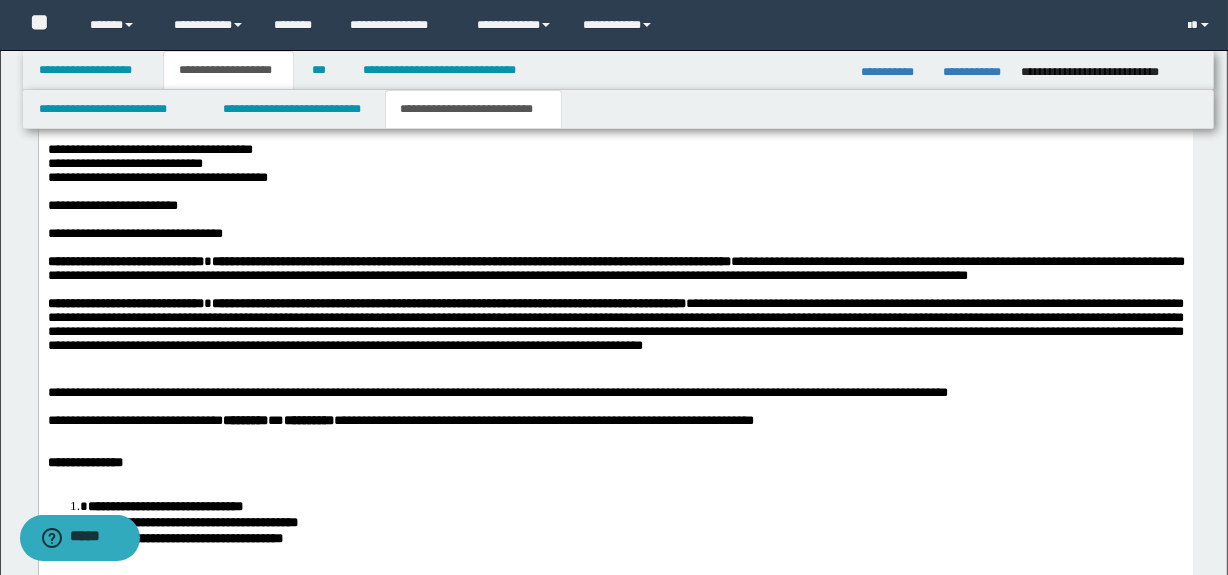 scroll, scrollTop: 1470, scrollLeft: 0, axis: vertical 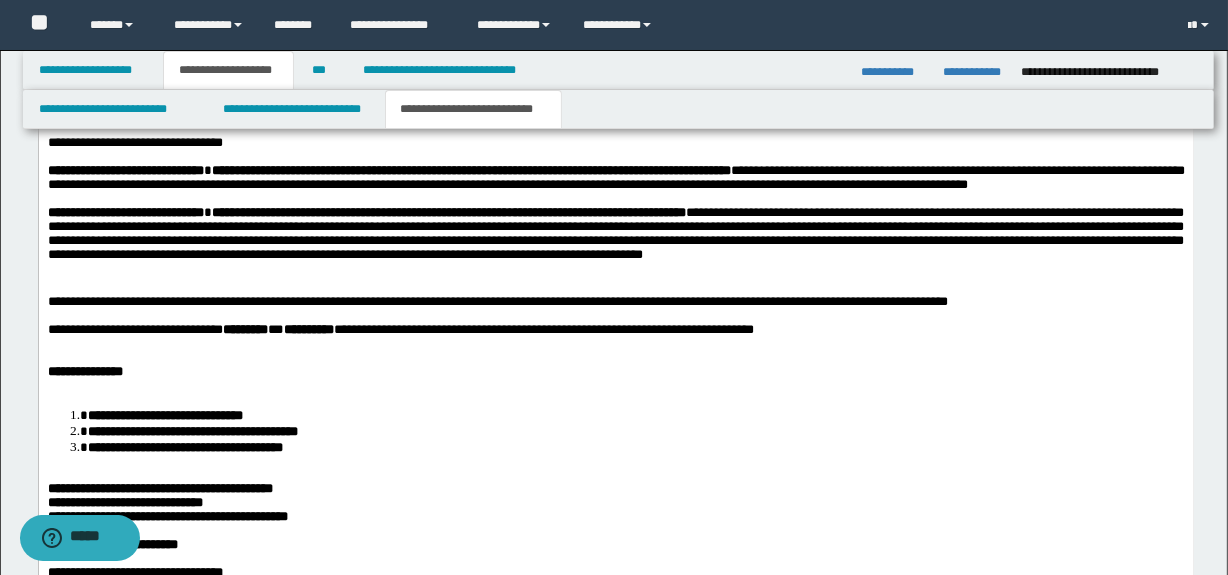 click at bounding box center [615, 274] 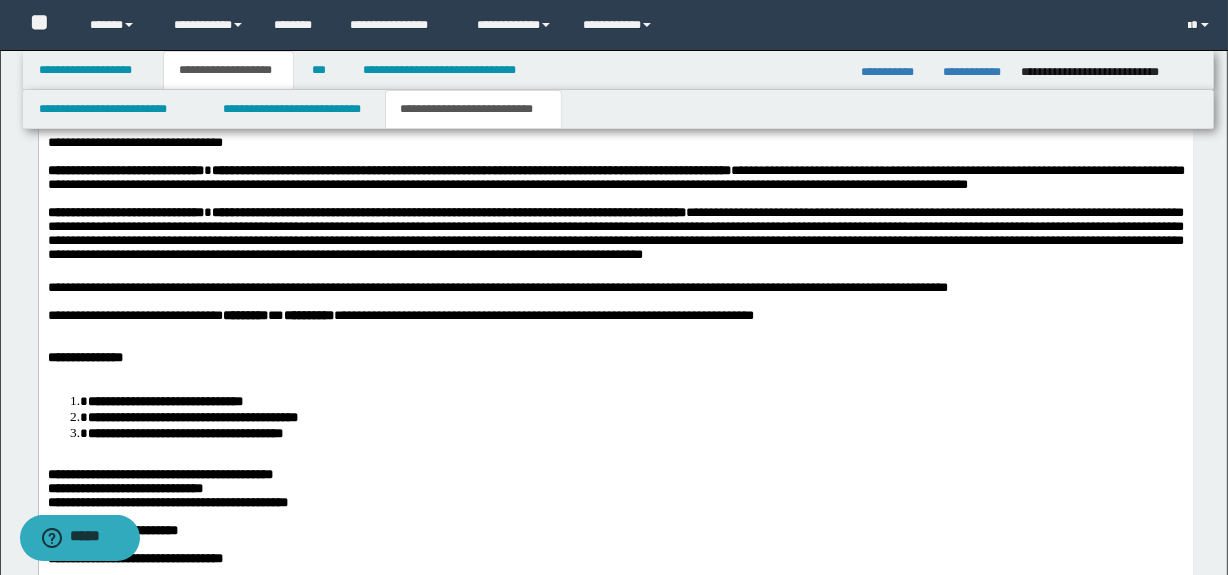 click at bounding box center [615, 330] 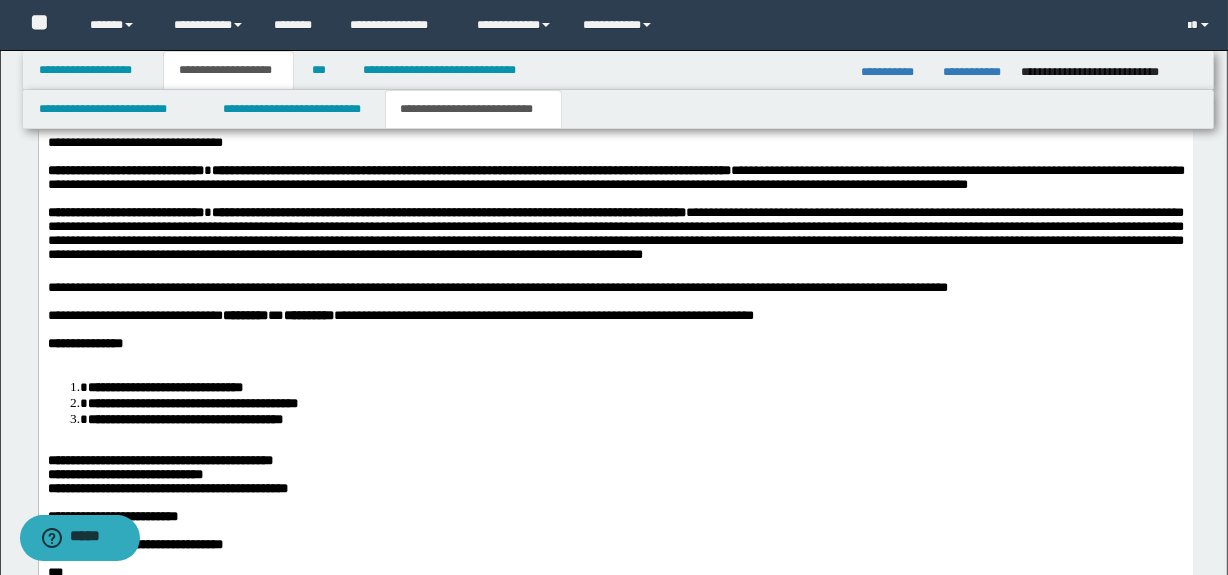 click at bounding box center (615, 358) 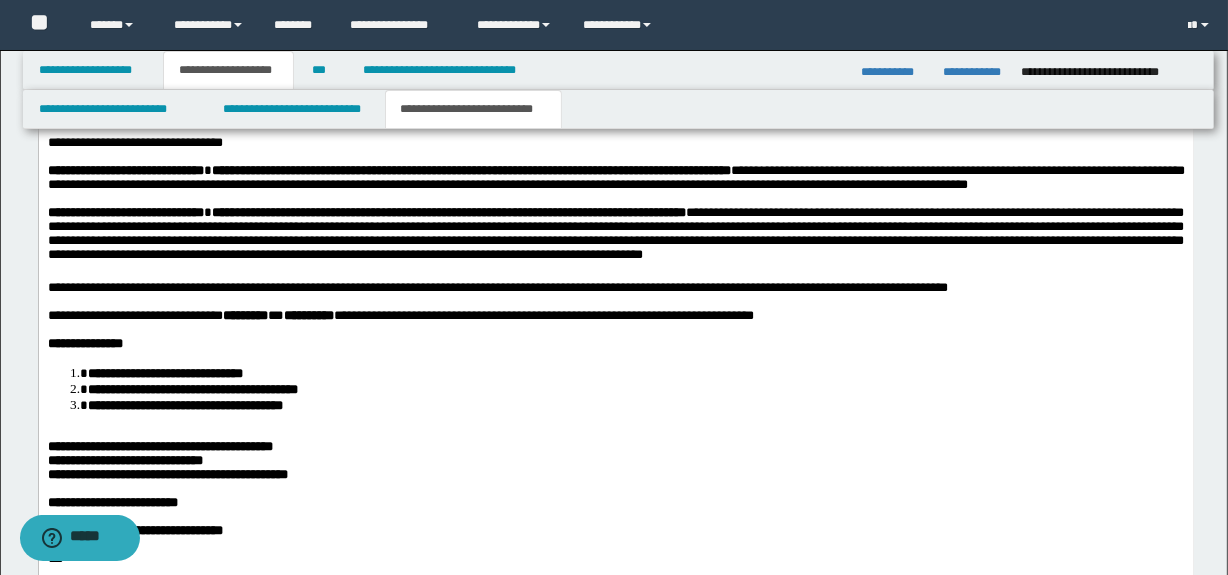 scroll, scrollTop: 1561, scrollLeft: 0, axis: vertical 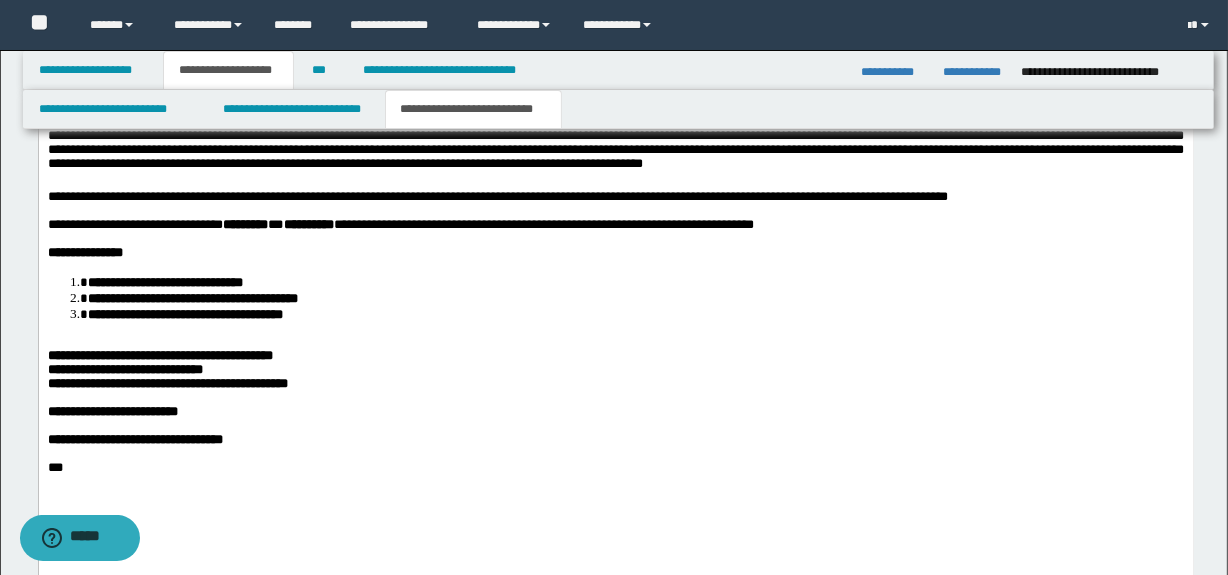 click on "**********" at bounding box center [615, 100] 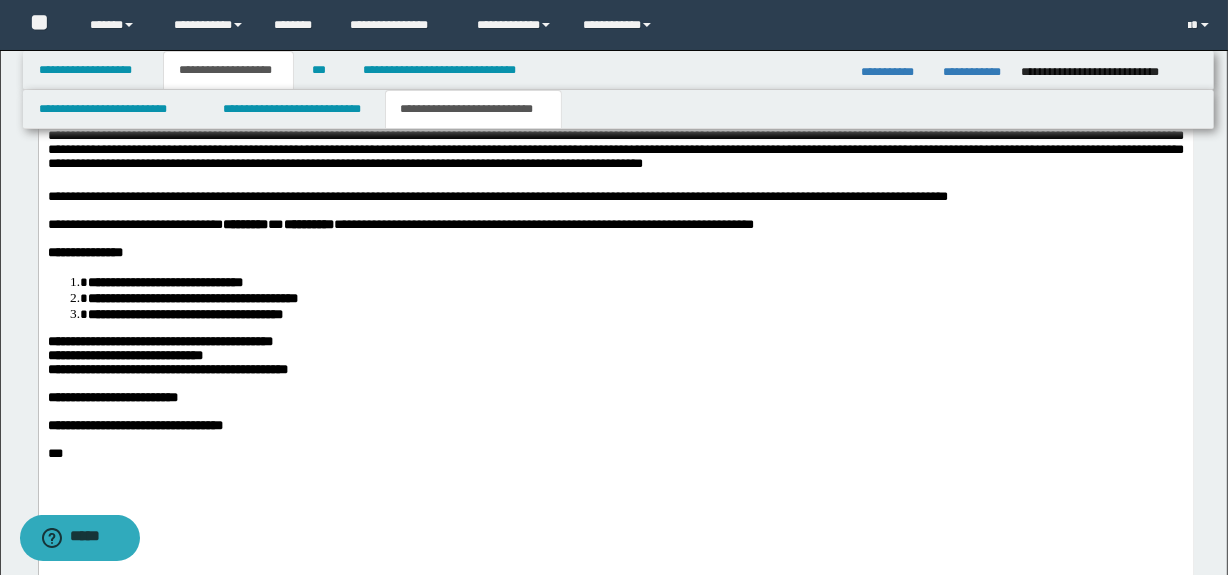 click on "**********" at bounding box center (159, 341) 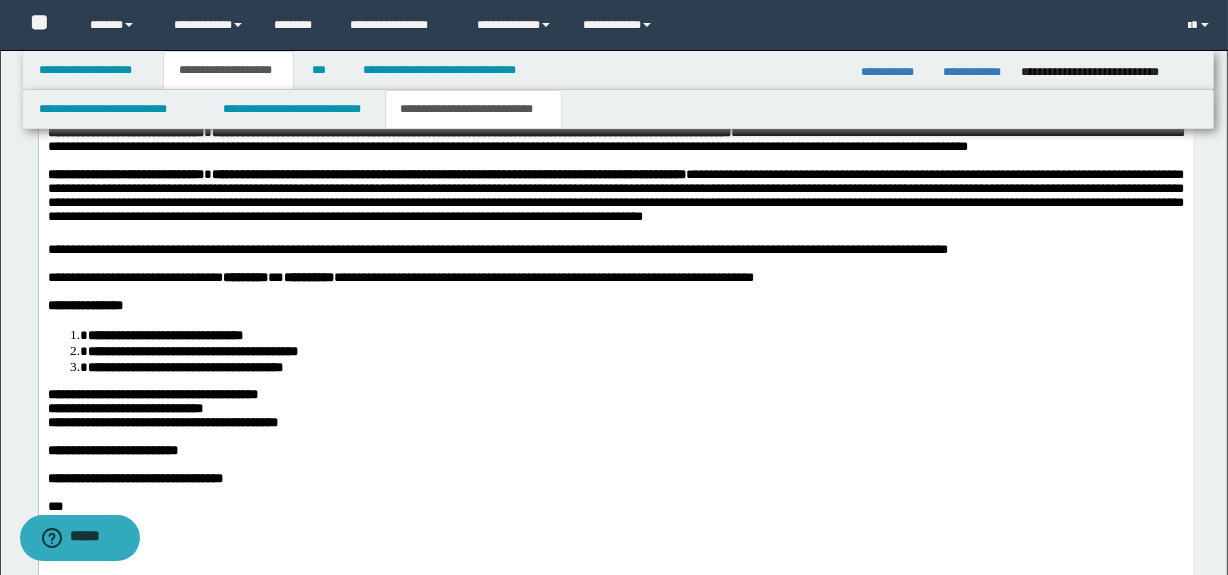 scroll, scrollTop: 1500, scrollLeft: 0, axis: vertical 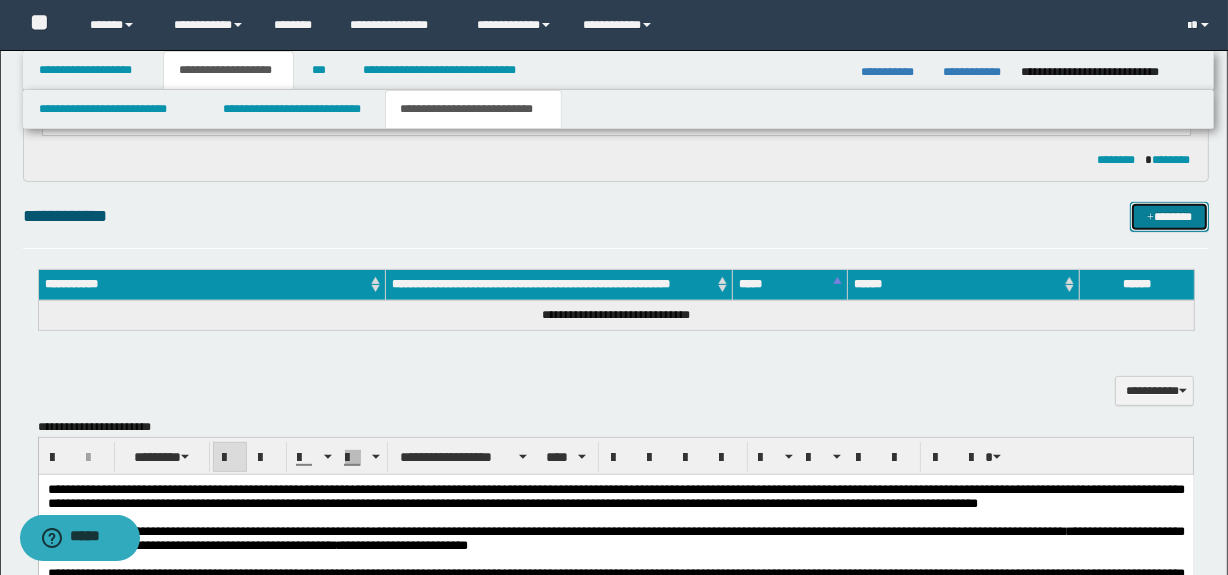 click on "*******" at bounding box center [1170, 217] 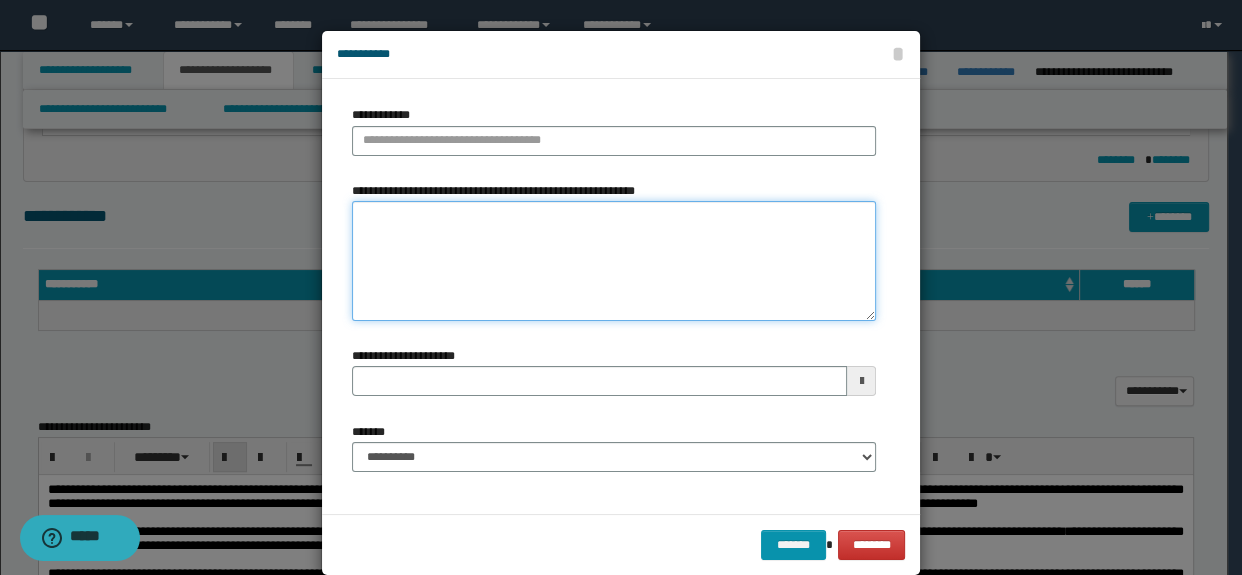 click on "**********" at bounding box center [614, 261] 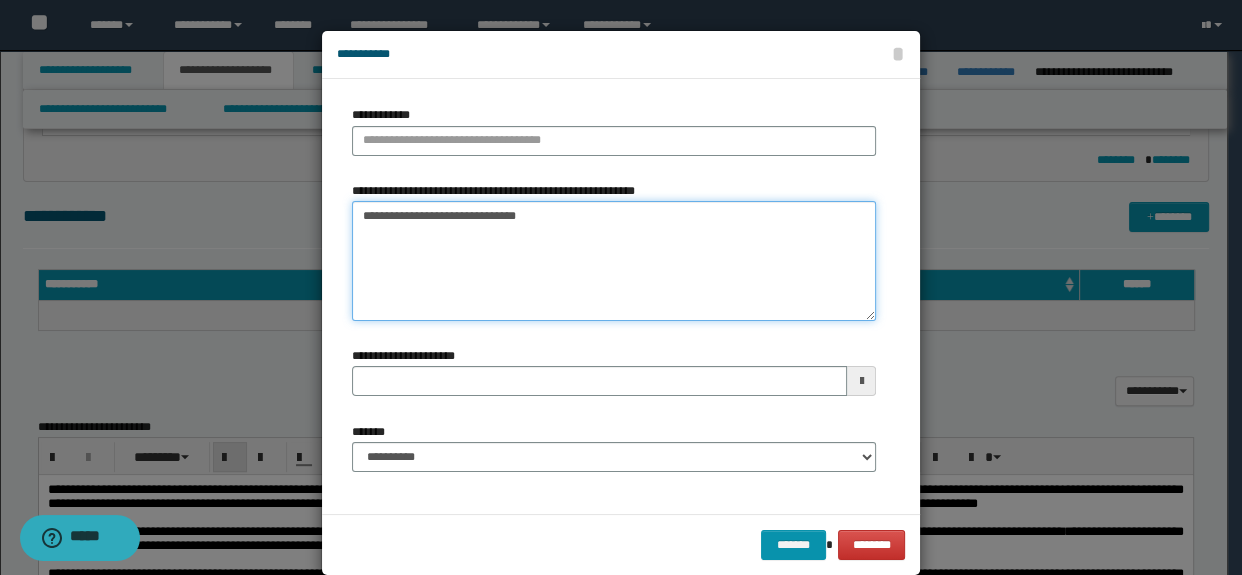 drag, startPoint x: 457, startPoint y: 217, endPoint x: 340, endPoint y: 229, distance: 117.61378 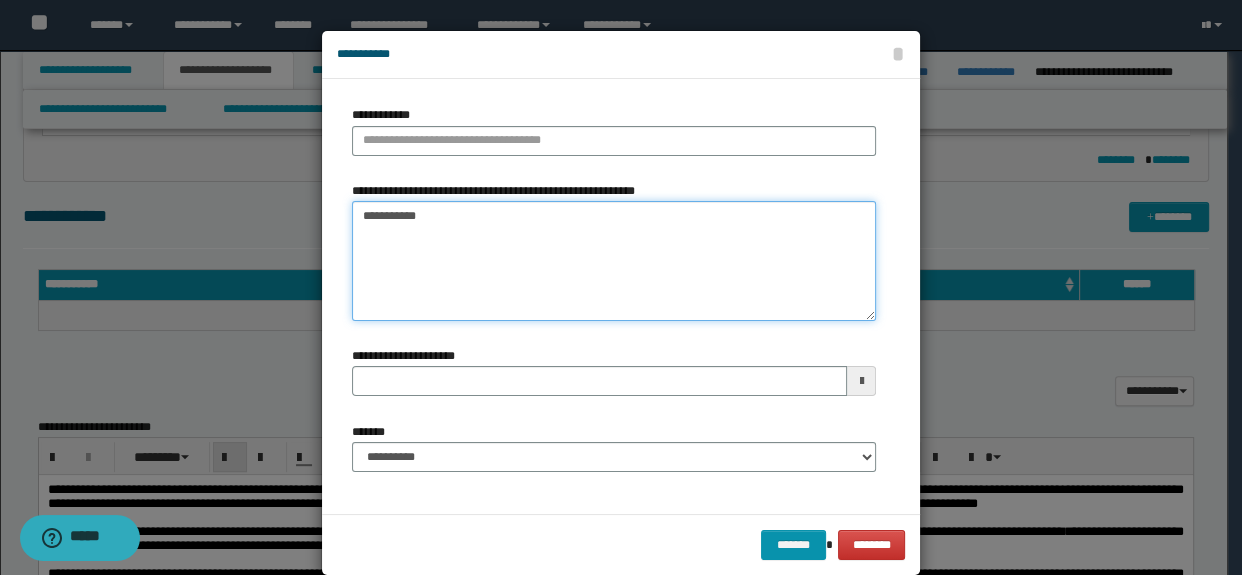 type on "**********" 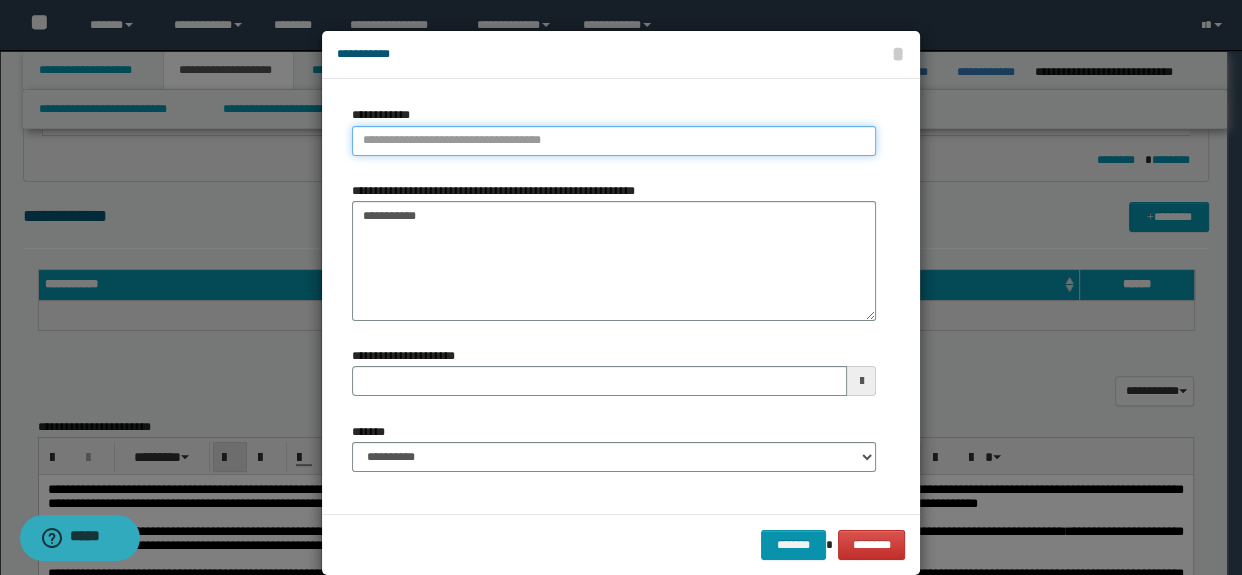 click on "**********" at bounding box center (614, 141) 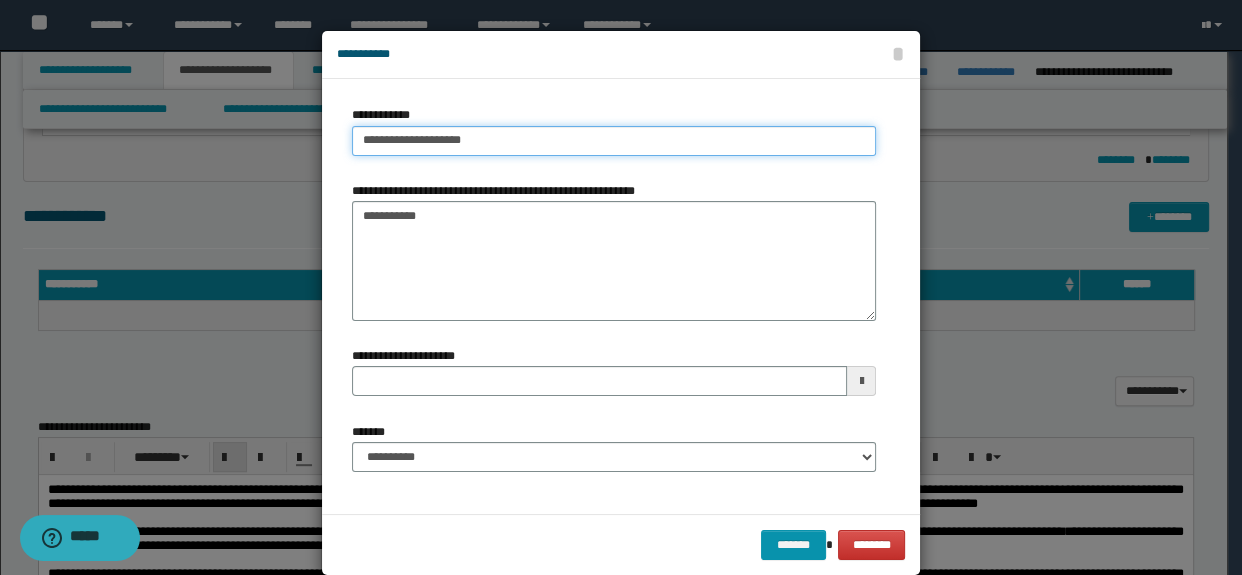 type on "**********" 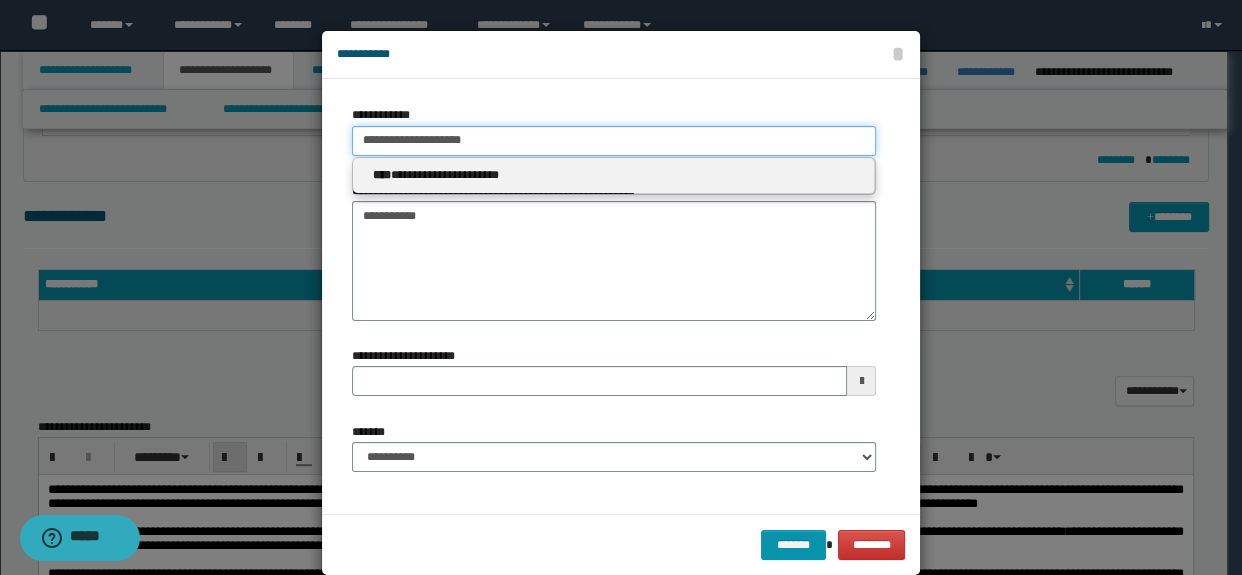 type on "**********" 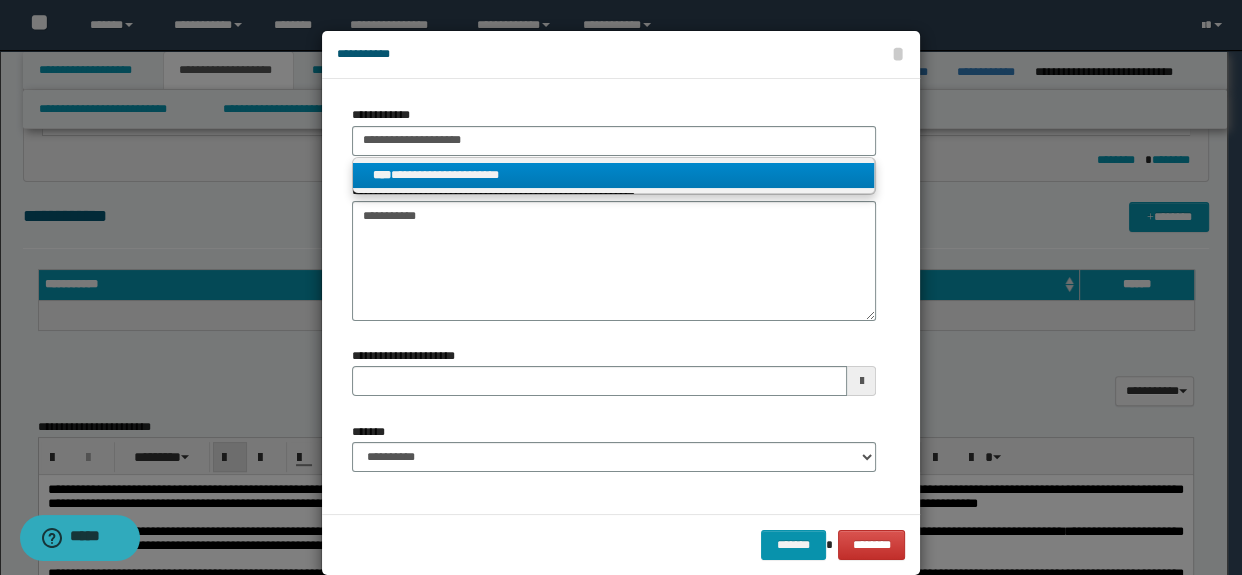 click on "**********" at bounding box center [614, 175] 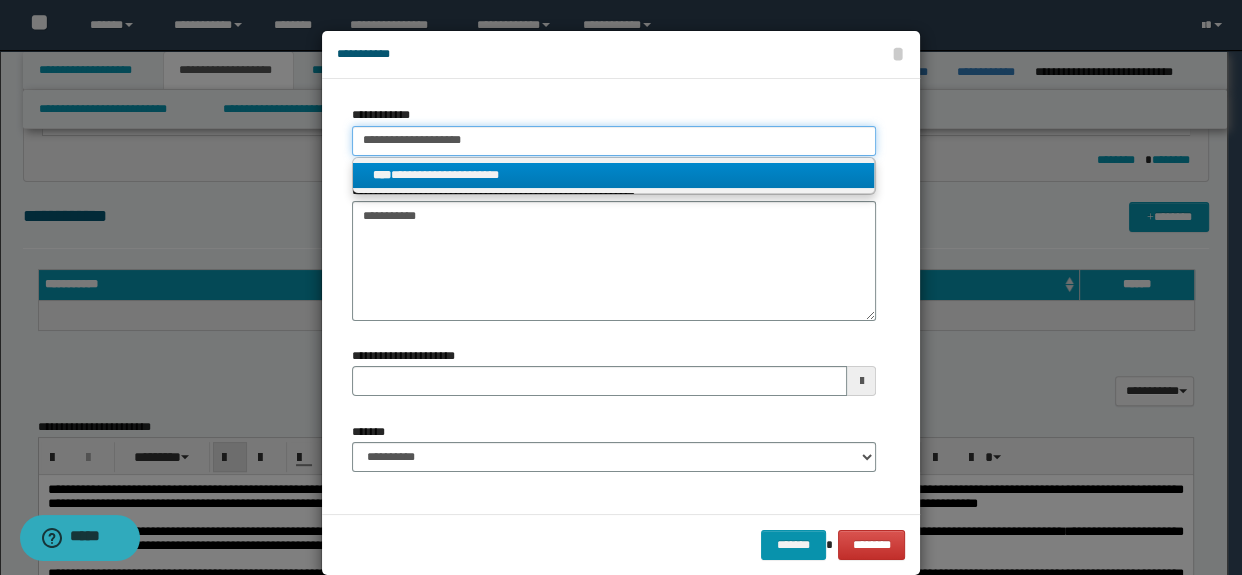type 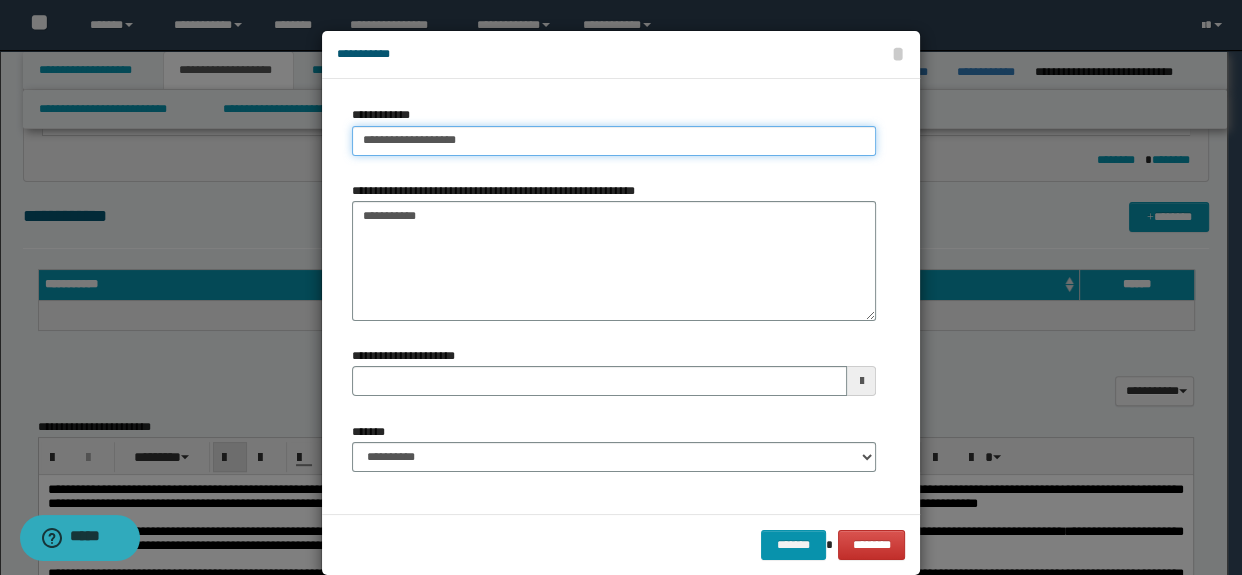 type 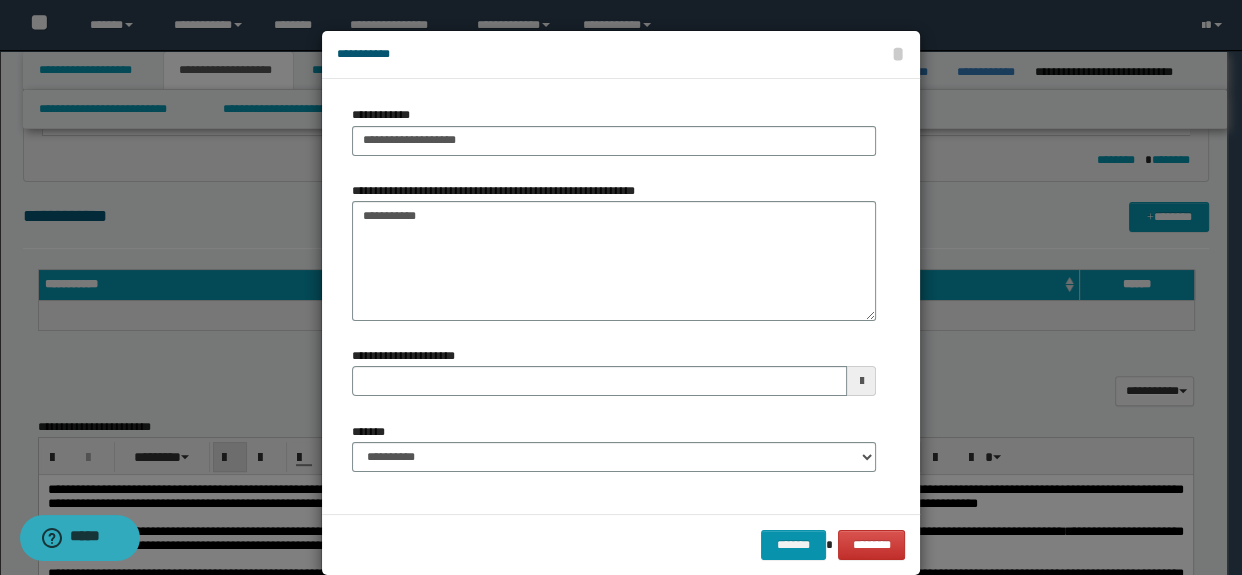 drag, startPoint x: 459, startPoint y: 439, endPoint x: 449, endPoint y: 450, distance: 14.866069 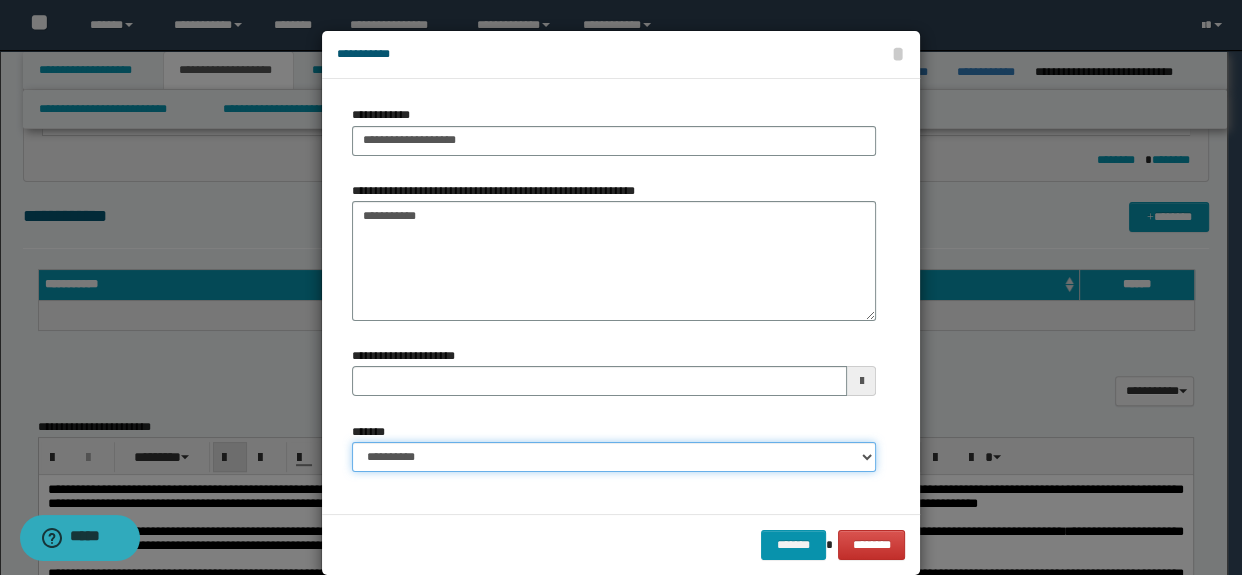 click on "**********" at bounding box center [614, 457] 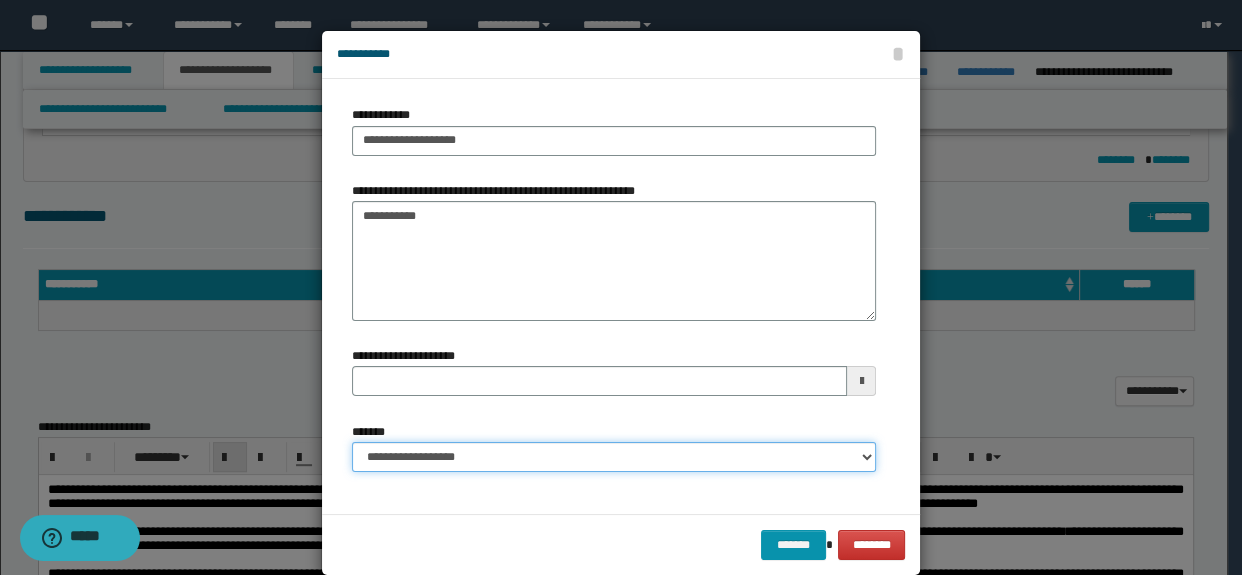 click on "**********" at bounding box center (614, 457) 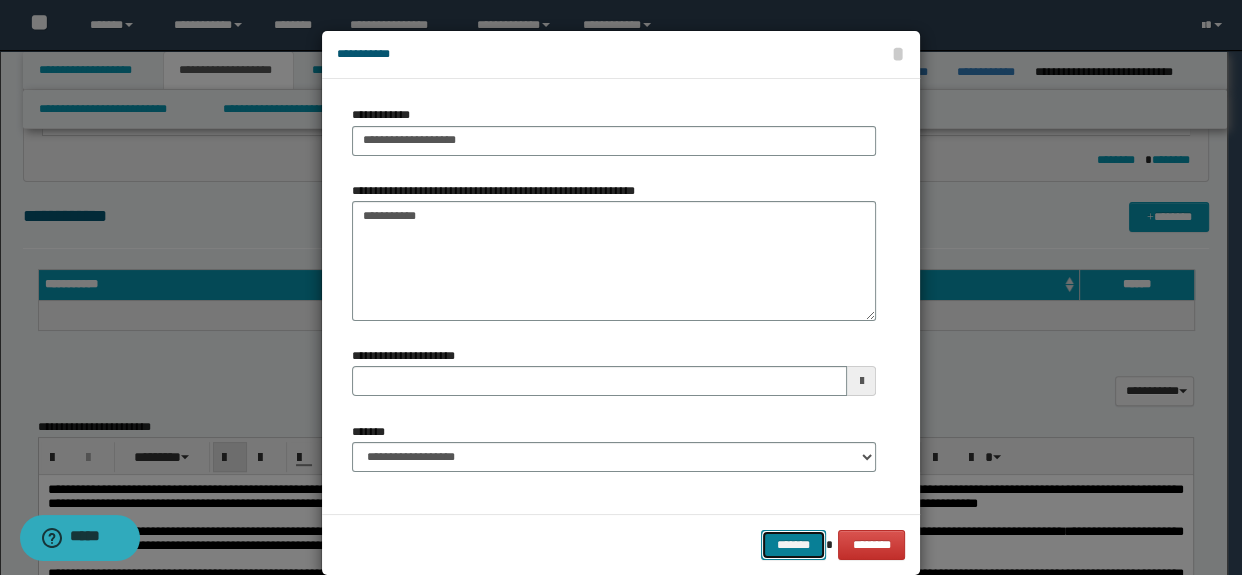 click on "*******" at bounding box center (793, 545) 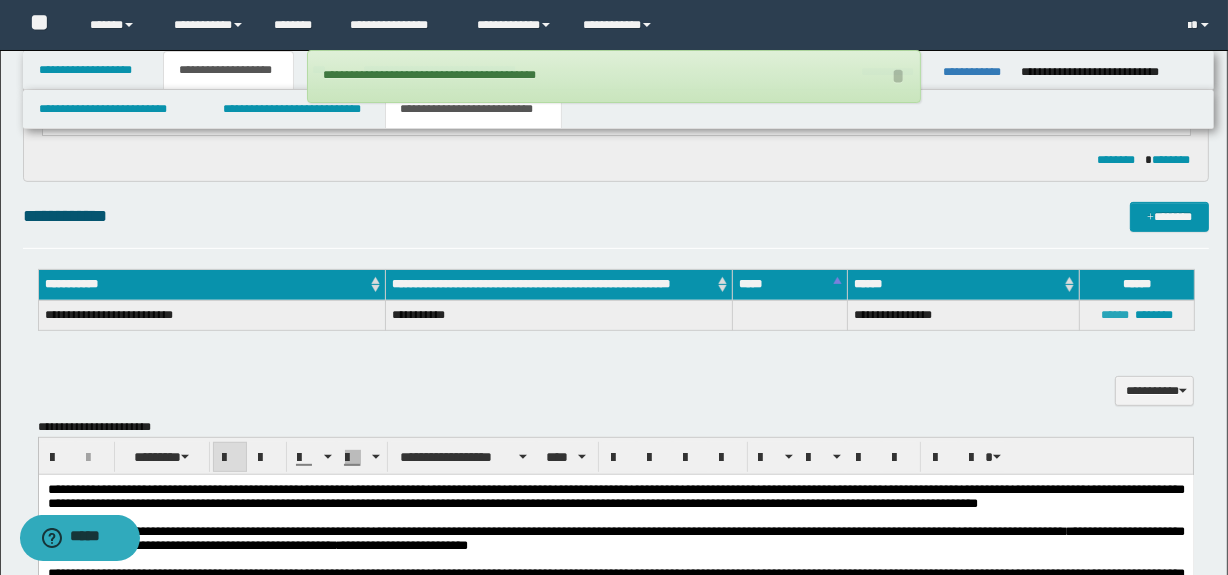 click on "******" at bounding box center (1115, 315) 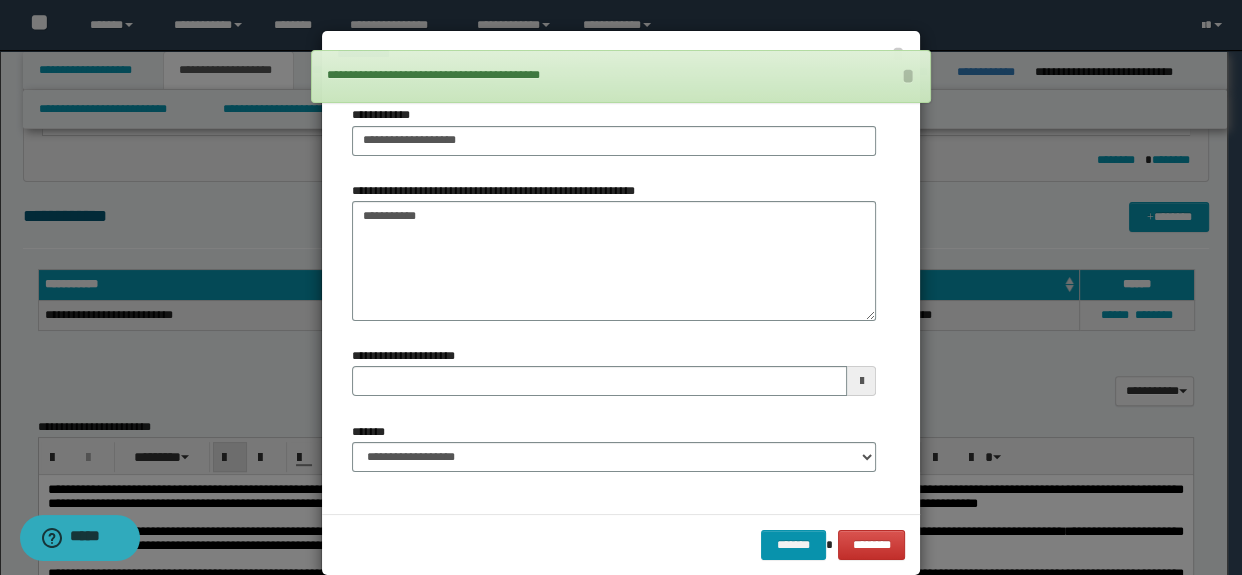 type 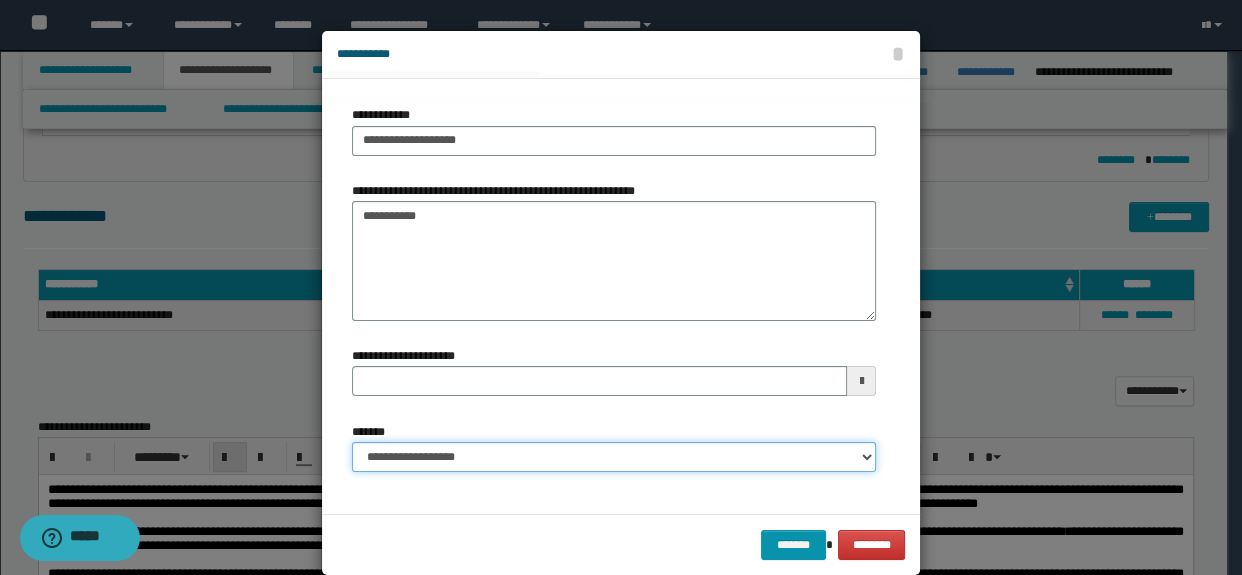 click on "**********" at bounding box center [614, 457] 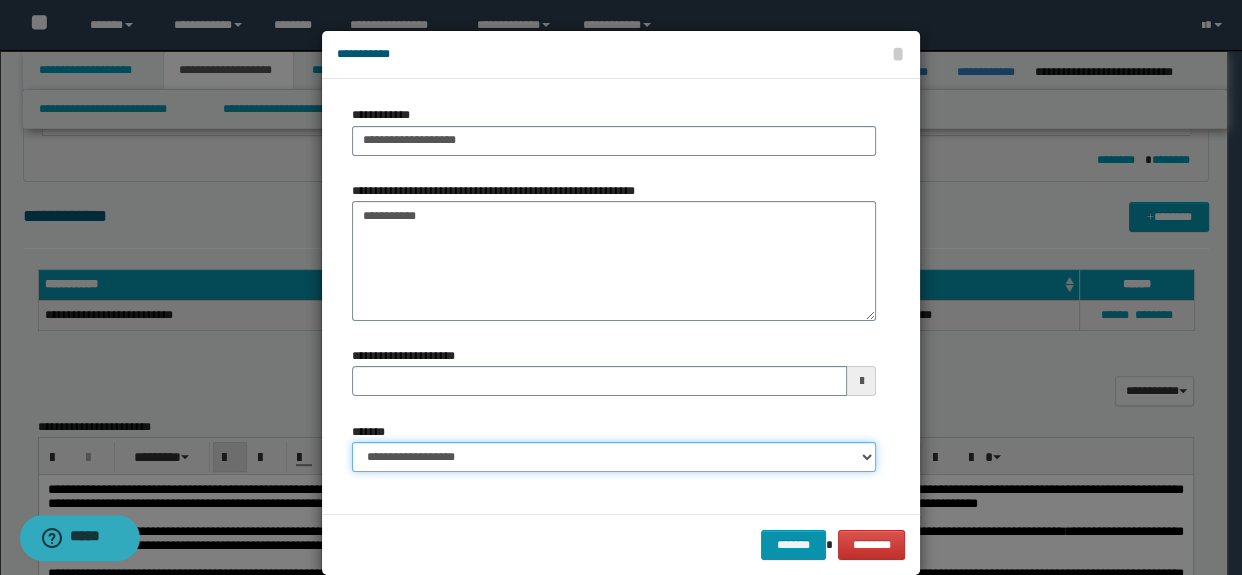 select on "*" 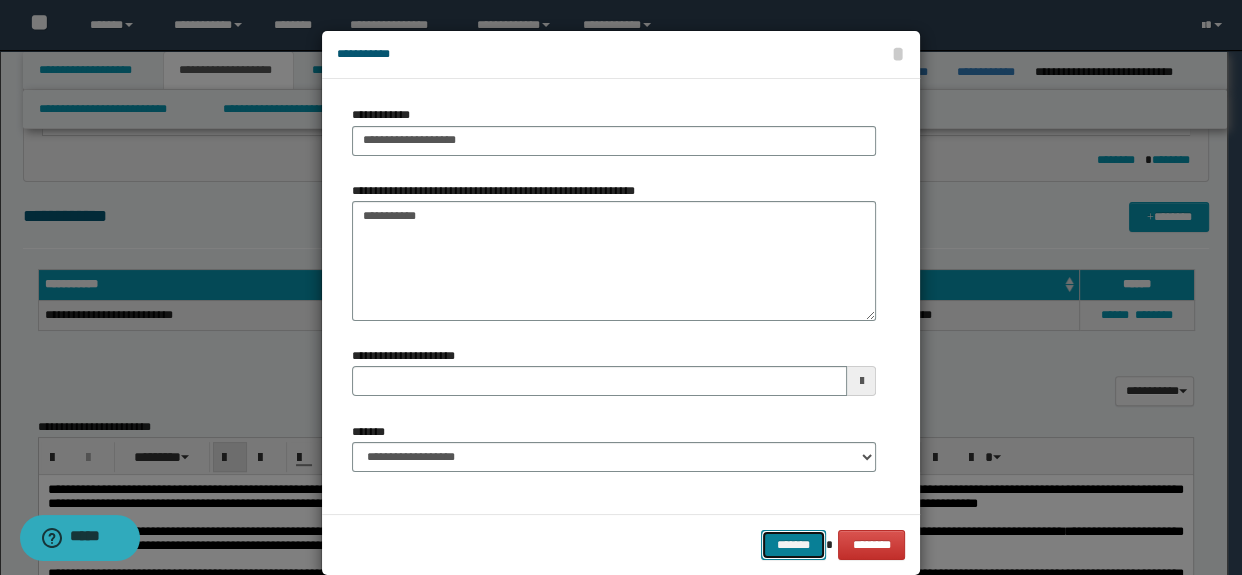 click on "*******" at bounding box center (793, 545) 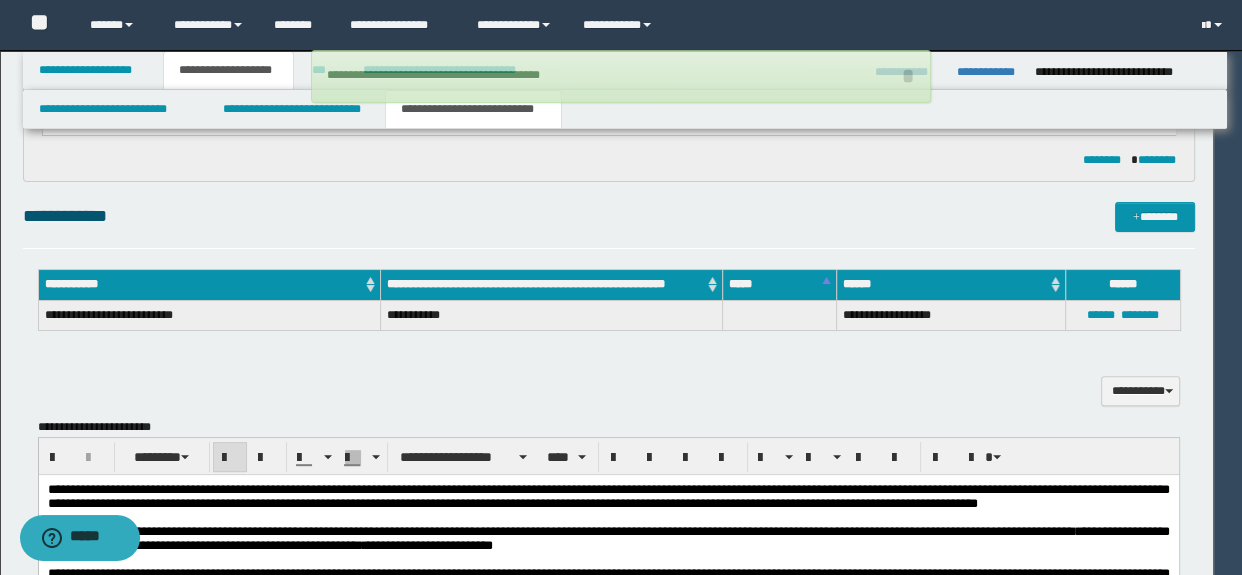 type 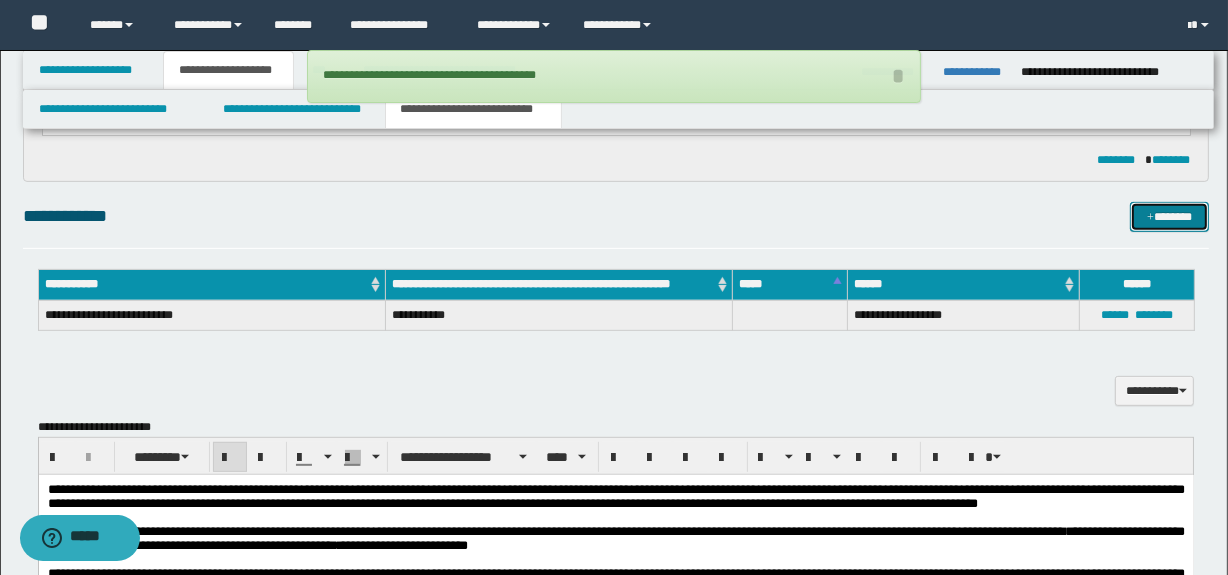 click on "*******" at bounding box center [1170, 217] 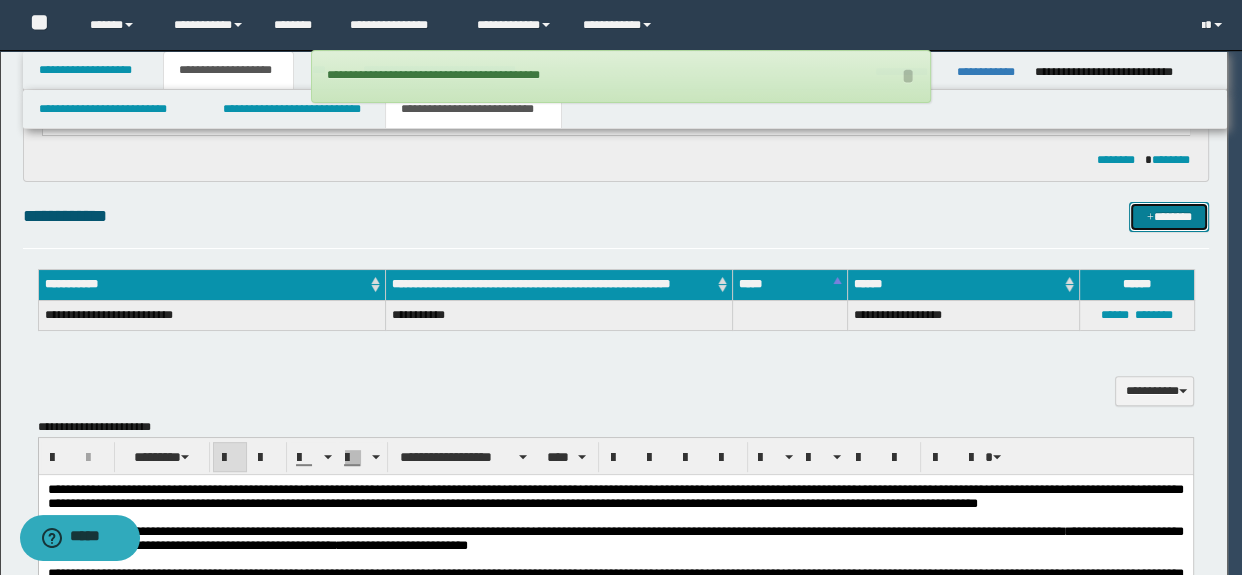 type 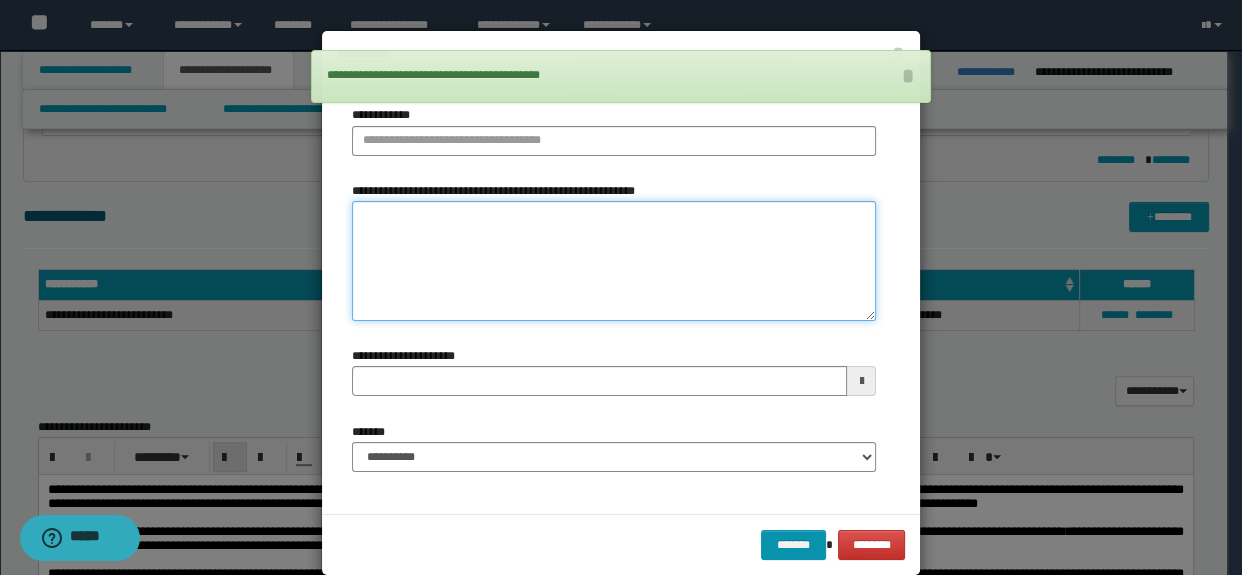 click on "**********" at bounding box center (614, 261) 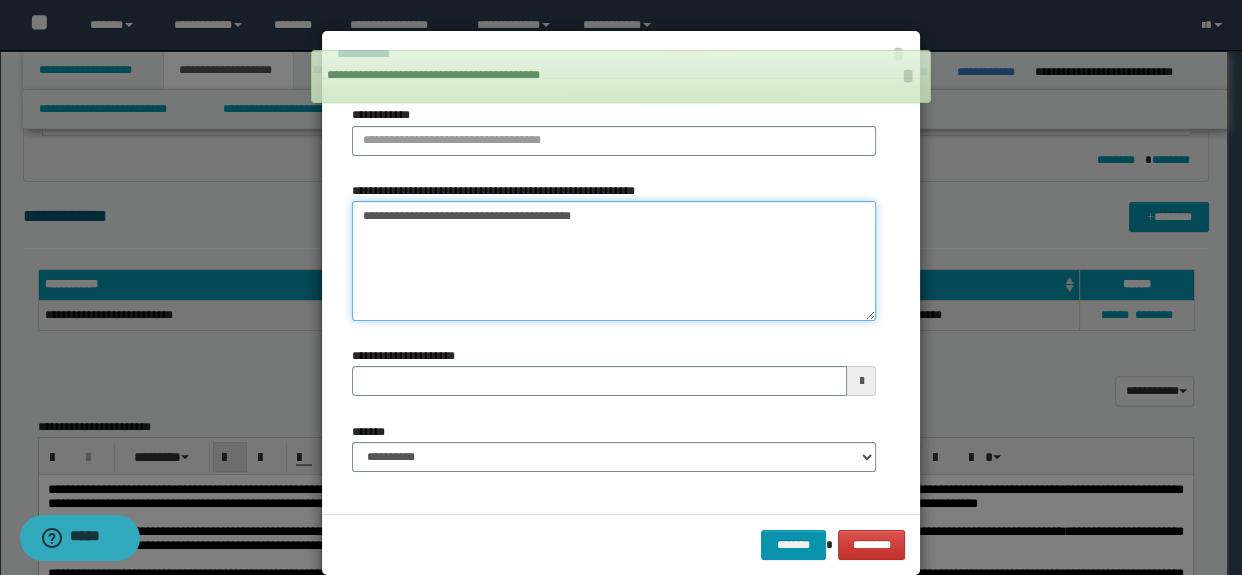 drag, startPoint x: 533, startPoint y: 214, endPoint x: 191, endPoint y: 214, distance: 342 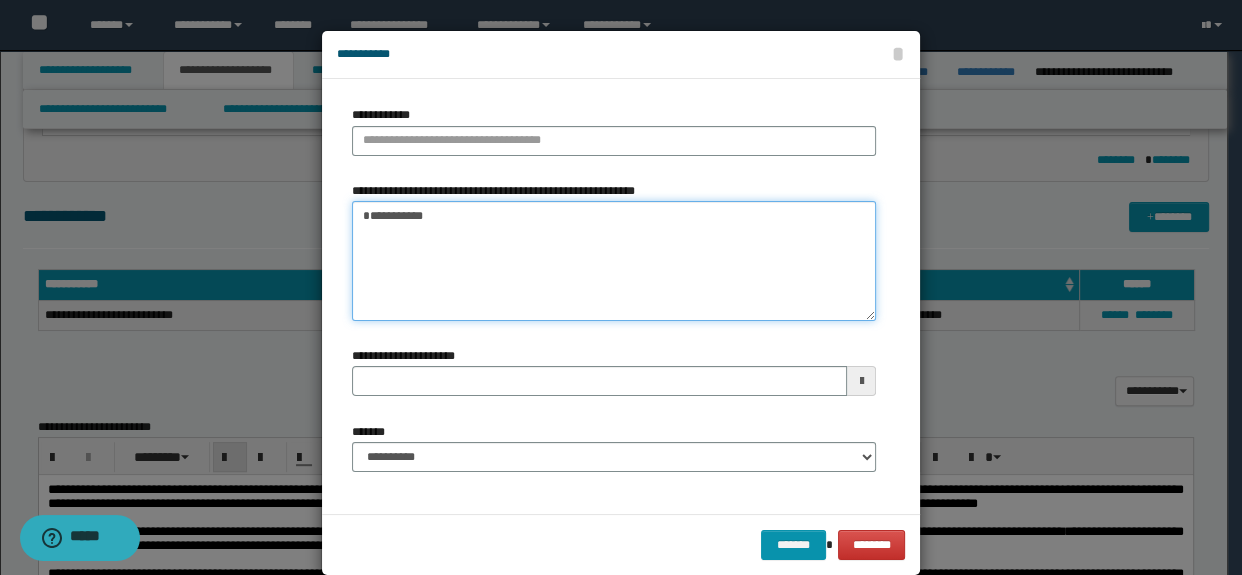 type on "**********" 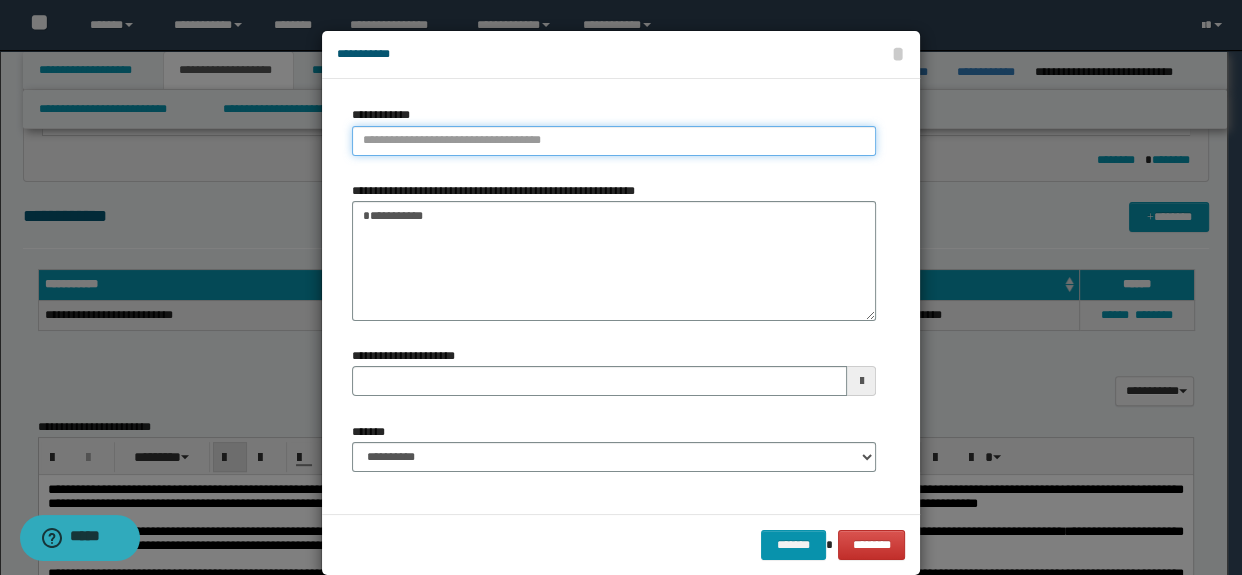 type on "**********" 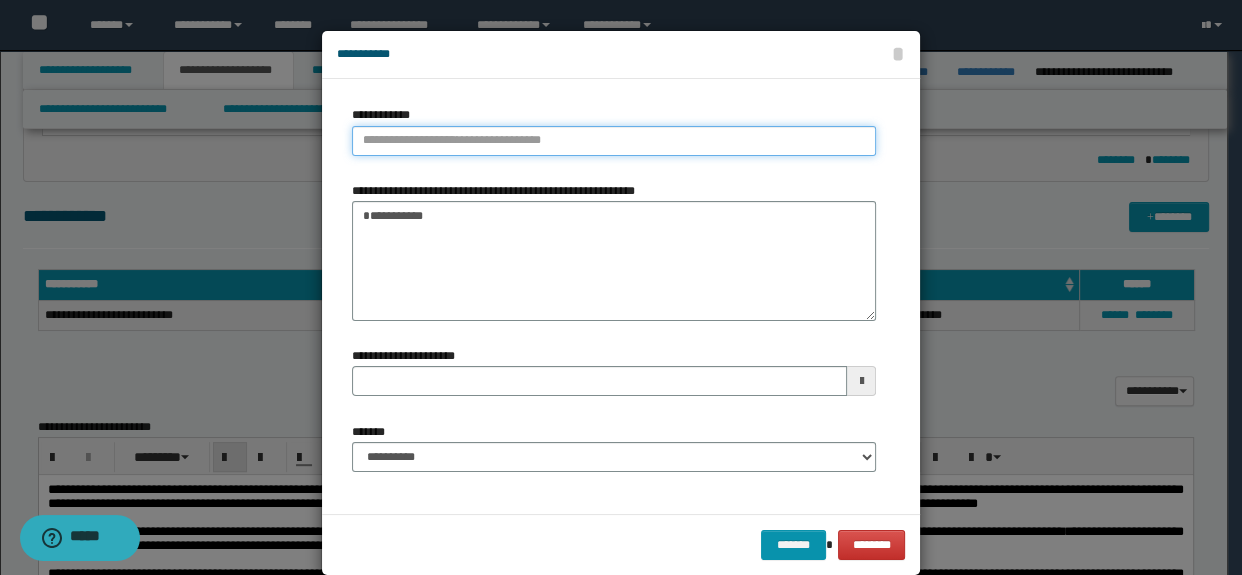 click on "**********" at bounding box center [614, 141] 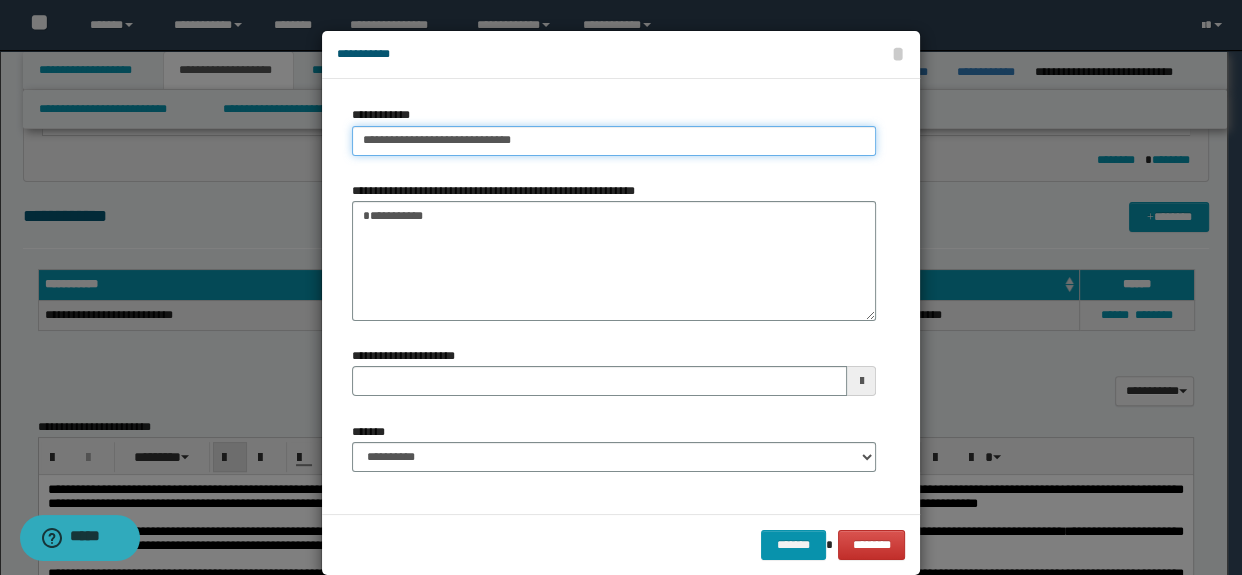 type on "**********" 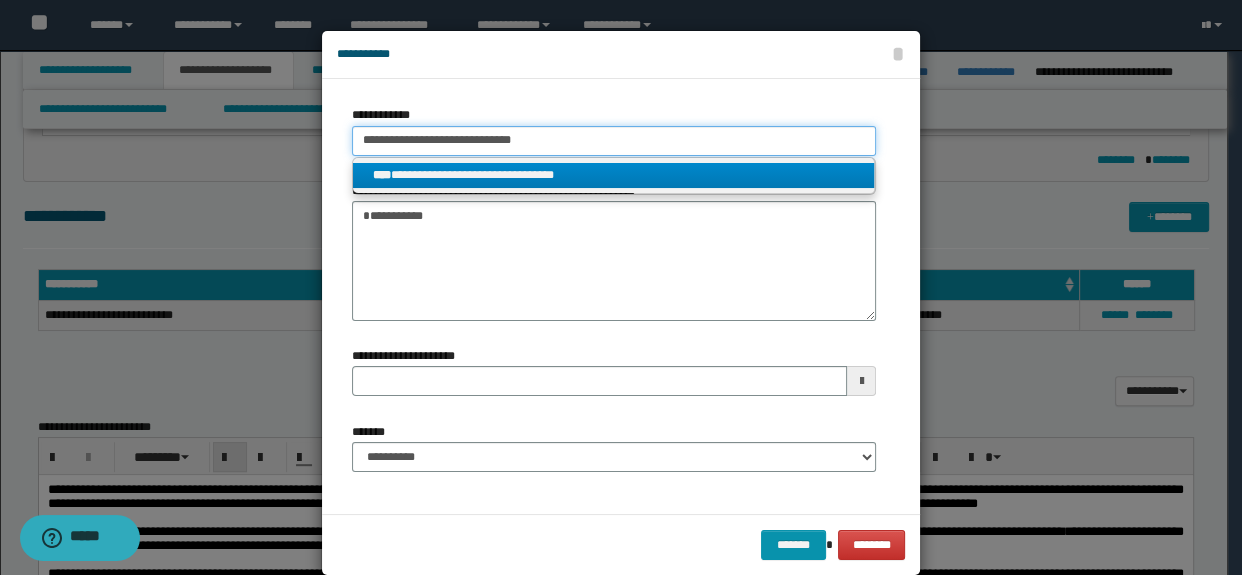 type on "**********" 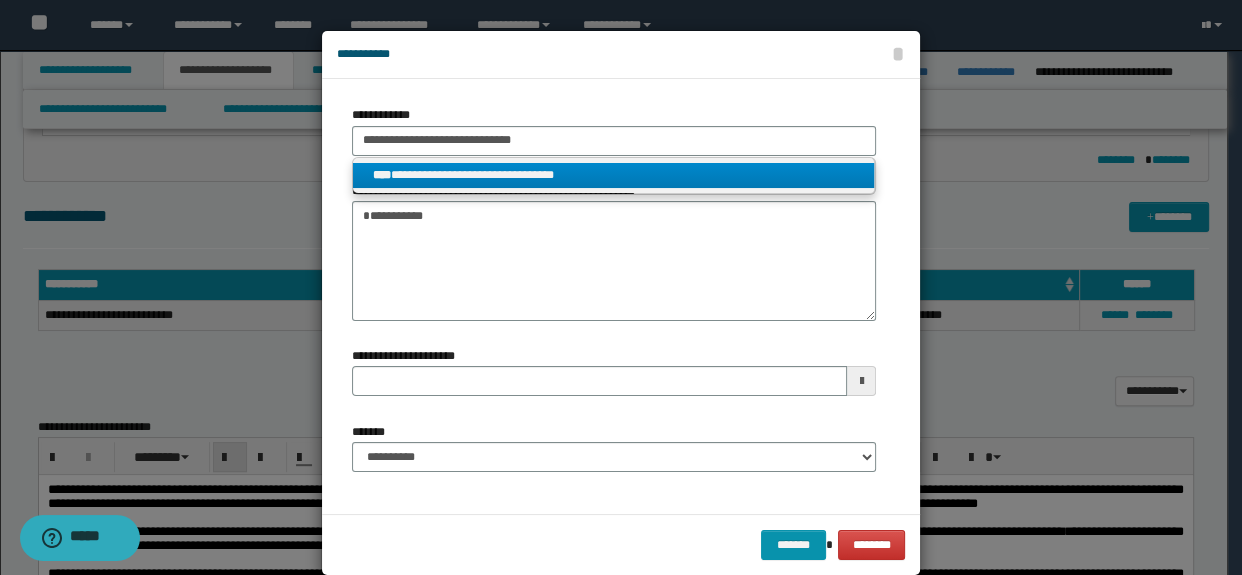 click on "**********" at bounding box center [614, 175] 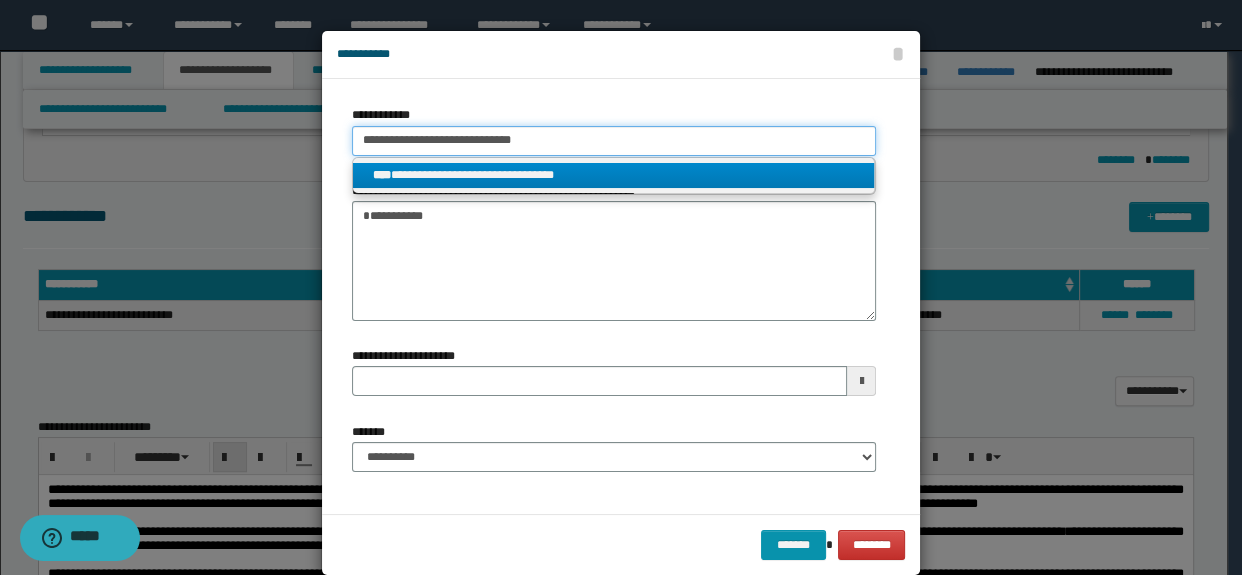type 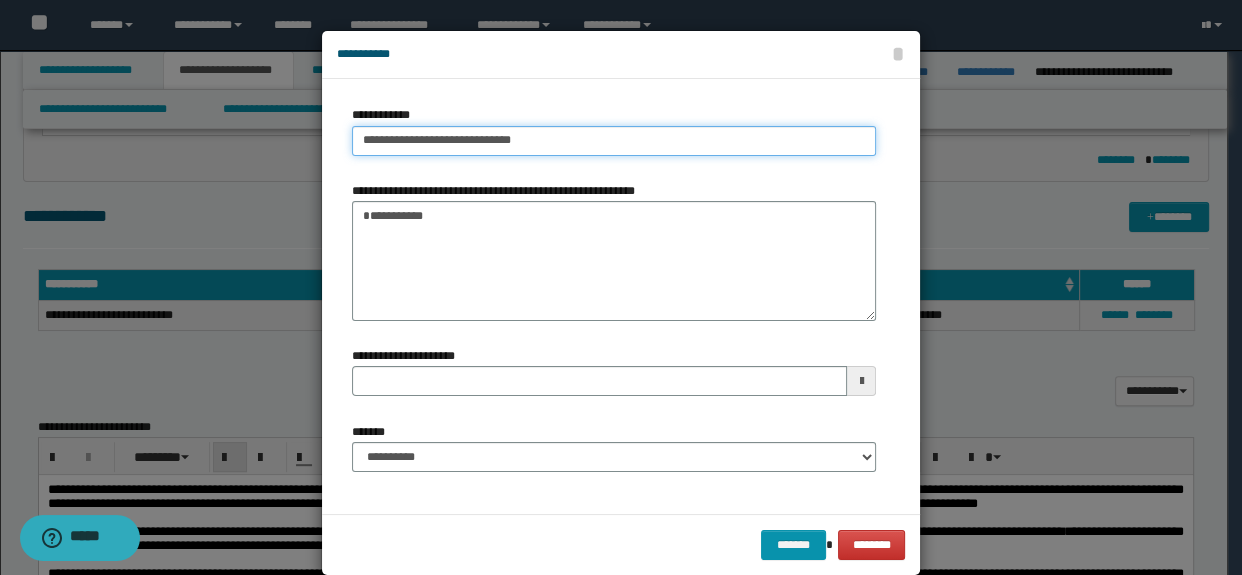 type 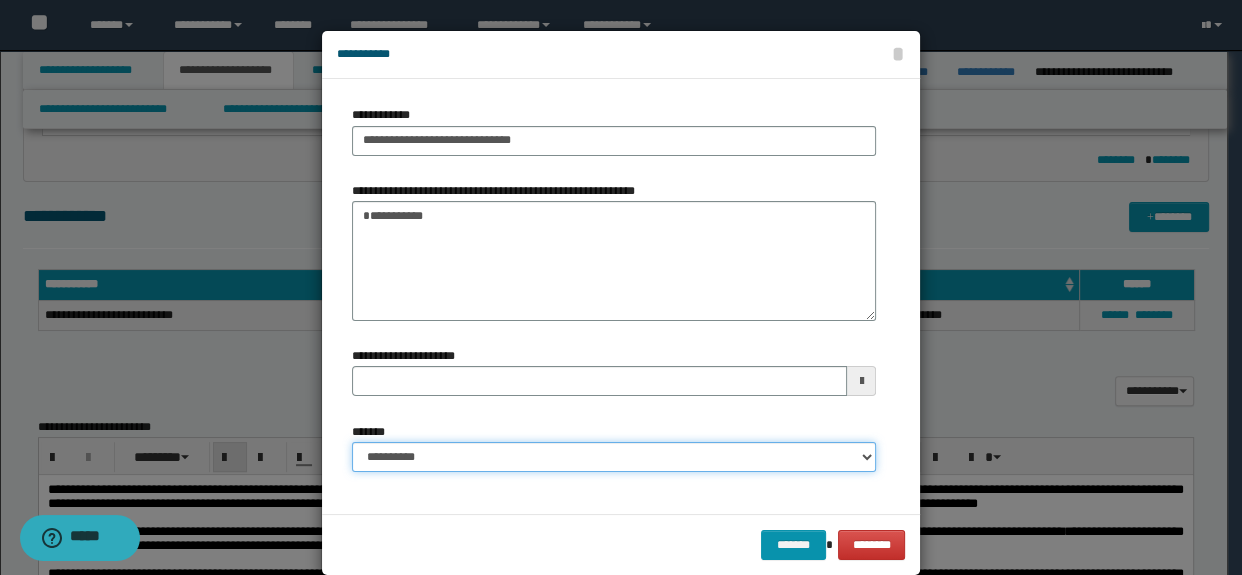 click on "**********" at bounding box center [614, 457] 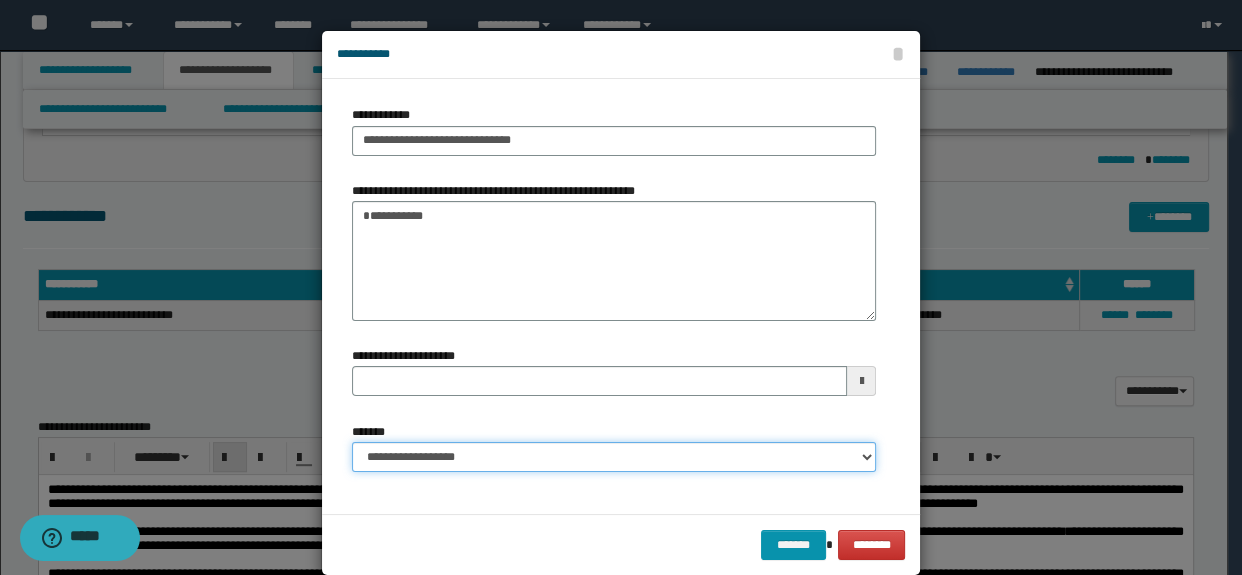 click on "**********" at bounding box center (614, 457) 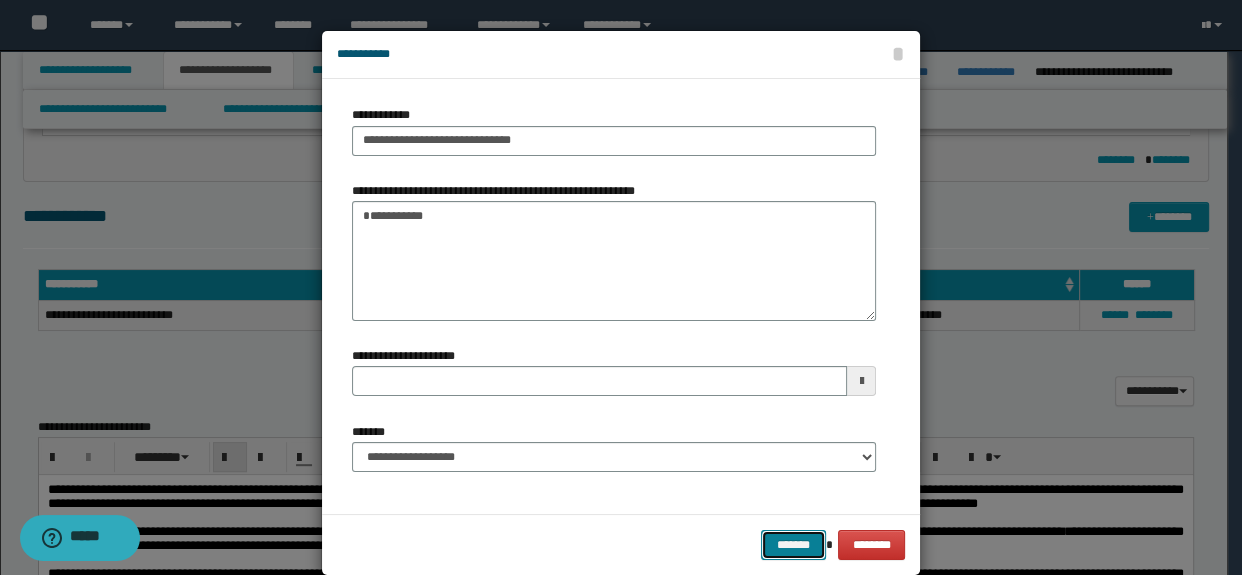click on "*******" at bounding box center [793, 545] 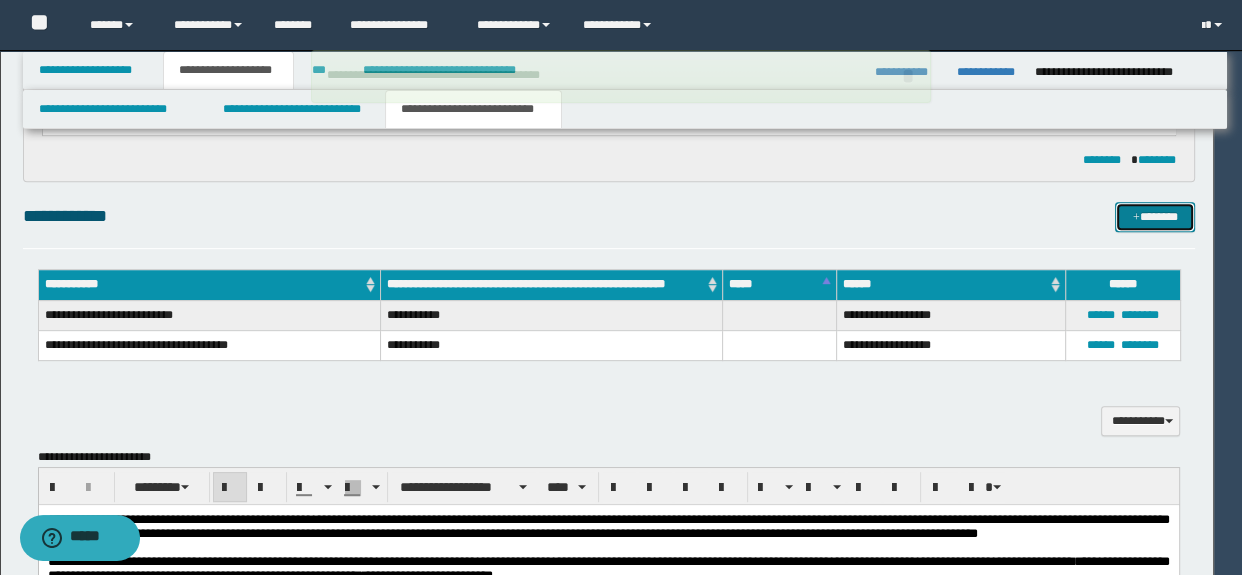 type 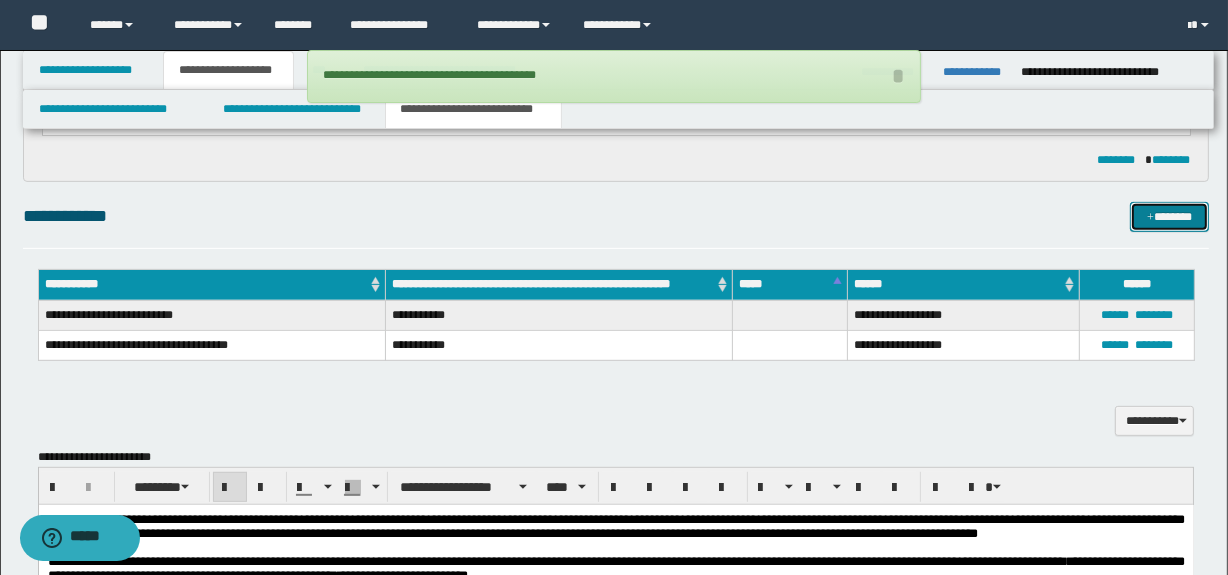 click on "*******" at bounding box center (1170, 217) 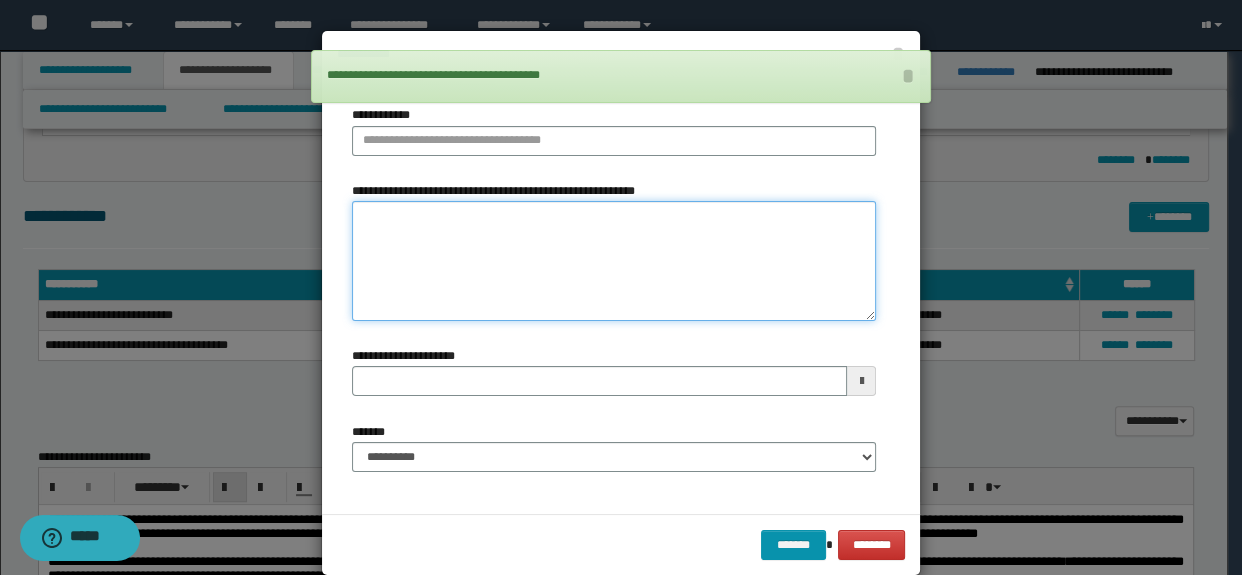 click on "**********" at bounding box center [614, 261] 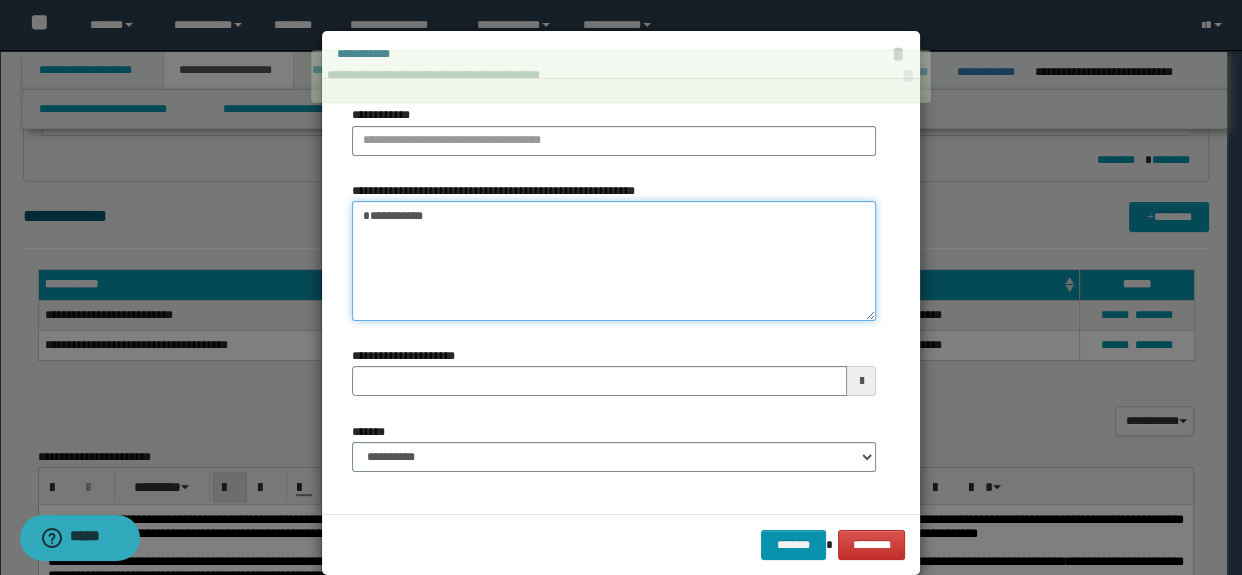drag, startPoint x: 511, startPoint y: 208, endPoint x: 295, endPoint y: 207, distance: 216.00232 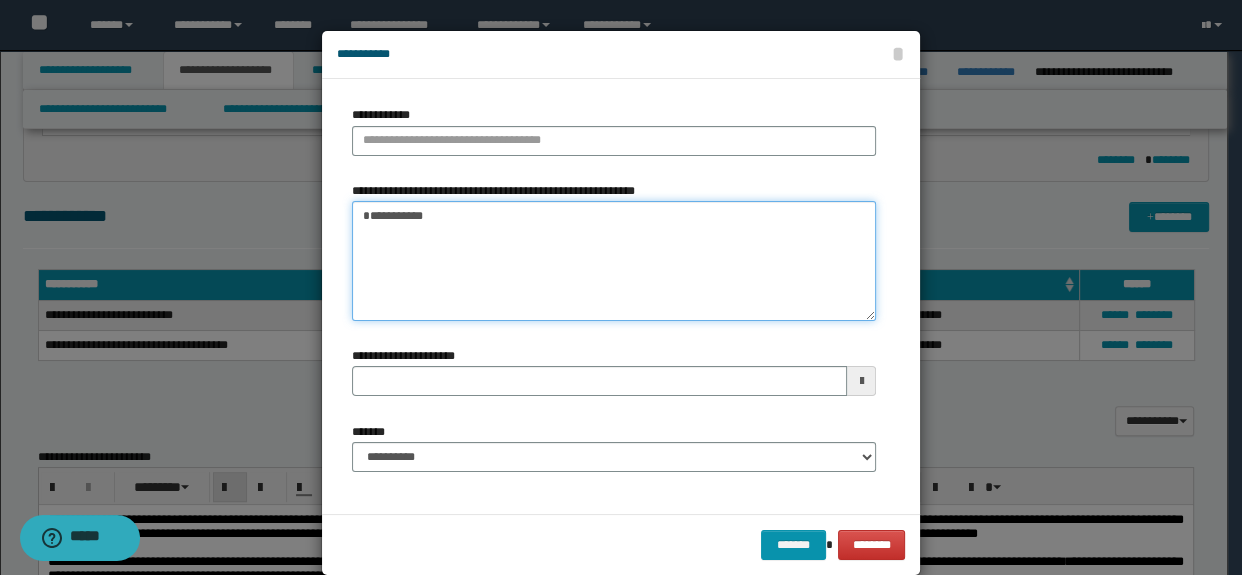 type on "**********" 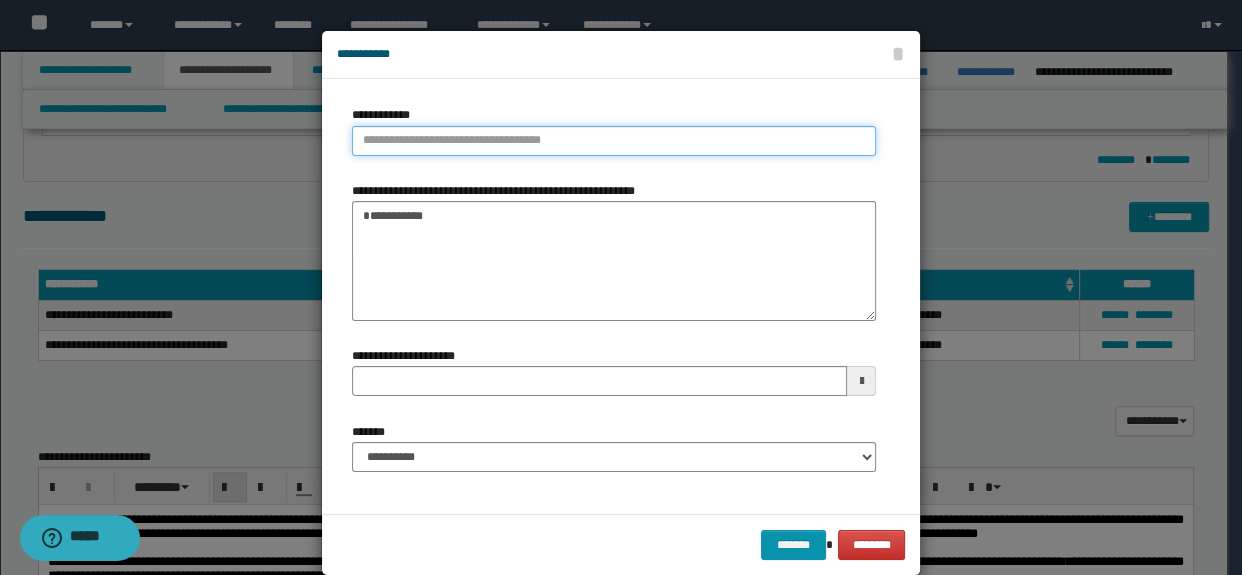 type on "**********" 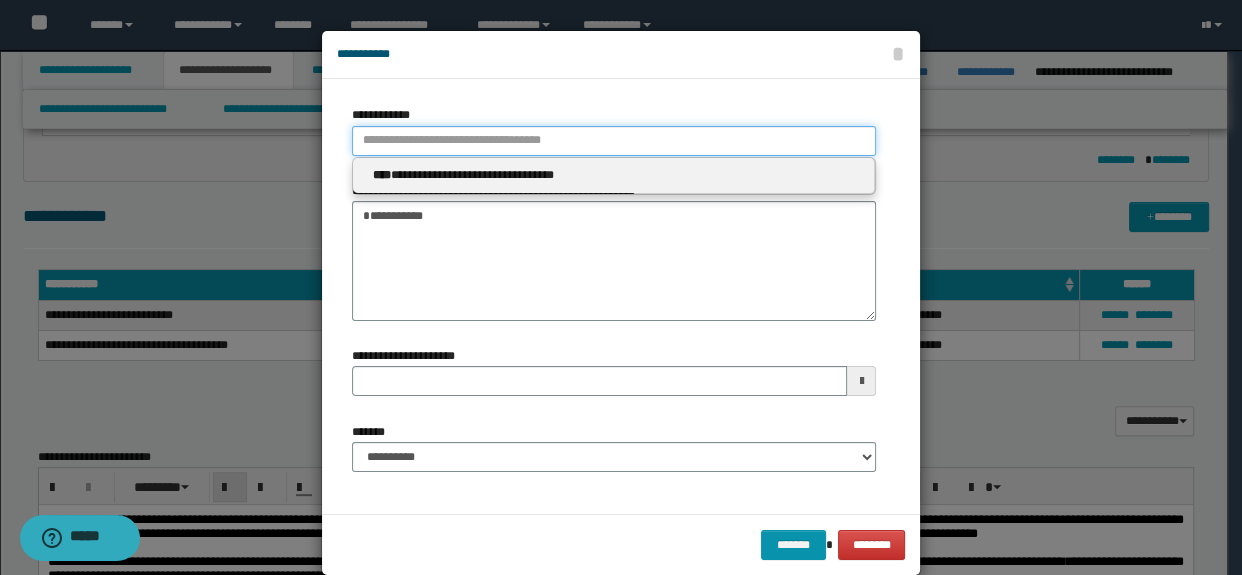 click on "**********" at bounding box center [614, 141] 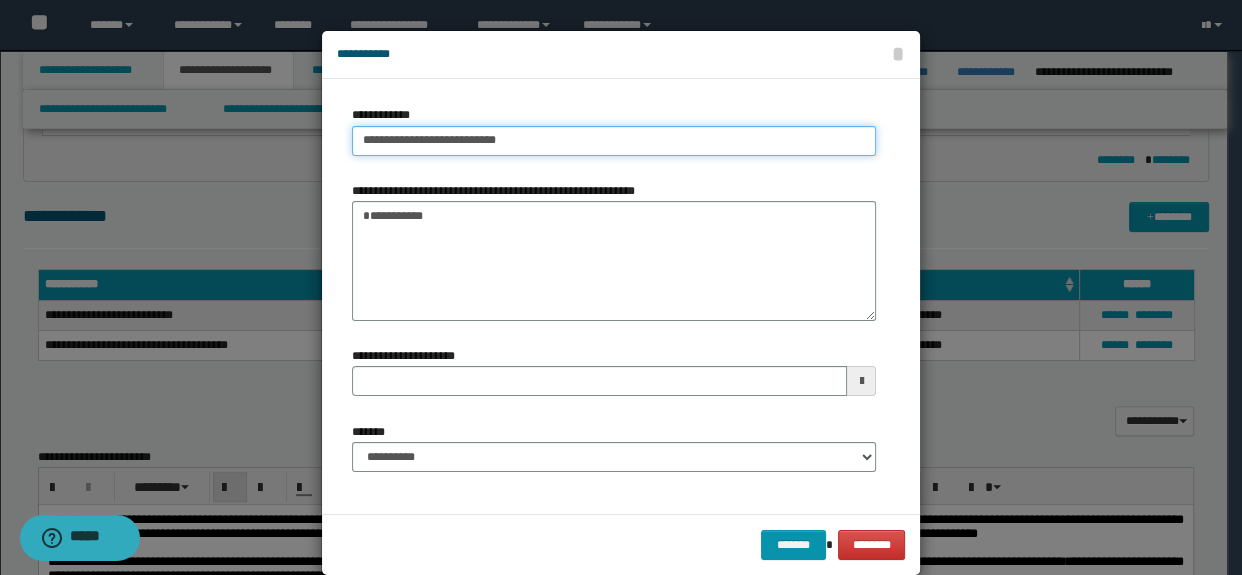 type on "**********" 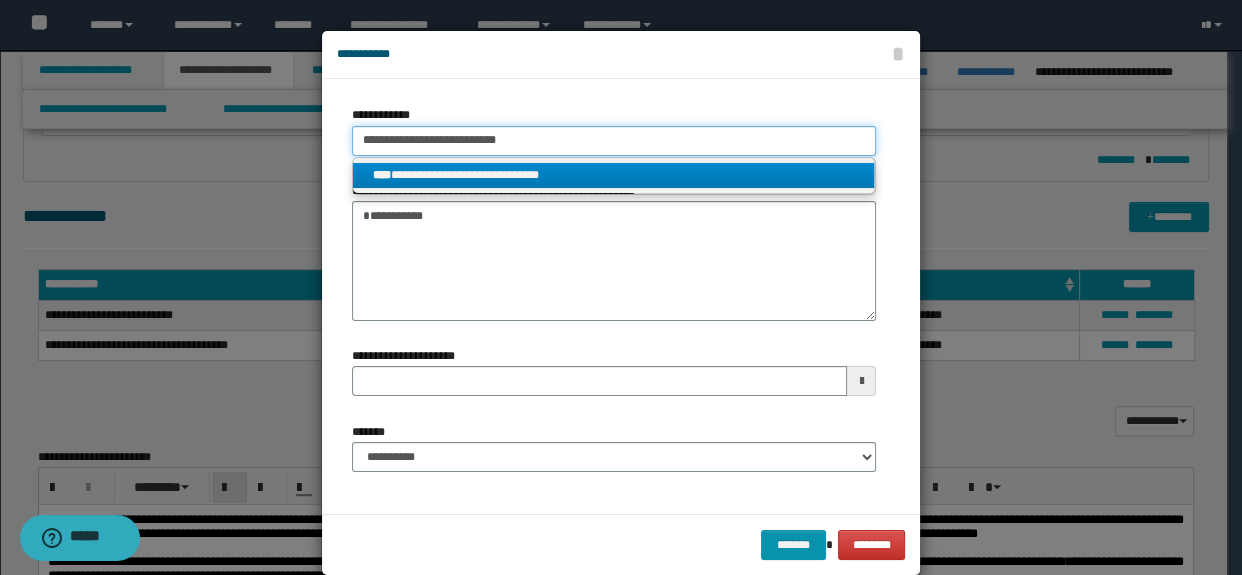 type on "**********" 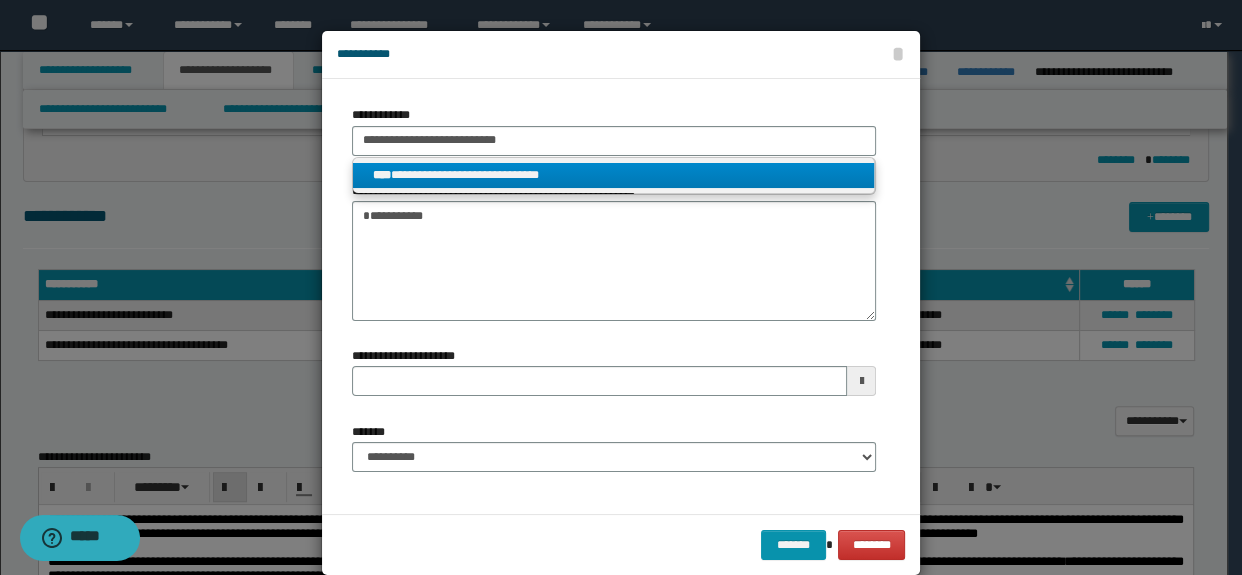 click on "**********" at bounding box center (614, 175) 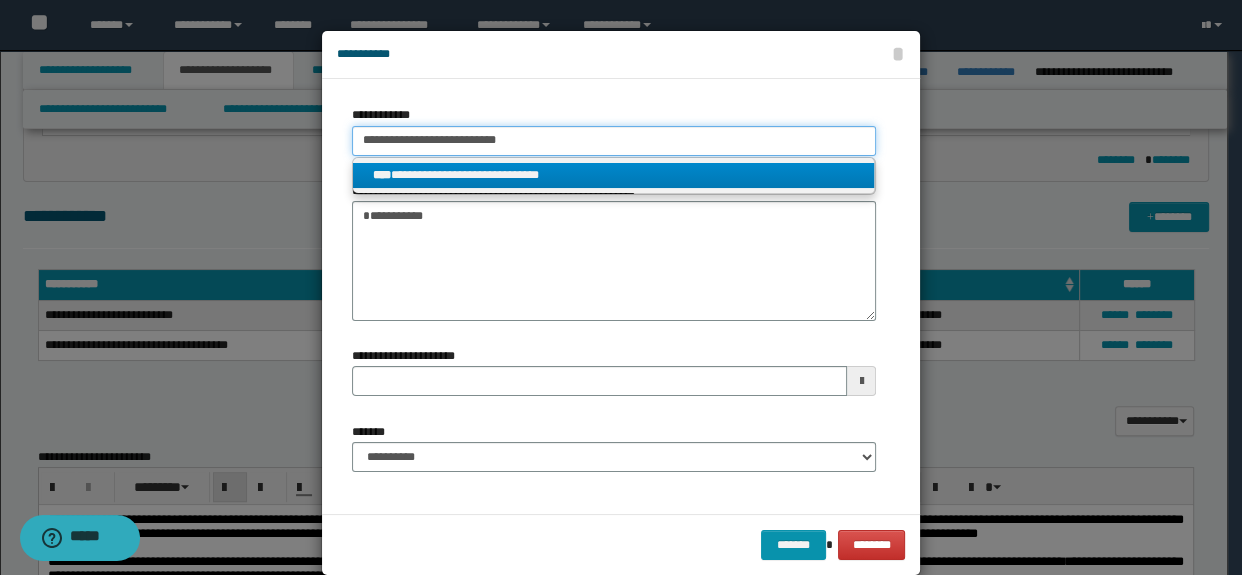 type 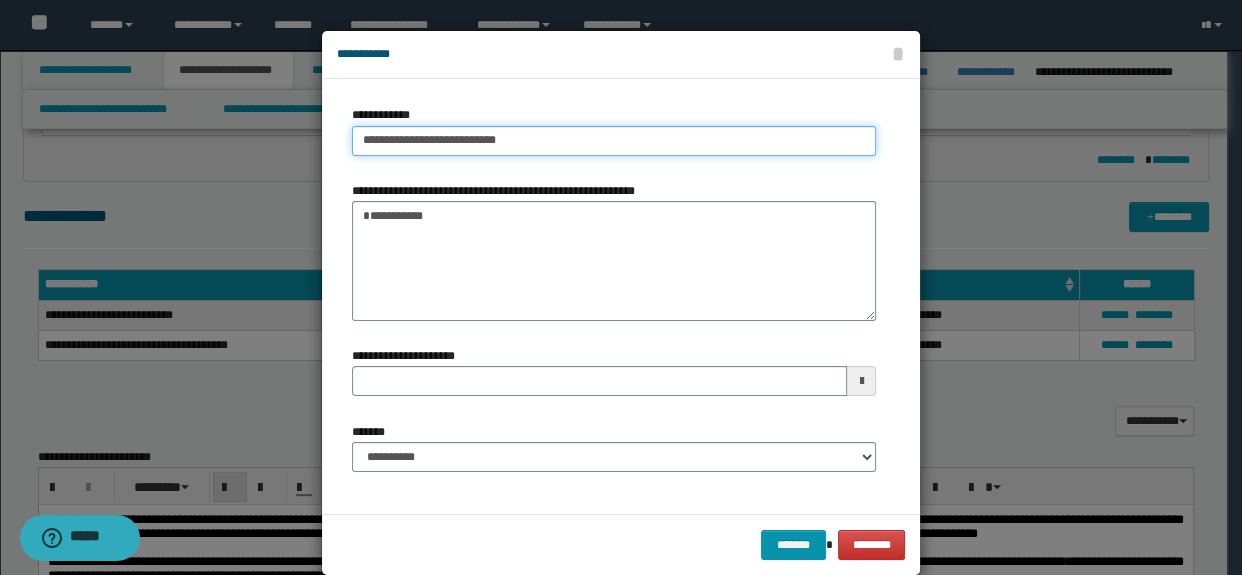 type 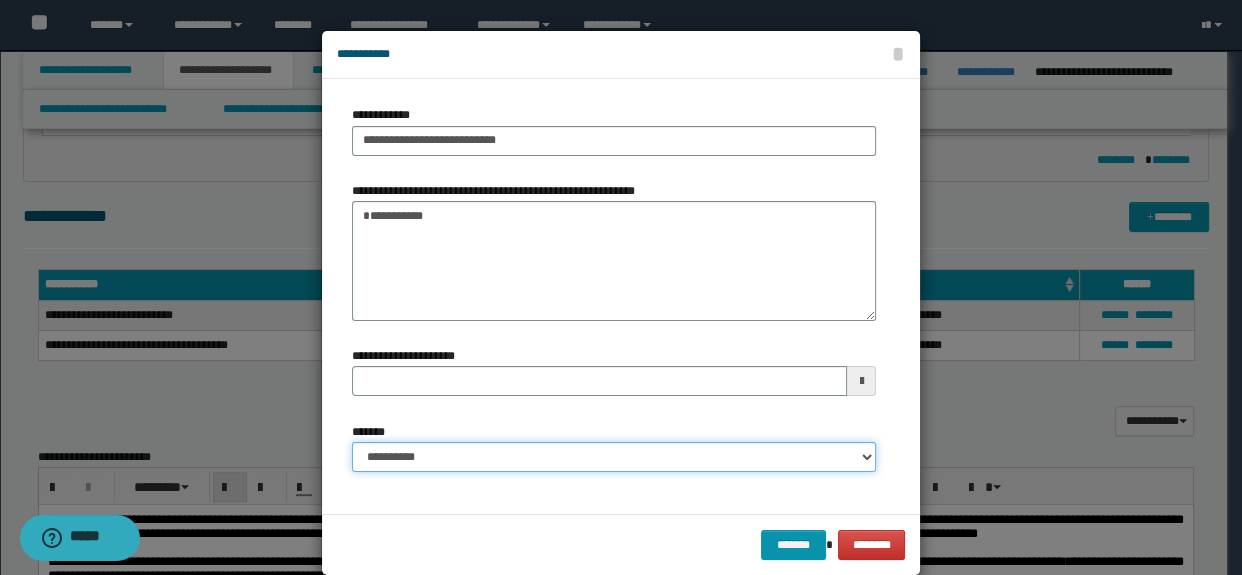 click on "**********" at bounding box center [614, 457] 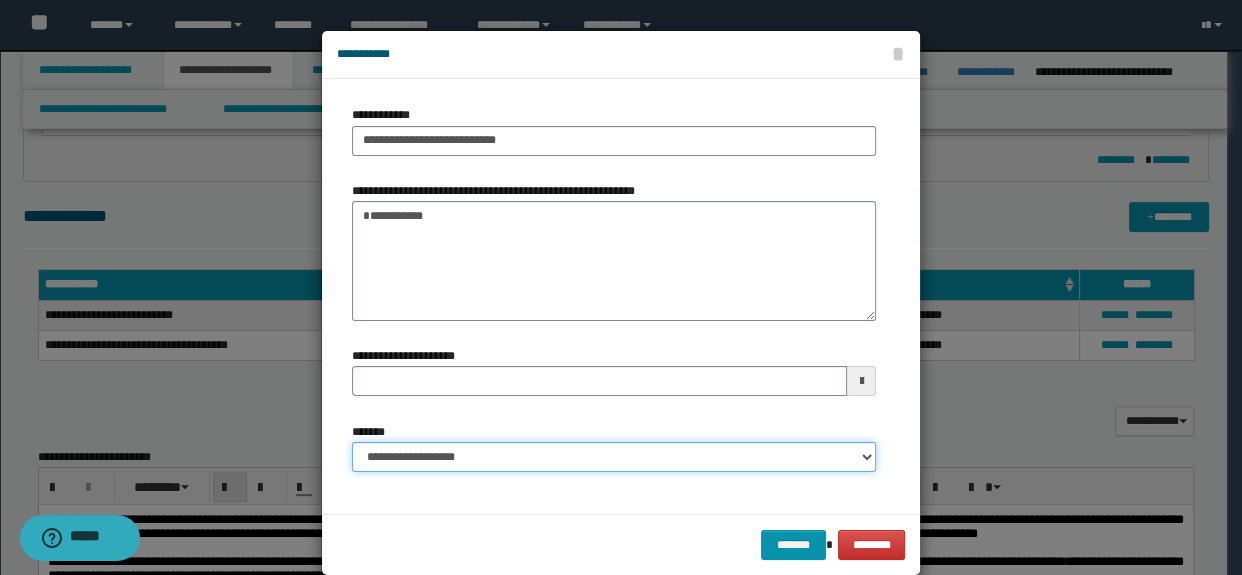 click on "**********" at bounding box center [614, 457] 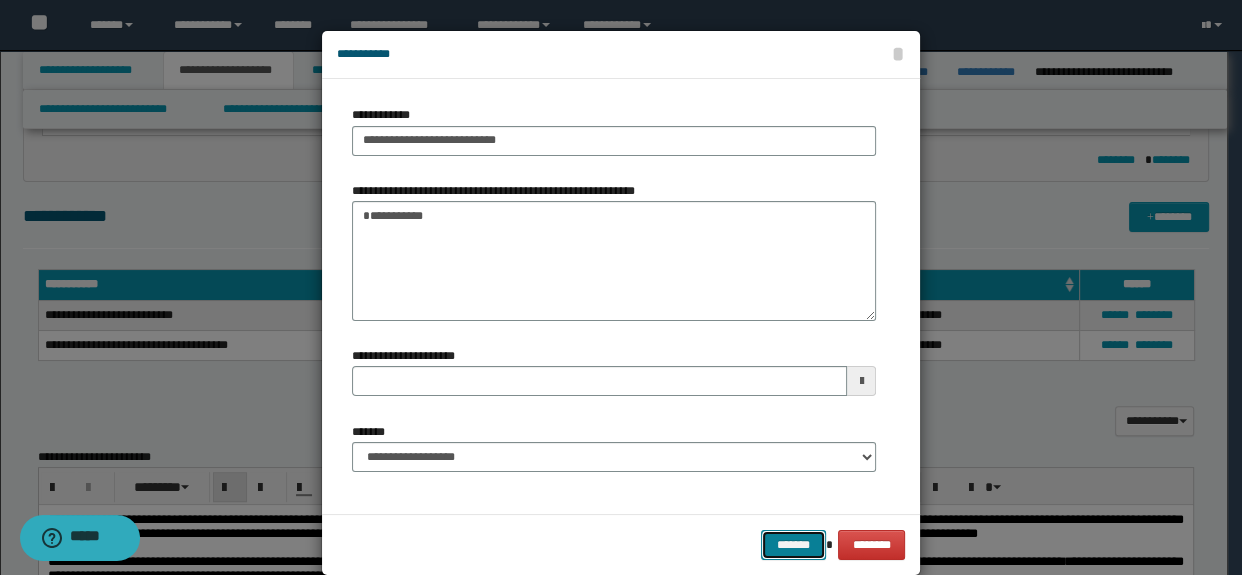 click on "*******" at bounding box center (793, 545) 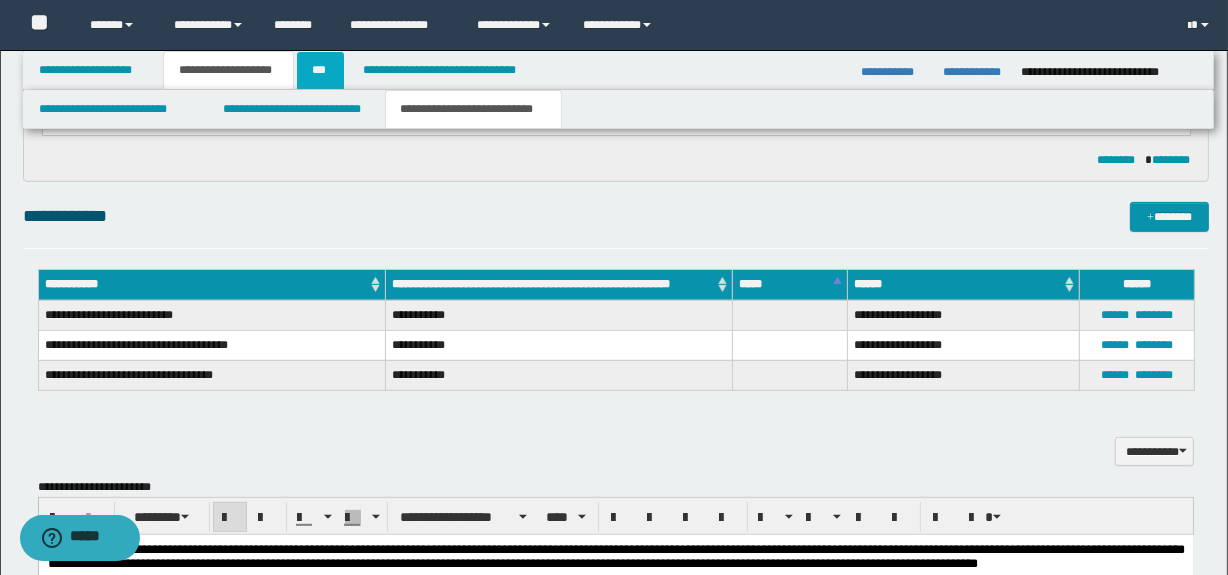 click on "***" at bounding box center (320, 70) 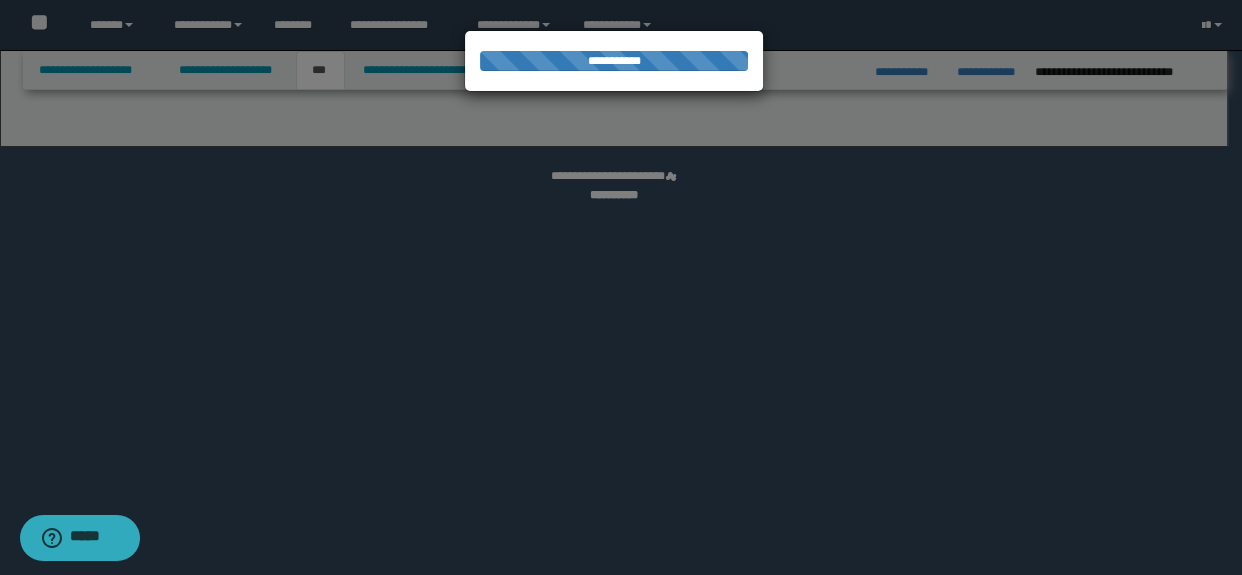 select on "*" 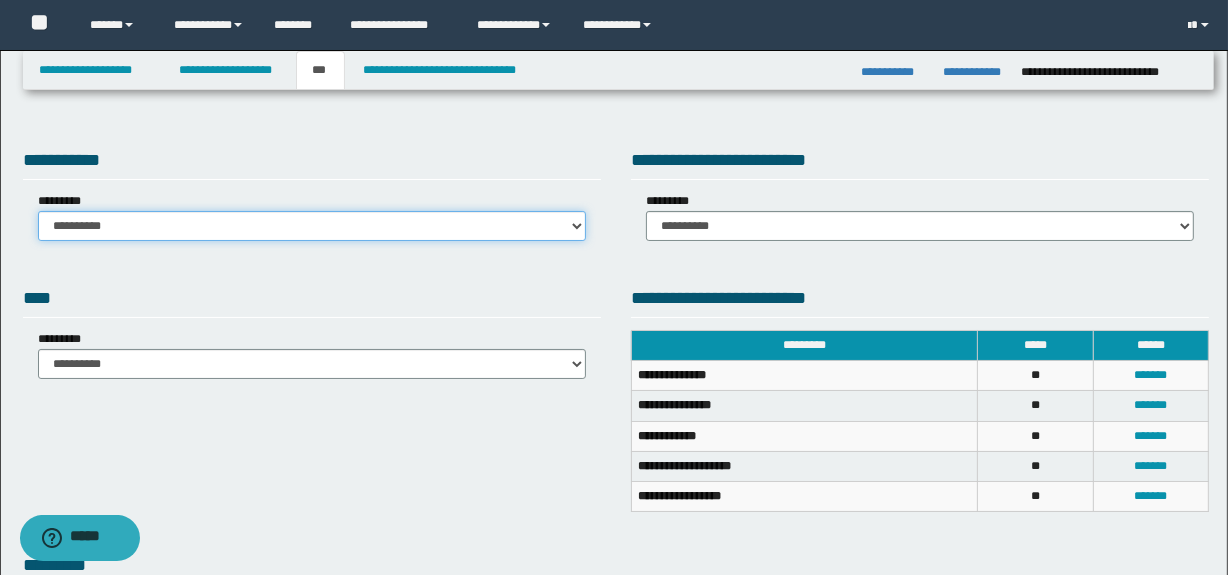 drag, startPoint x: 192, startPoint y: 219, endPoint x: 204, endPoint y: 235, distance: 20 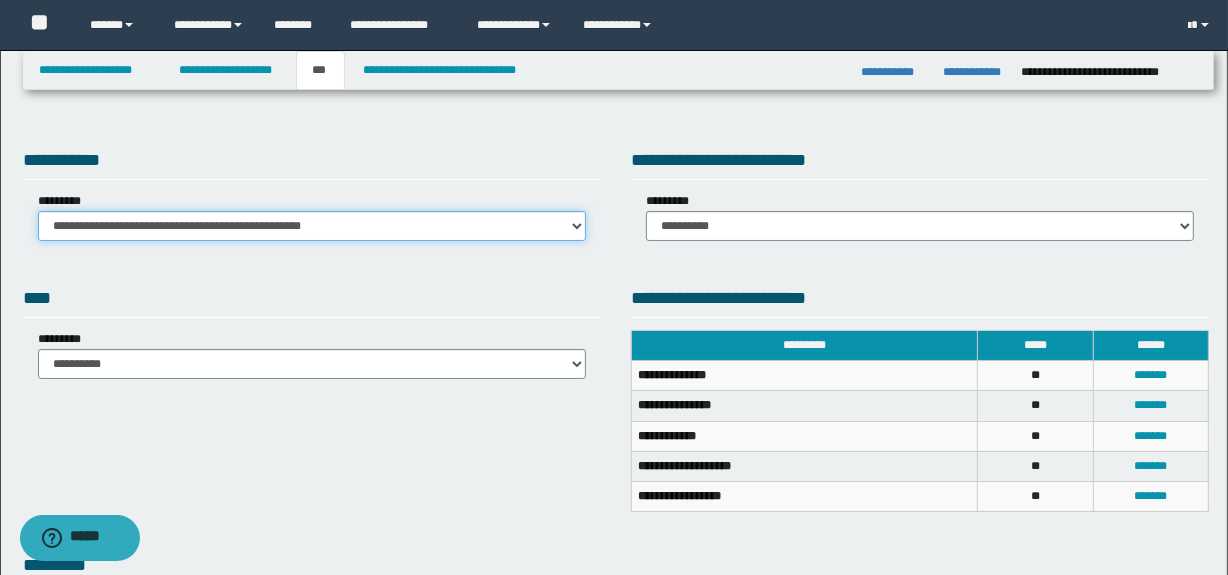 click on "**********" at bounding box center (312, 226) 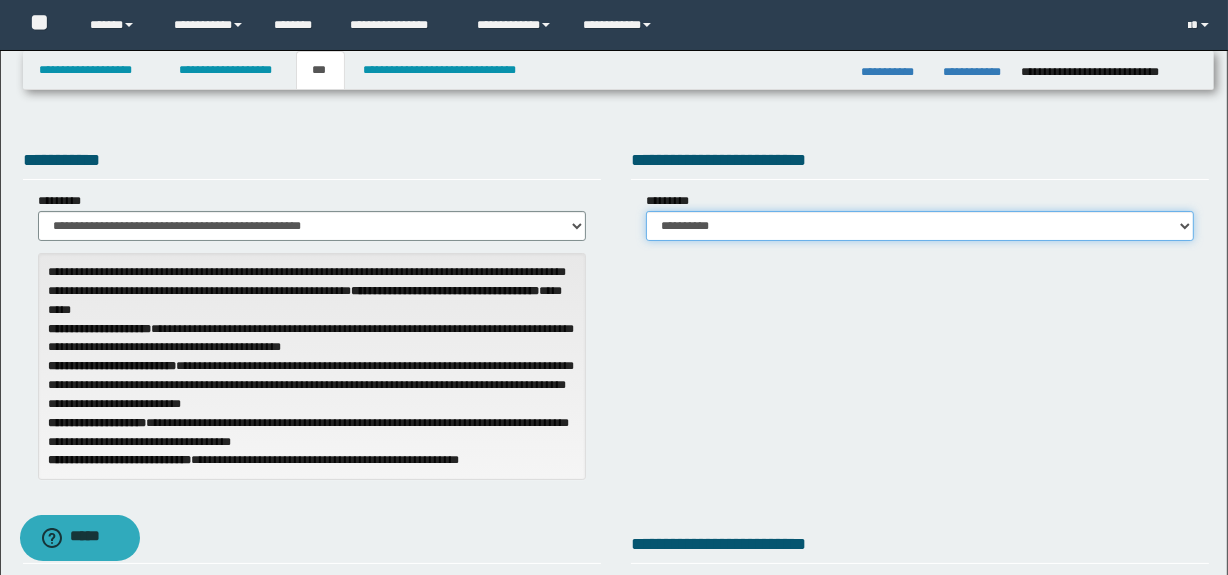 drag, startPoint x: 744, startPoint y: 217, endPoint x: 738, endPoint y: 229, distance: 13.416408 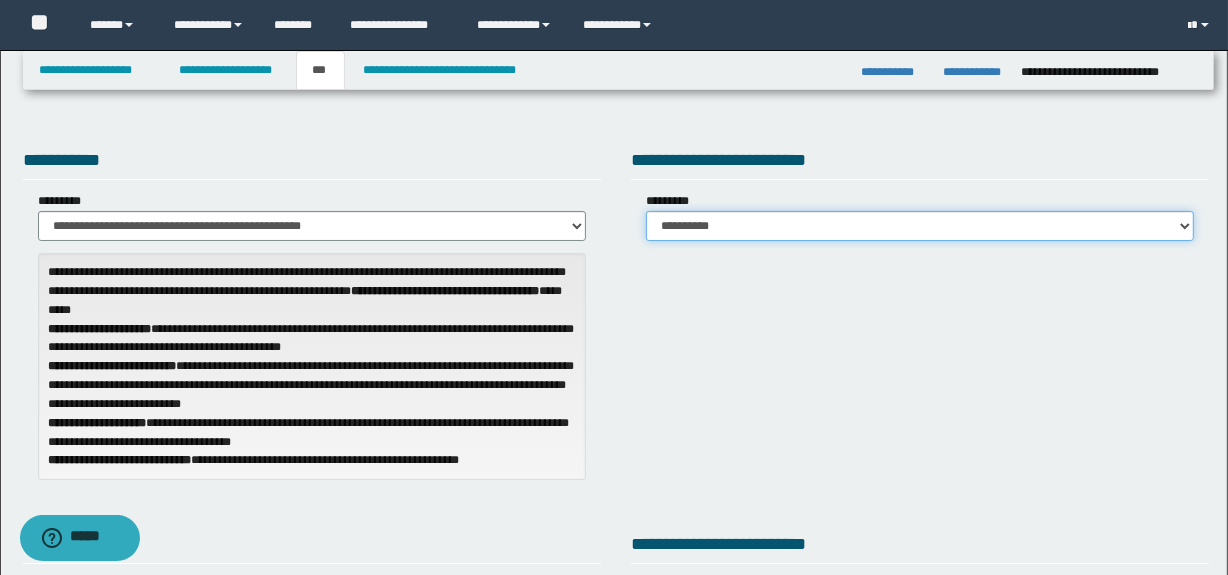 select on "*" 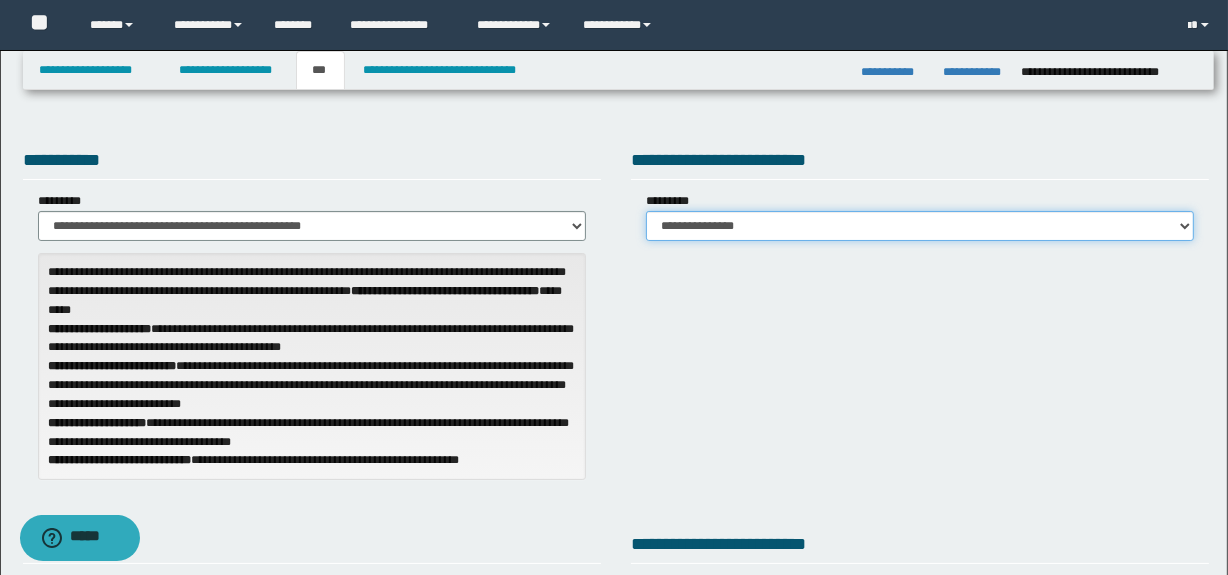 click on "**********" at bounding box center (920, 226) 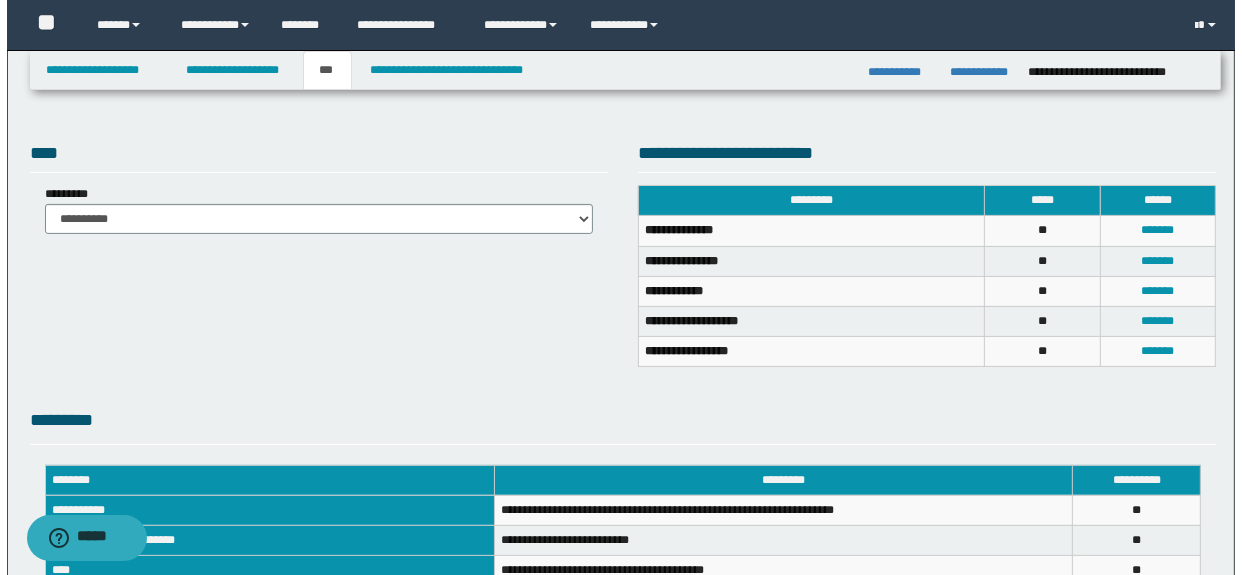 scroll, scrollTop: 402, scrollLeft: 0, axis: vertical 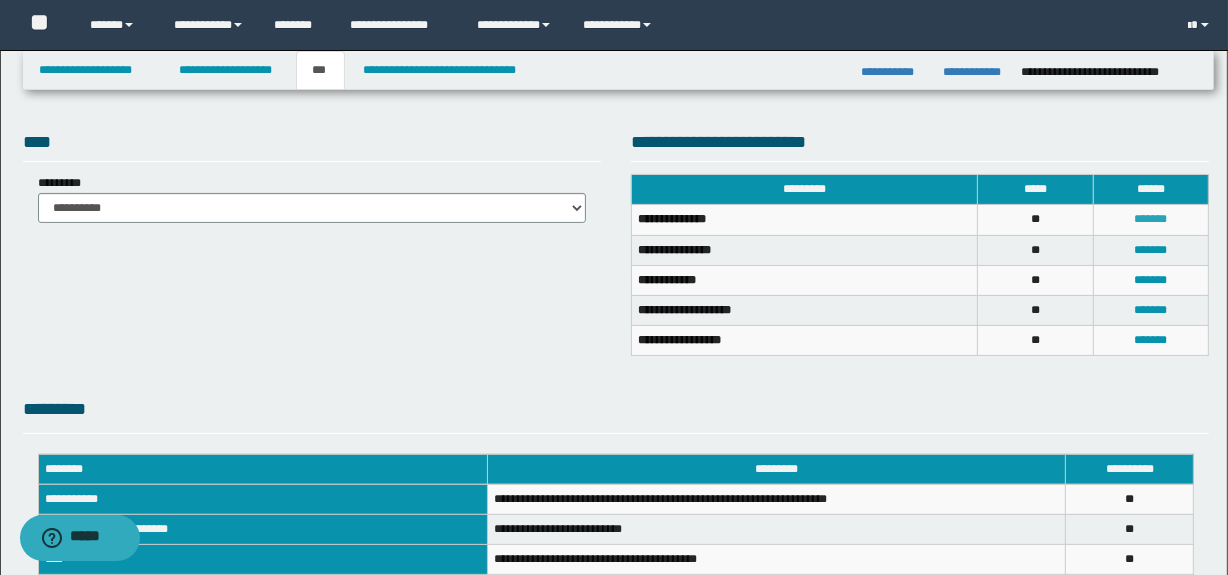 click on "*******" at bounding box center (1151, 219) 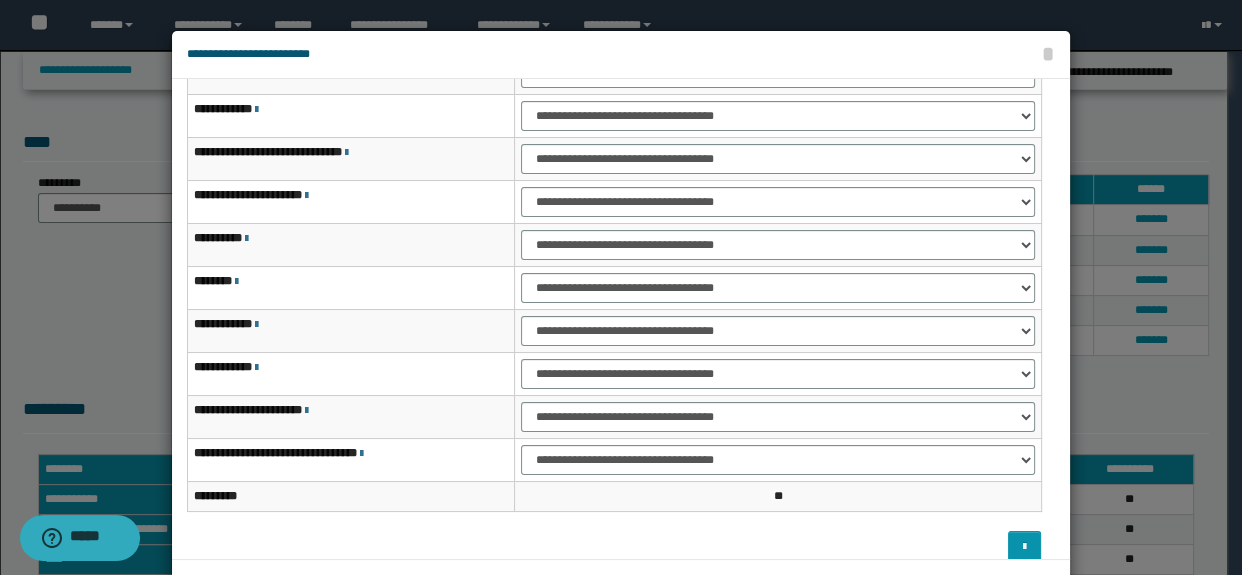 scroll, scrollTop: 120, scrollLeft: 0, axis: vertical 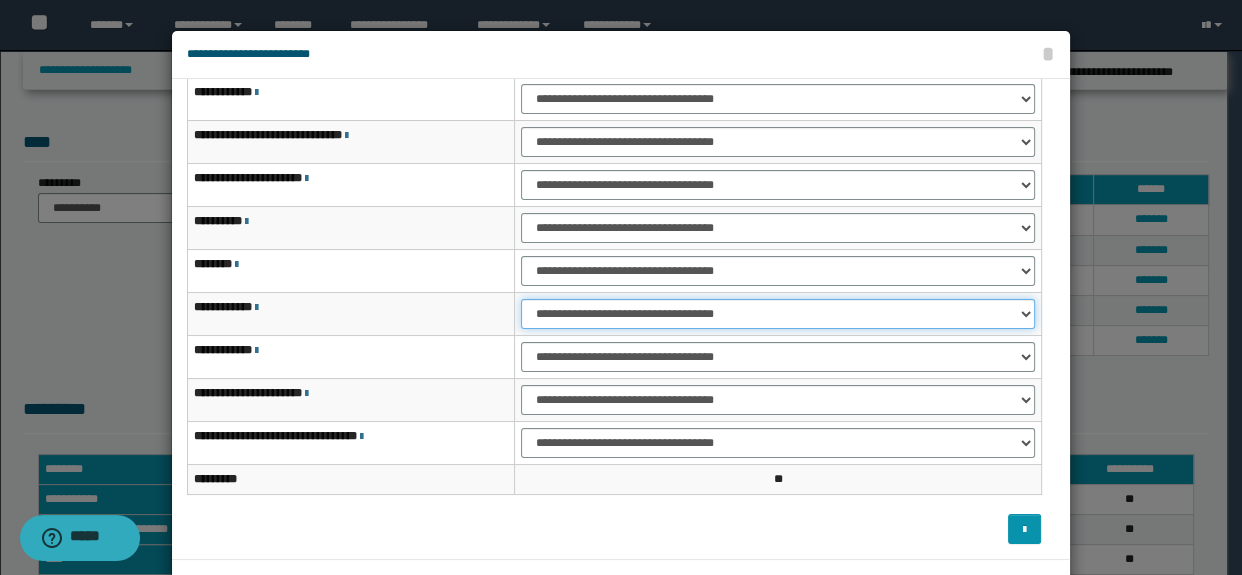 drag, startPoint x: 525, startPoint y: 310, endPoint x: 538, endPoint y: 315, distance: 13.928389 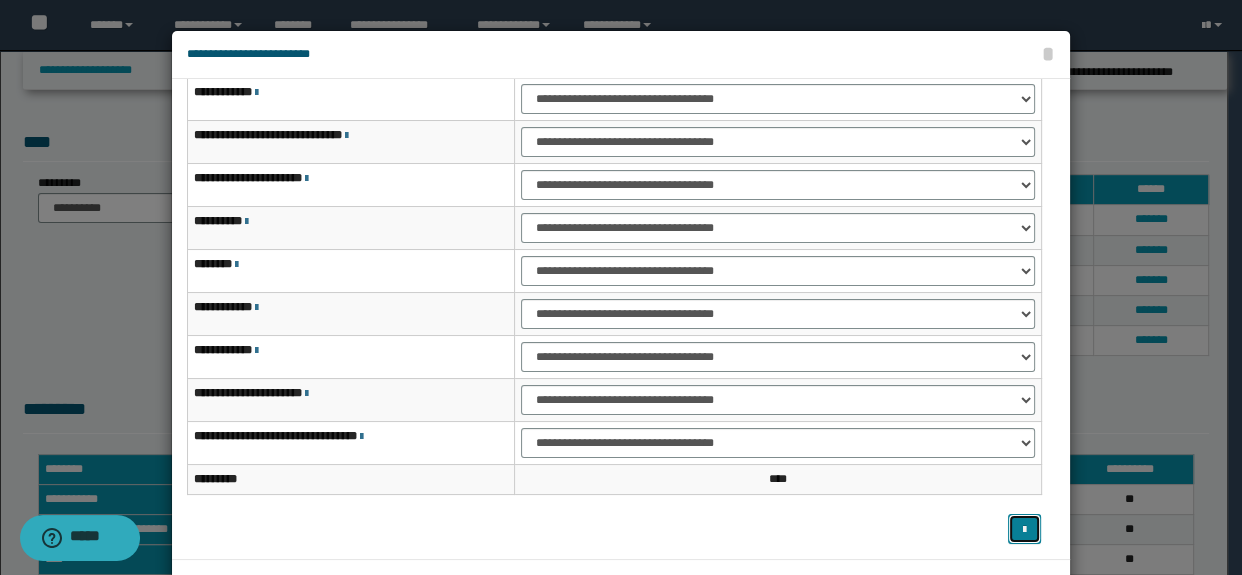 click at bounding box center [1025, 529] 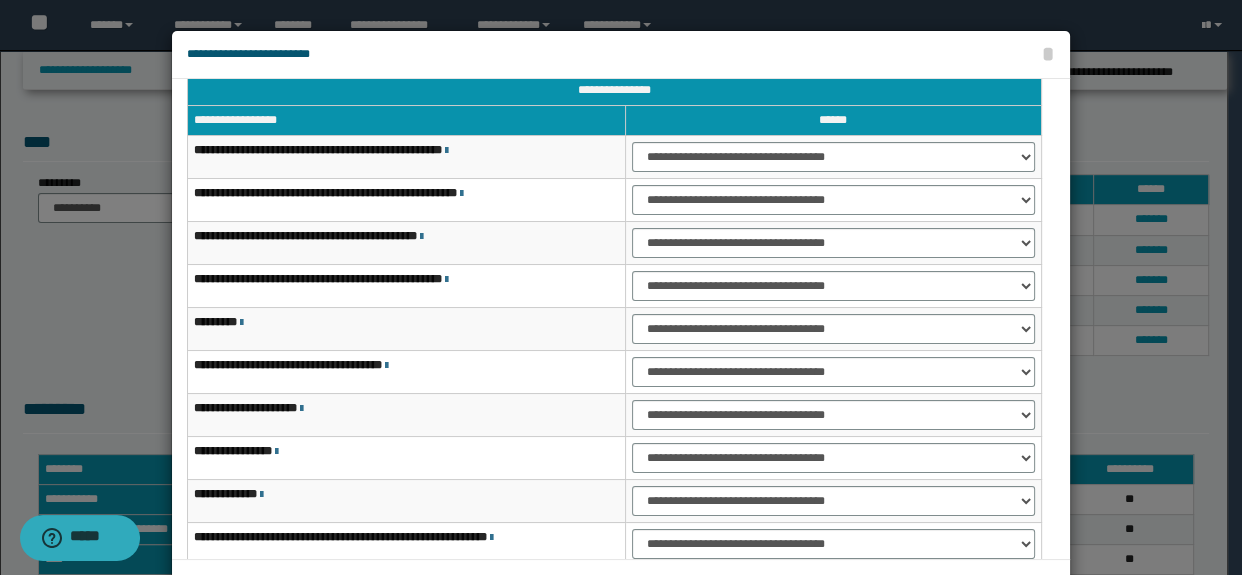 scroll, scrollTop: 0, scrollLeft: 0, axis: both 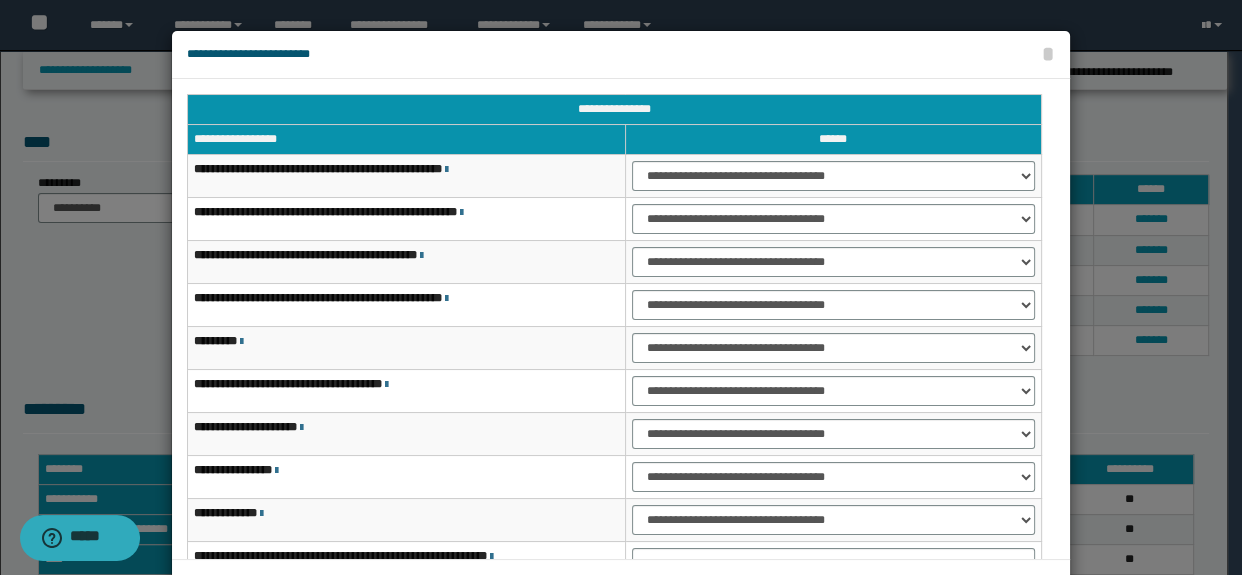 type 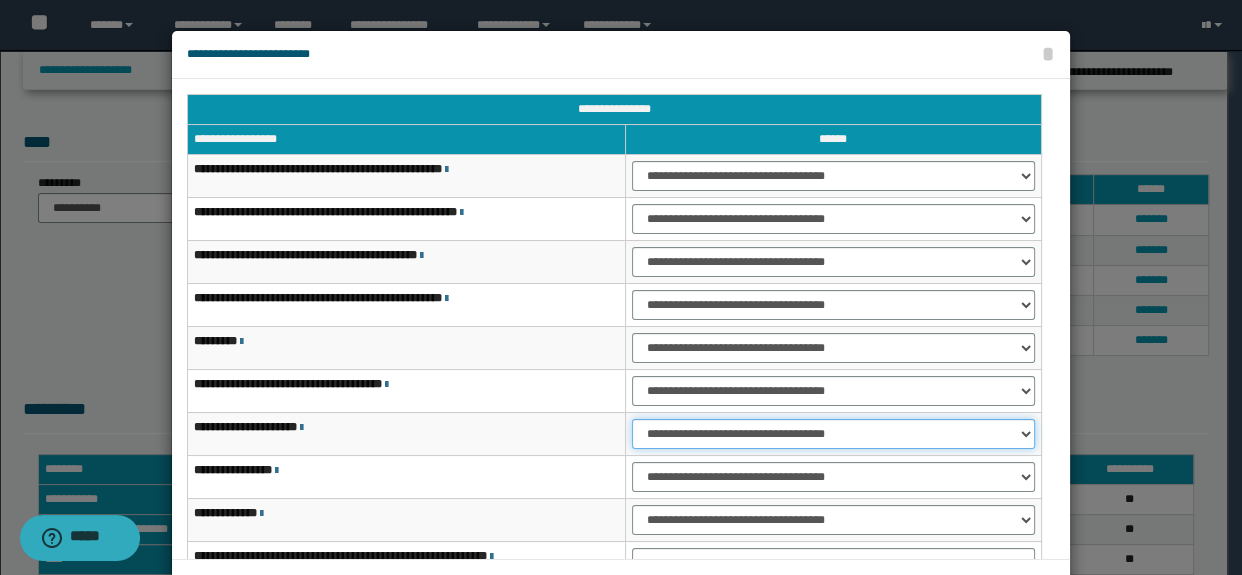click on "**********" at bounding box center [833, 434] 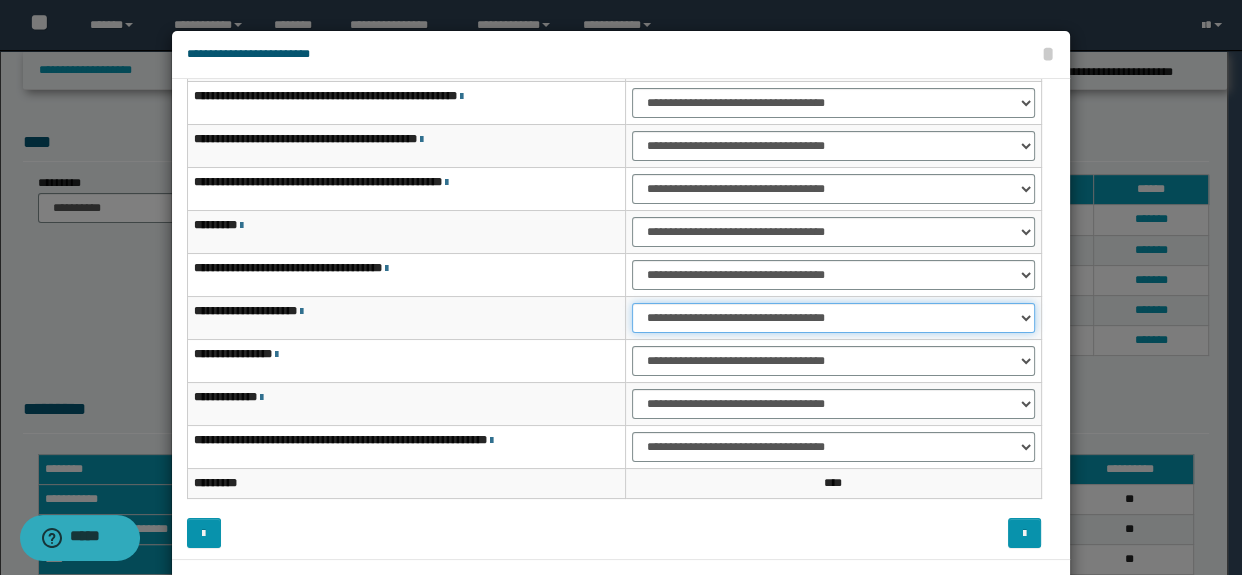 scroll, scrollTop: 120, scrollLeft: 0, axis: vertical 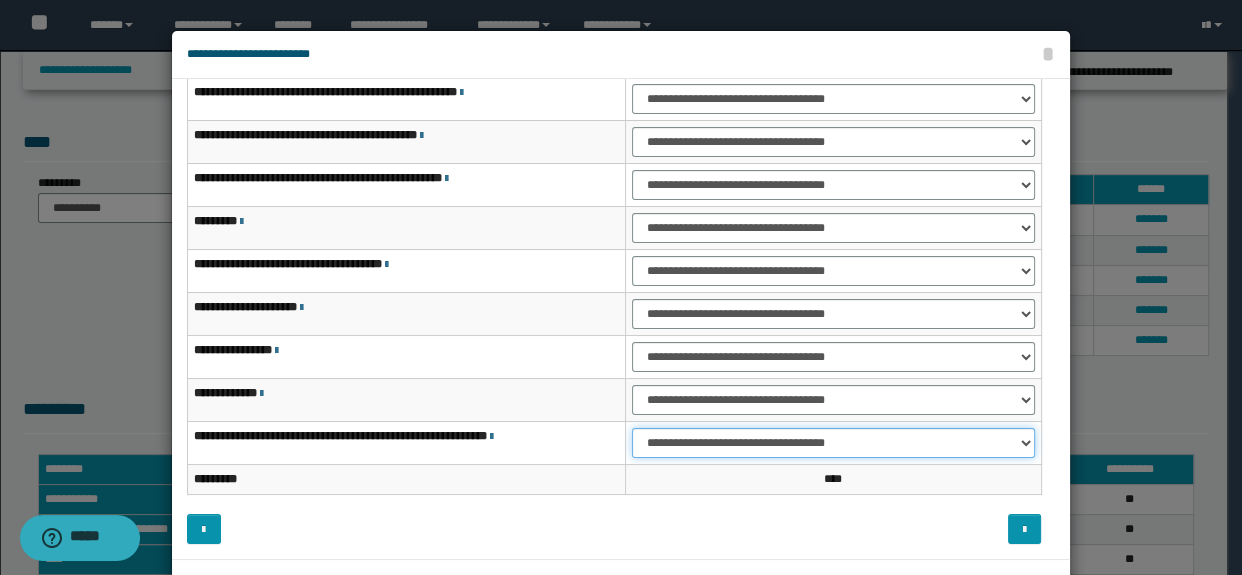 click on "**********" at bounding box center (833, 443) 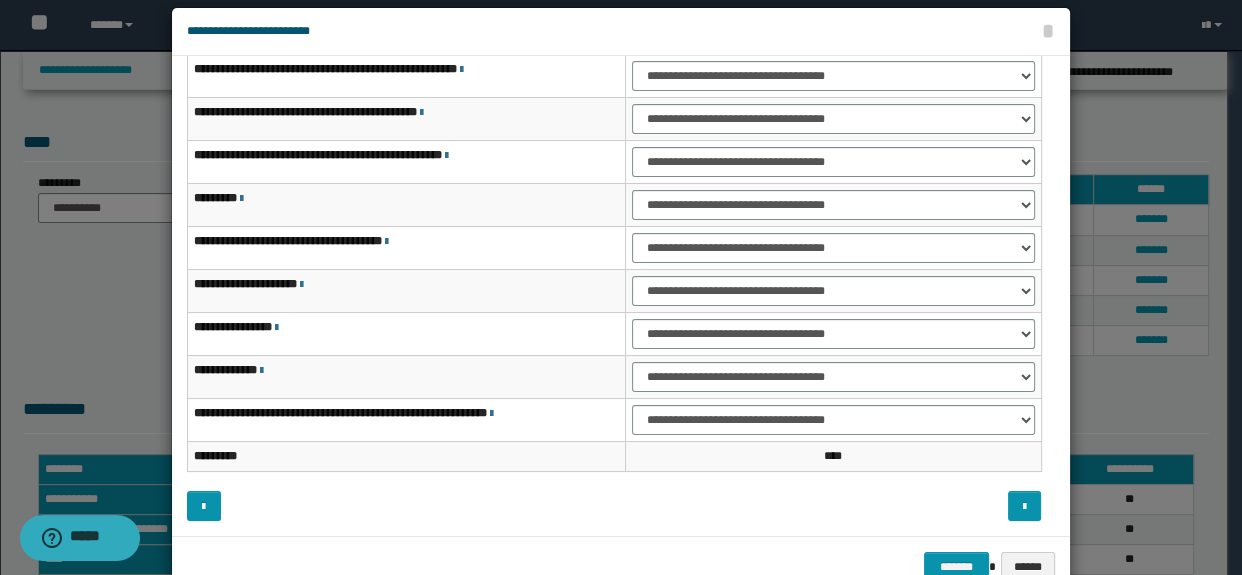 scroll, scrollTop: 30, scrollLeft: 0, axis: vertical 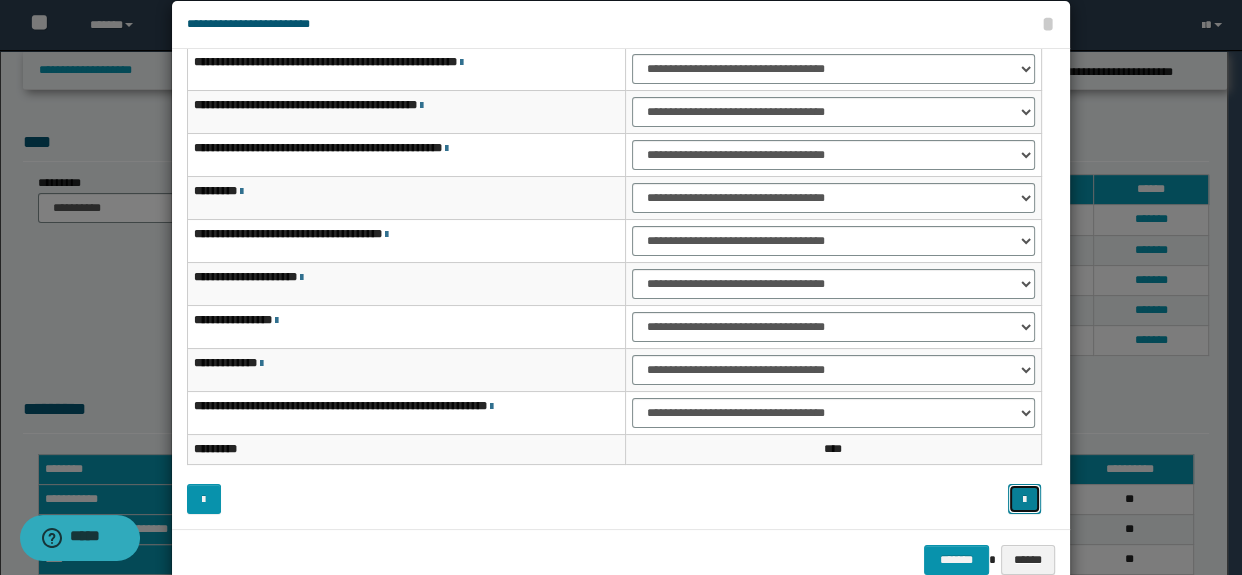 drag, startPoint x: 1009, startPoint y: 500, endPoint x: 946, endPoint y: 460, distance: 74.62573 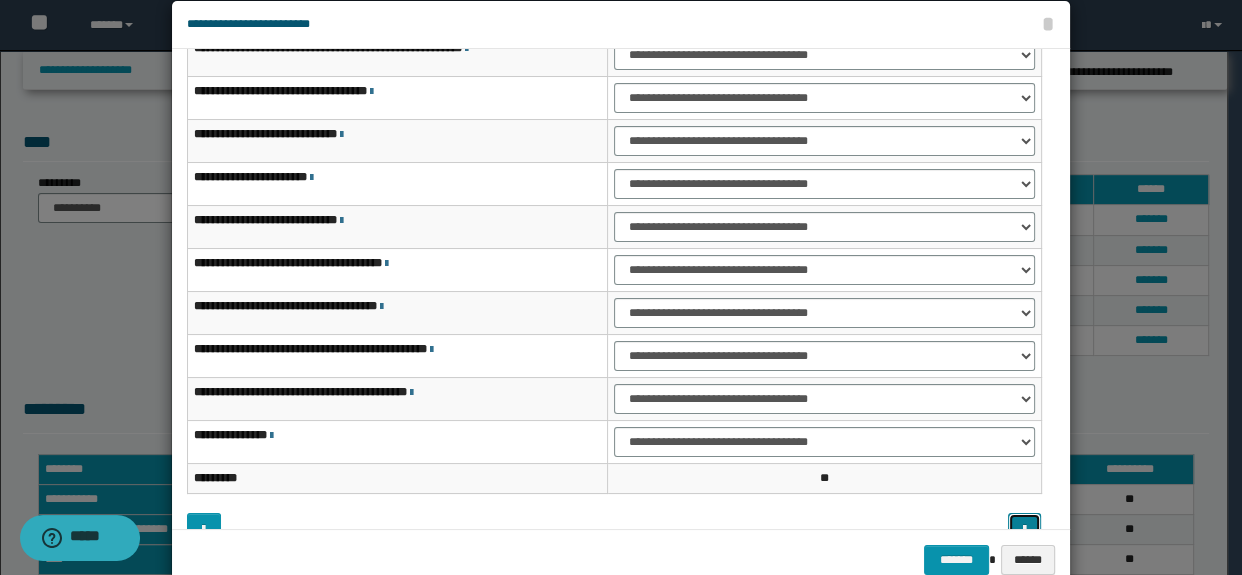scroll, scrollTop: 29, scrollLeft: 0, axis: vertical 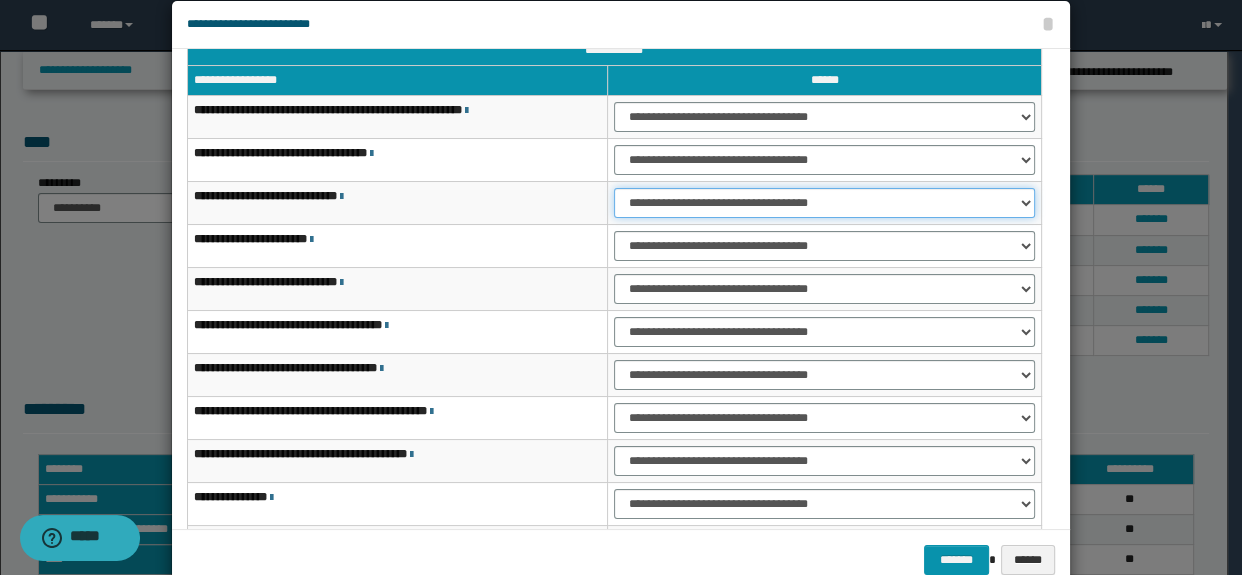 drag, startPoint x: 634, startPoint y: 203, endPoint x: 634, endPoint y: 216, distance: 13 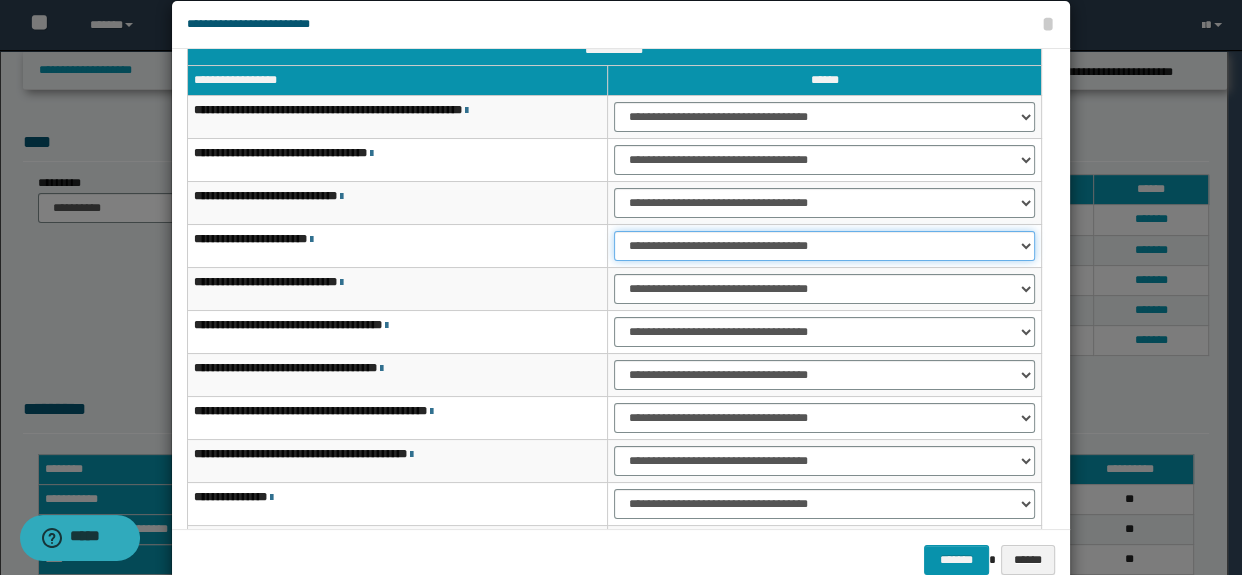 click on "**********" at bounding box center (824, 246) 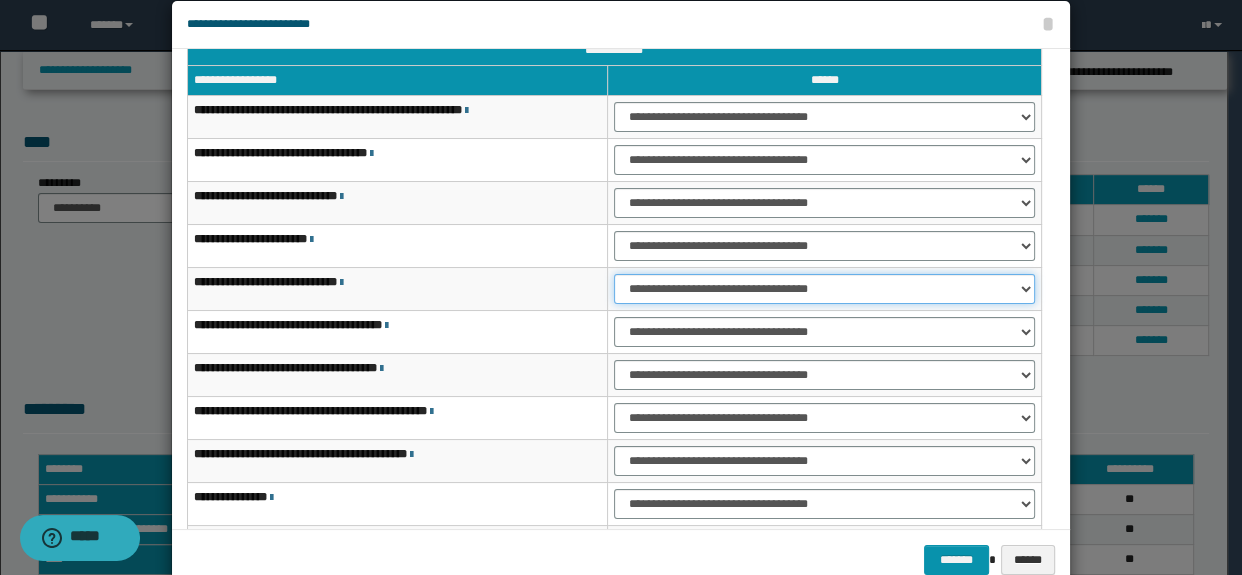 click on "**********" at bounding box center (824, 289) 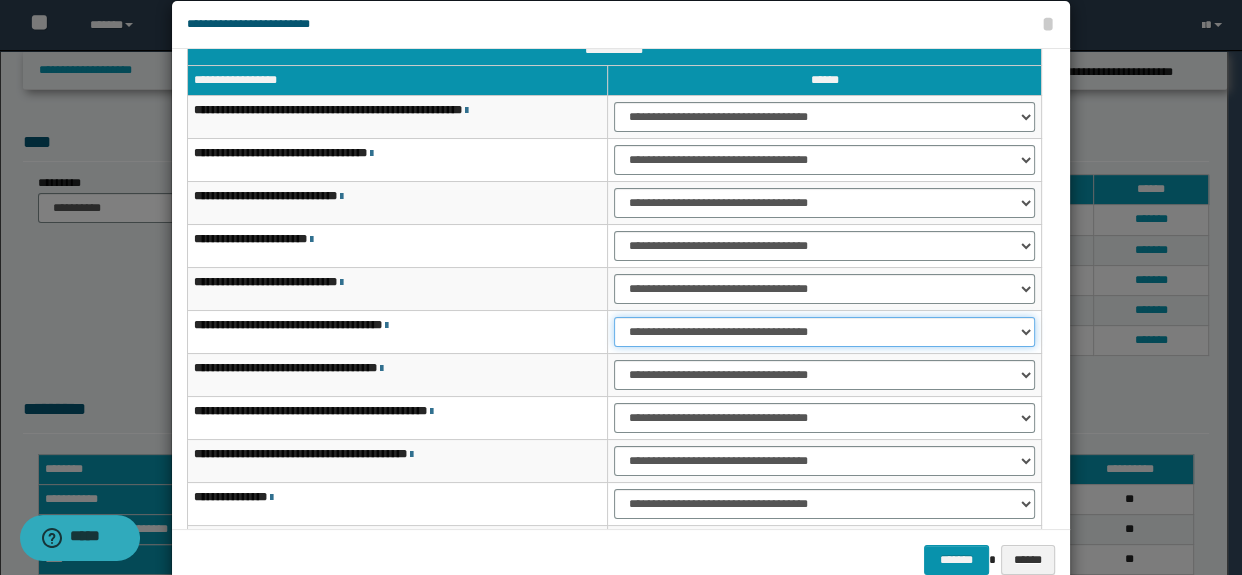 click on "**********" at bounding box center [824, 332] 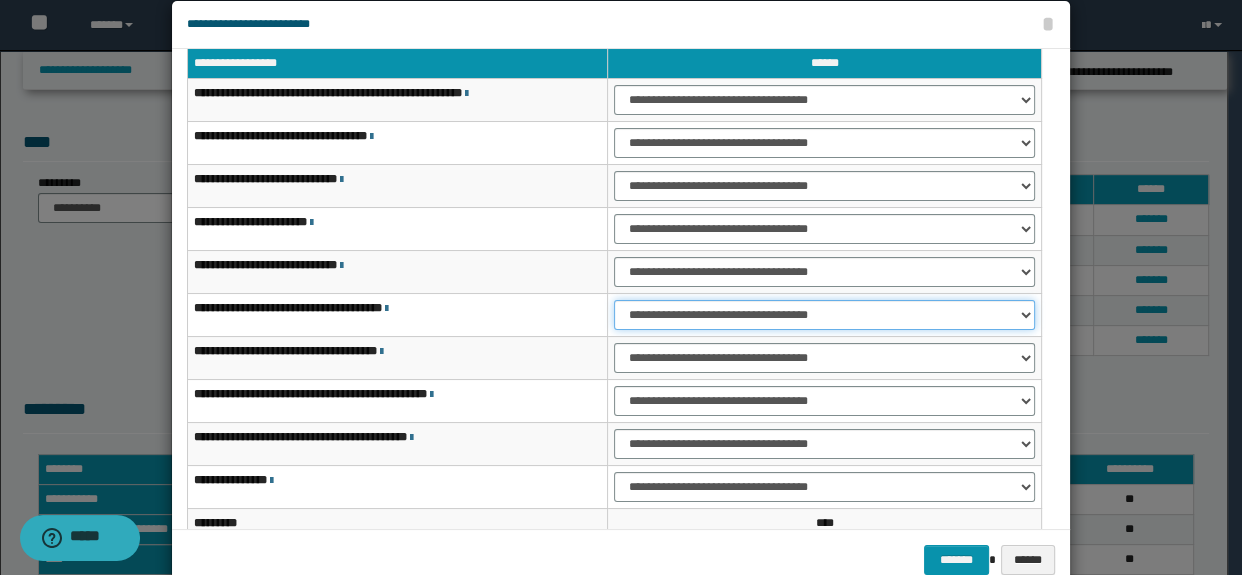 scroll, scrollTop: 59, scrollLeft: 0, axis: vertical 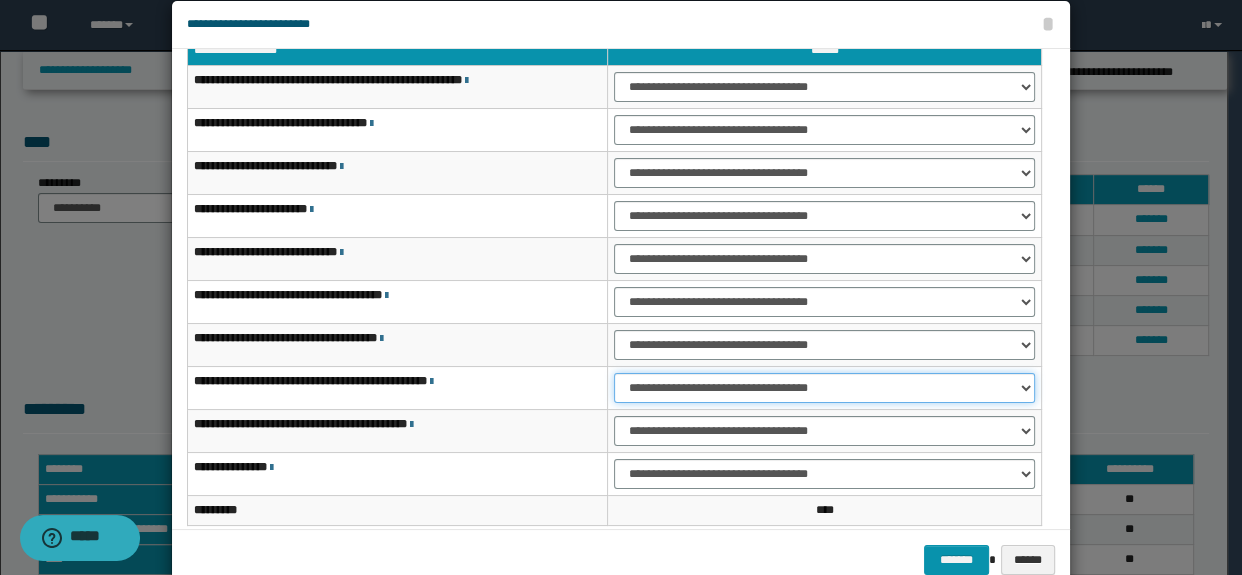click on "**********" at bounding box center (824, 388) 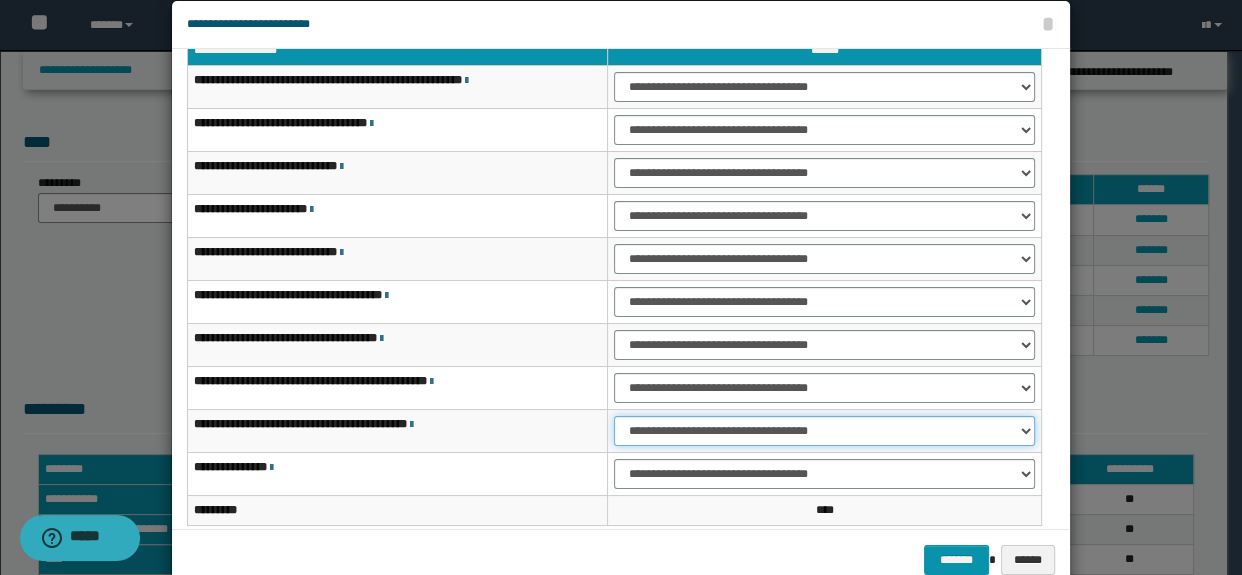 click on "**********" at bounding box center (824, 431) 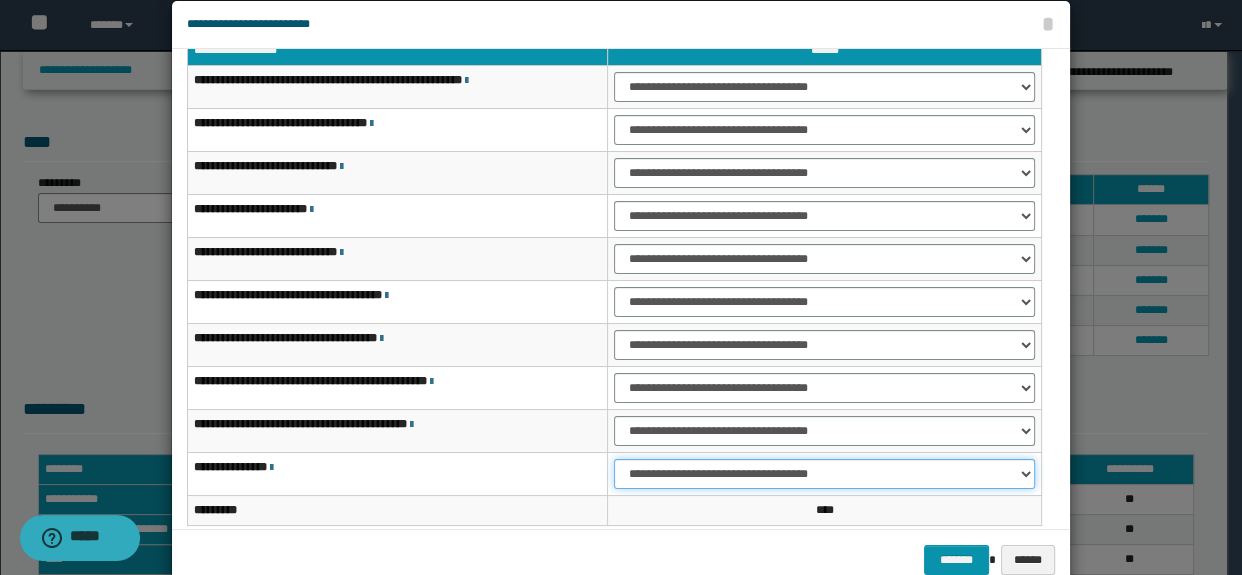click on "**********" at bounding box center [824, 474] 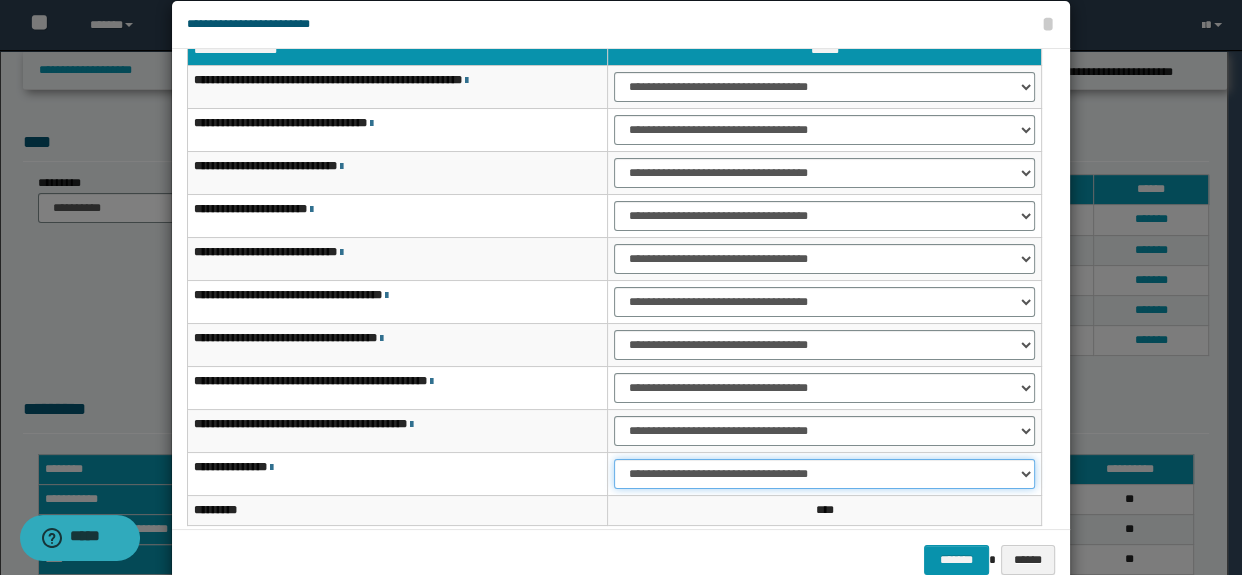 scroll, scrollTop: 120, scrollLeft: 0, axis: vertical 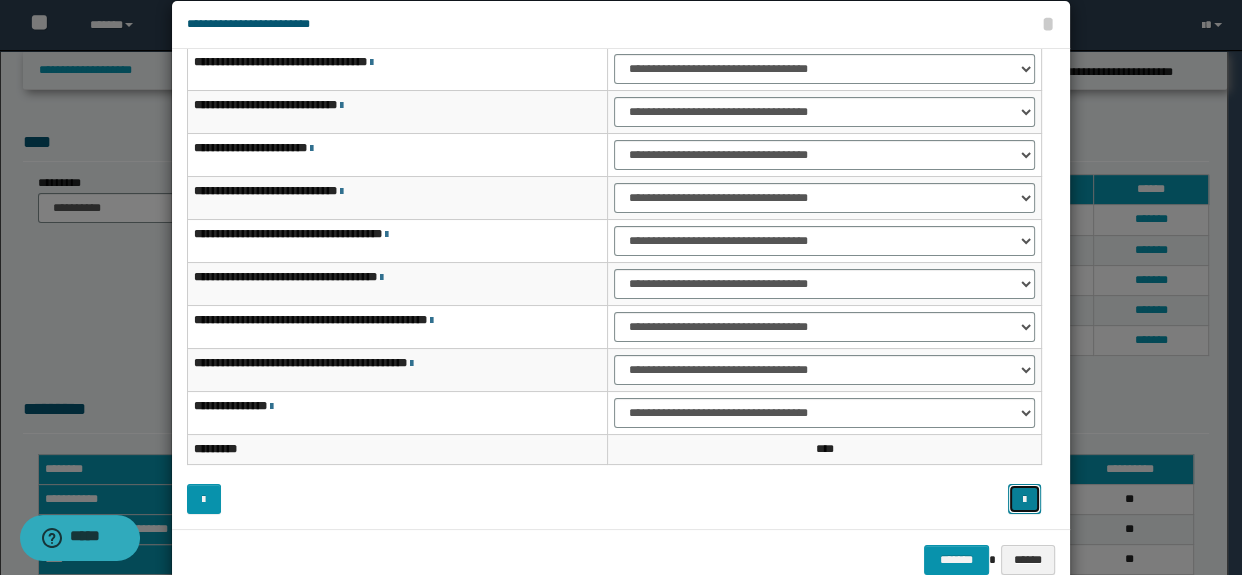 click at bounding box center (1025, 499) 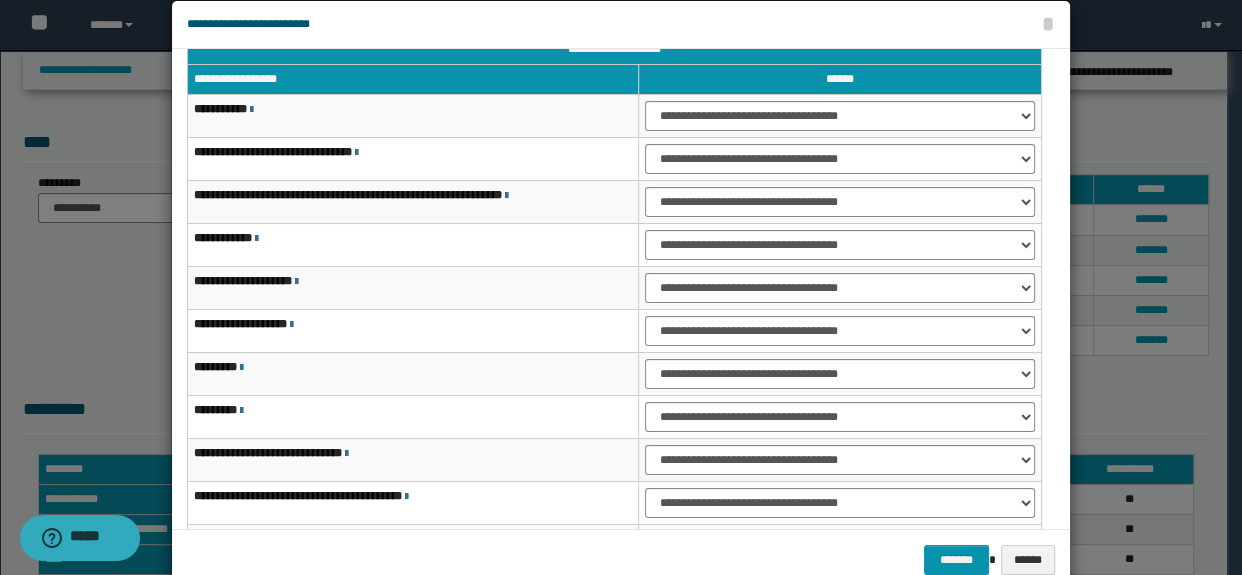 scroll, scrollTop: 29, scrollLeft: 0, axis: vertical 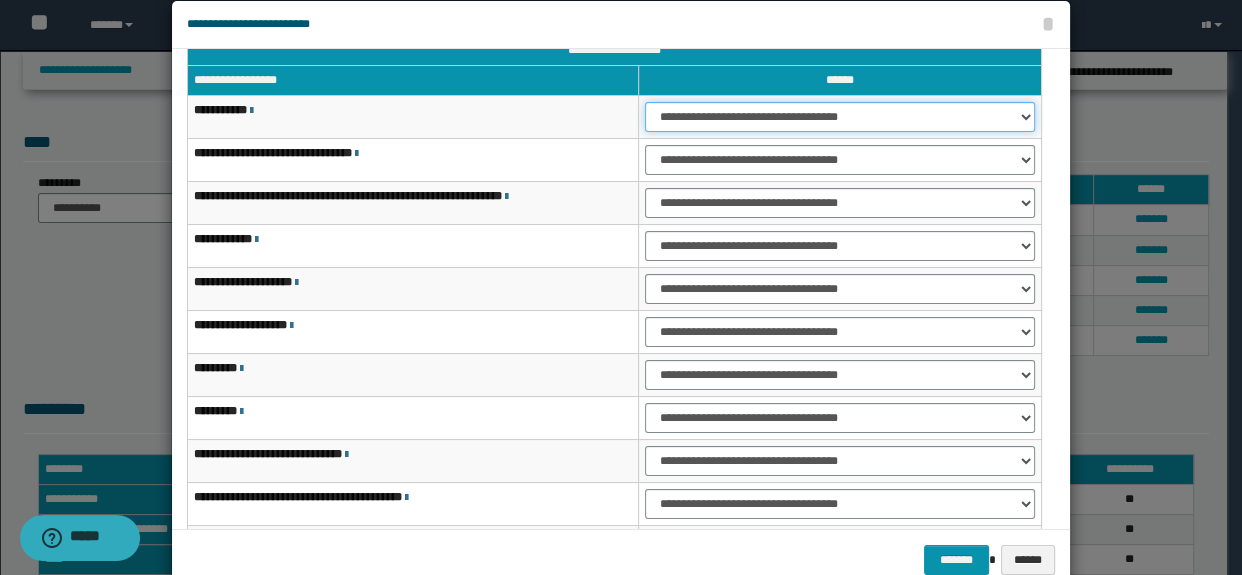 click on "**********" at bounding box center [839, 117] 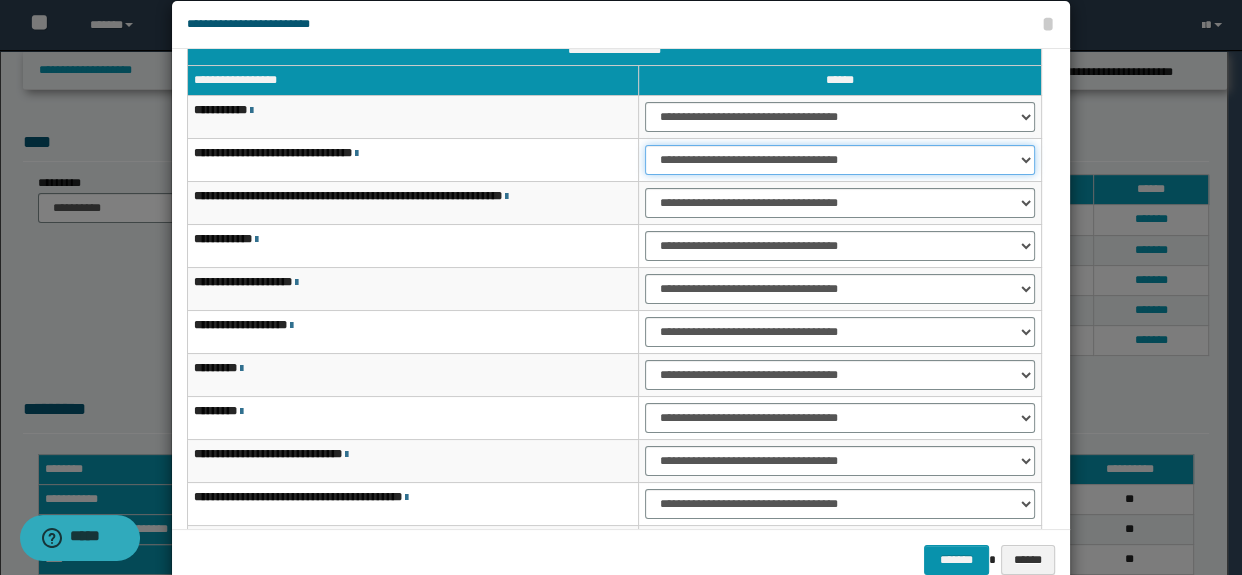 drag, startPoint x: 673, startPoint y: 160, endPoint x: 675, endPoint y: 171, distance: 11.18034 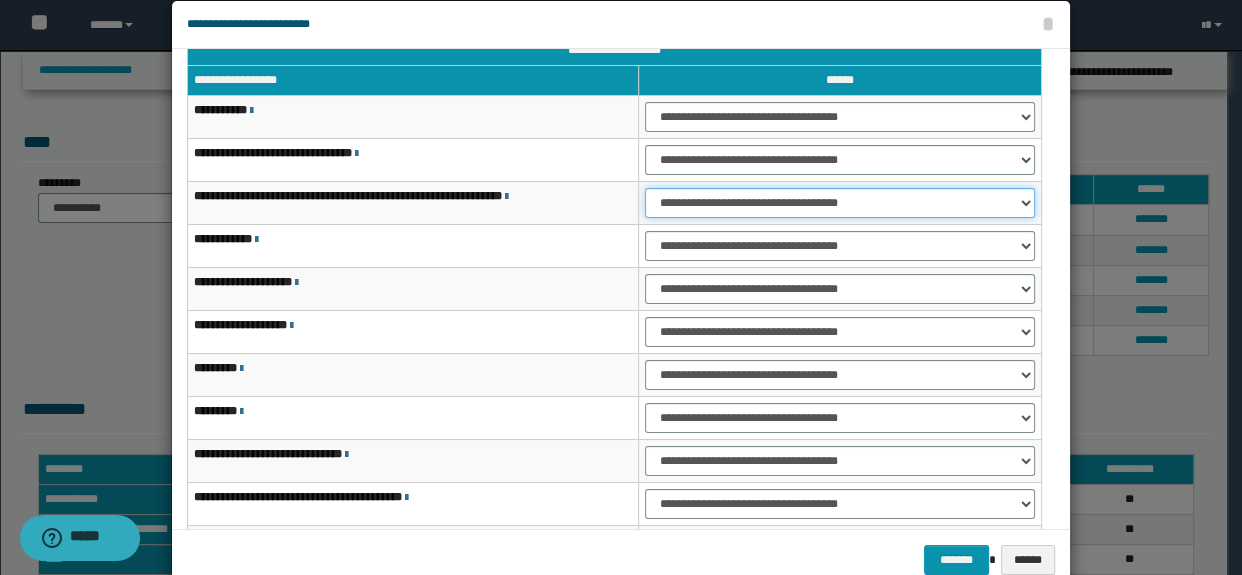 click on "**********" at bounding box center (839, 203) 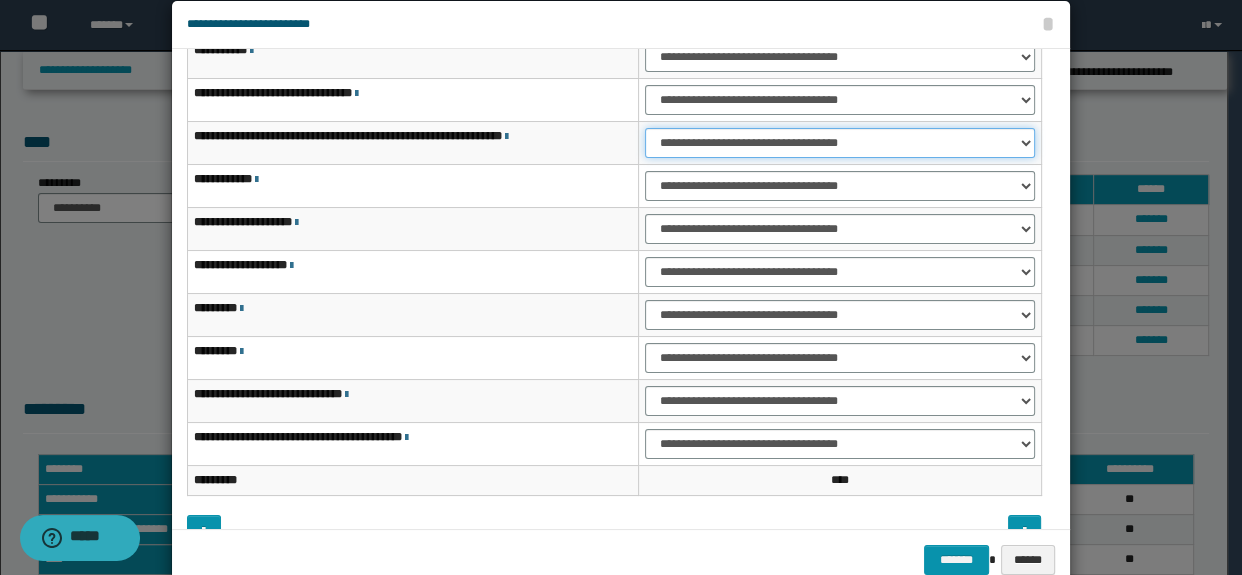 scroll, scrollTop: 90, scrollLeft: 0, axis: vertical 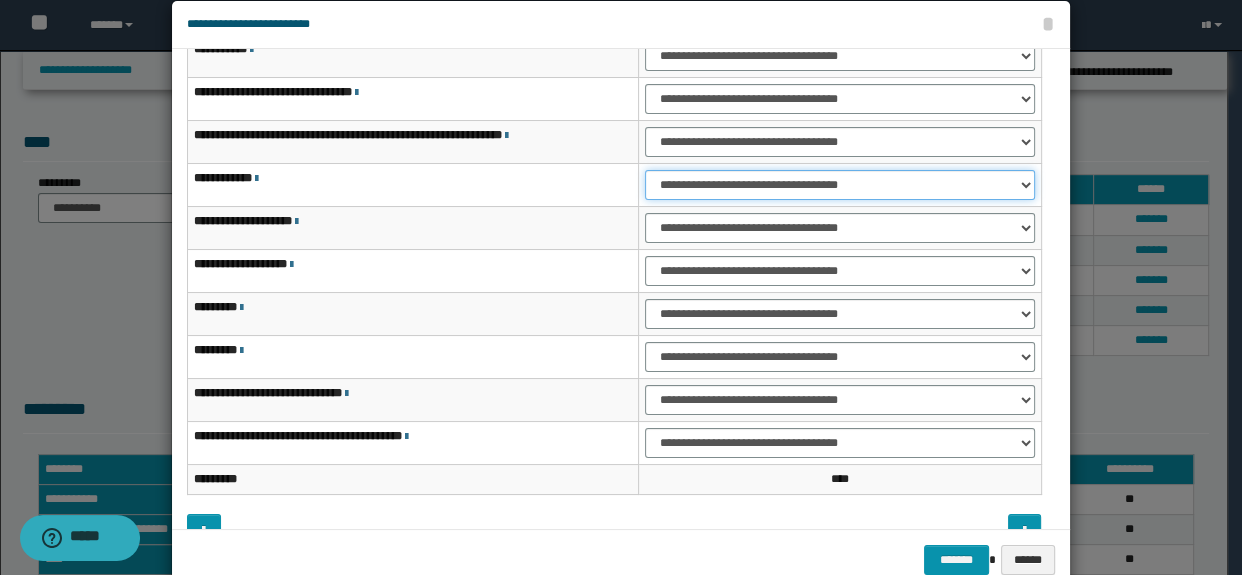 click on "**********" at bounding box center [839, 185] 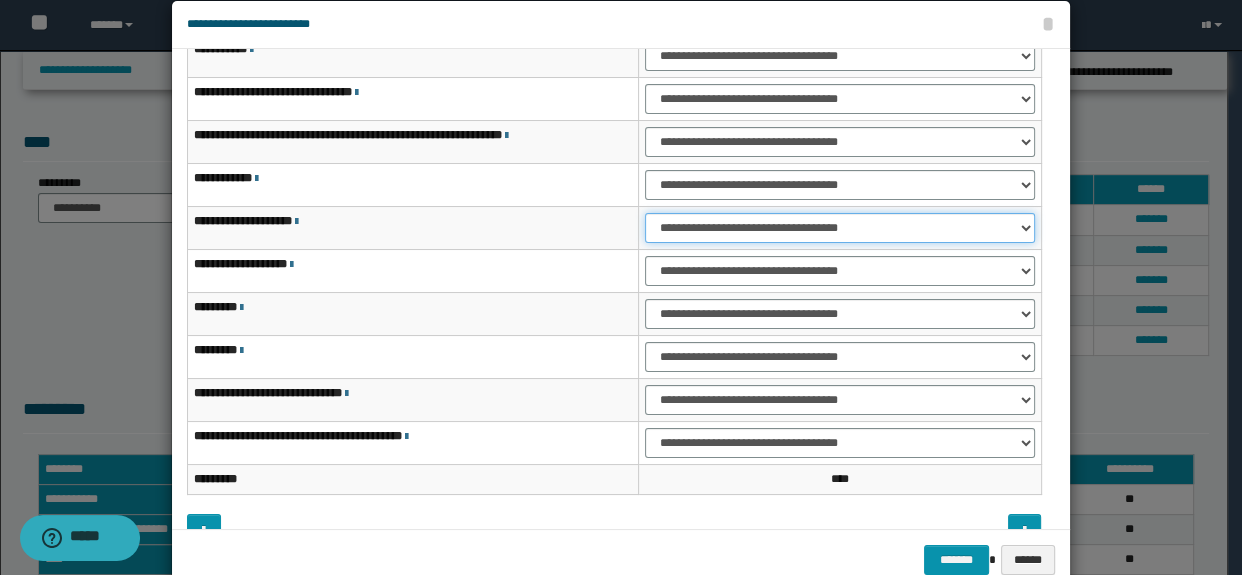 click on "**********" at bounding box center (839, 228) 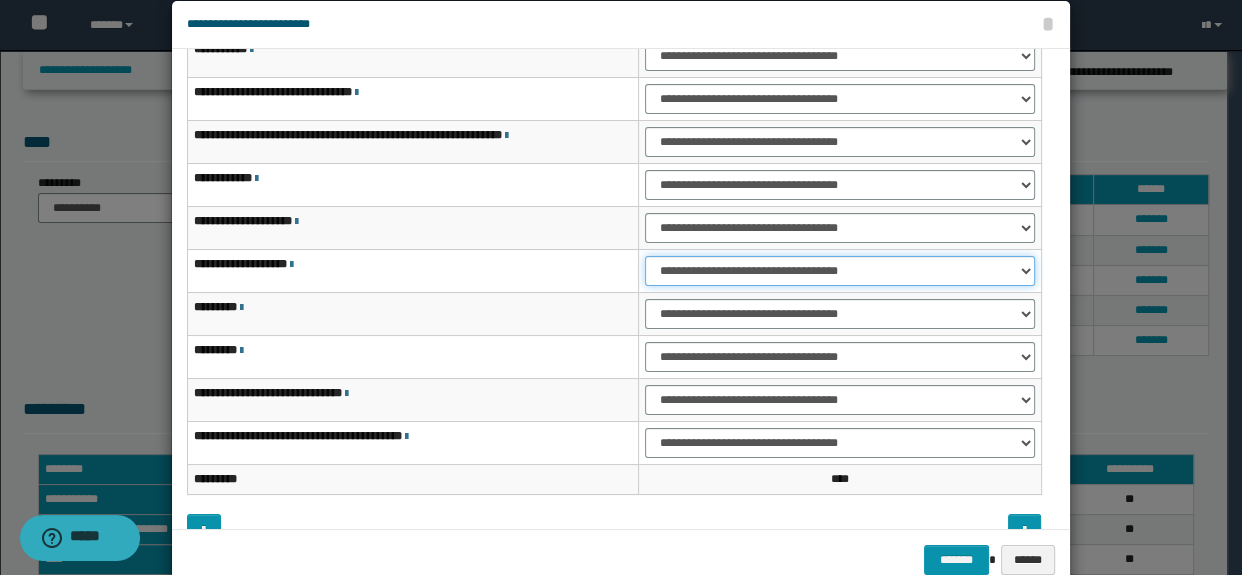 drag, startPoint x: 662, startPoint y: 265, endPoint x: 663, endPoint y: 277, distance: 12.0415945 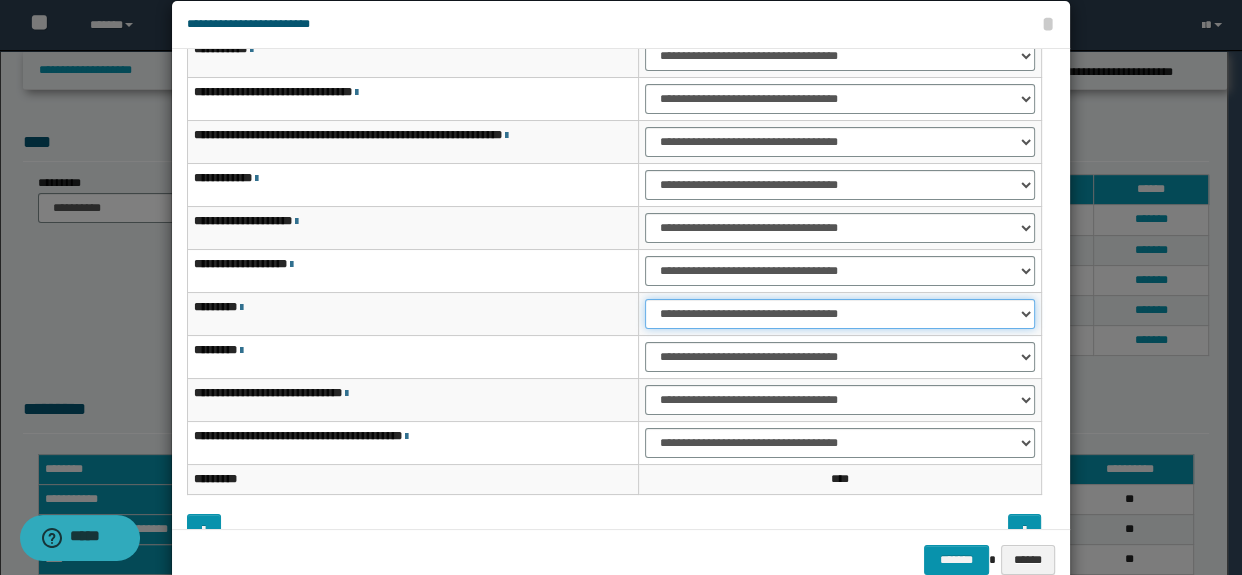 click on "**********" at bounding box center (839, 314) 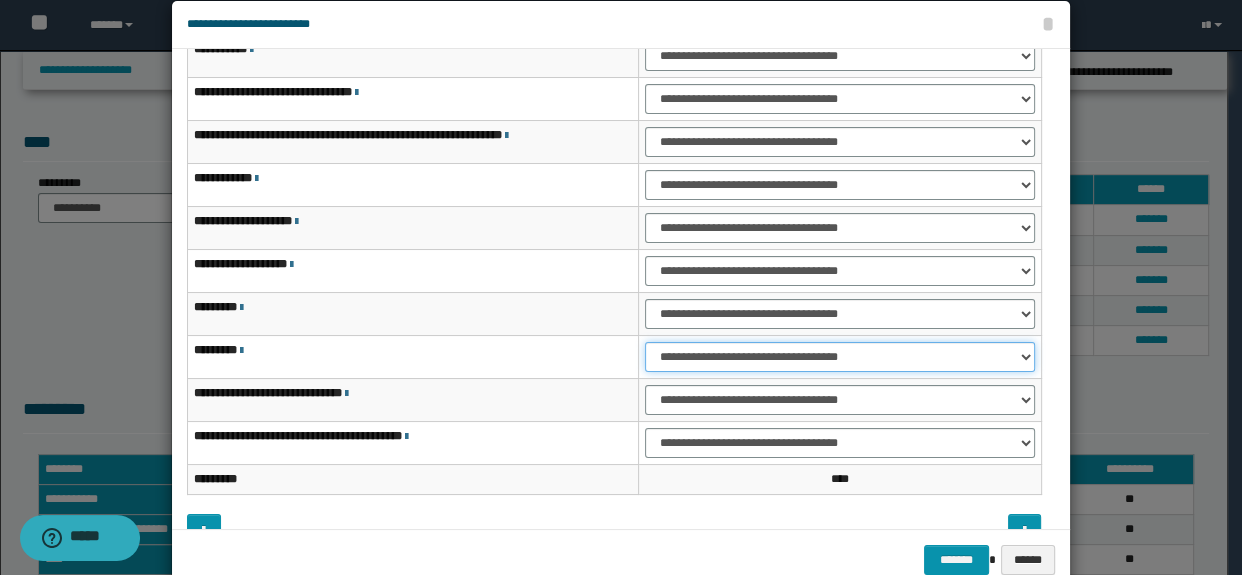 drag, startPoint x: 665, startPoint y: 355, endPoint x: 664, endPoint y: 370, distance: 15.033297 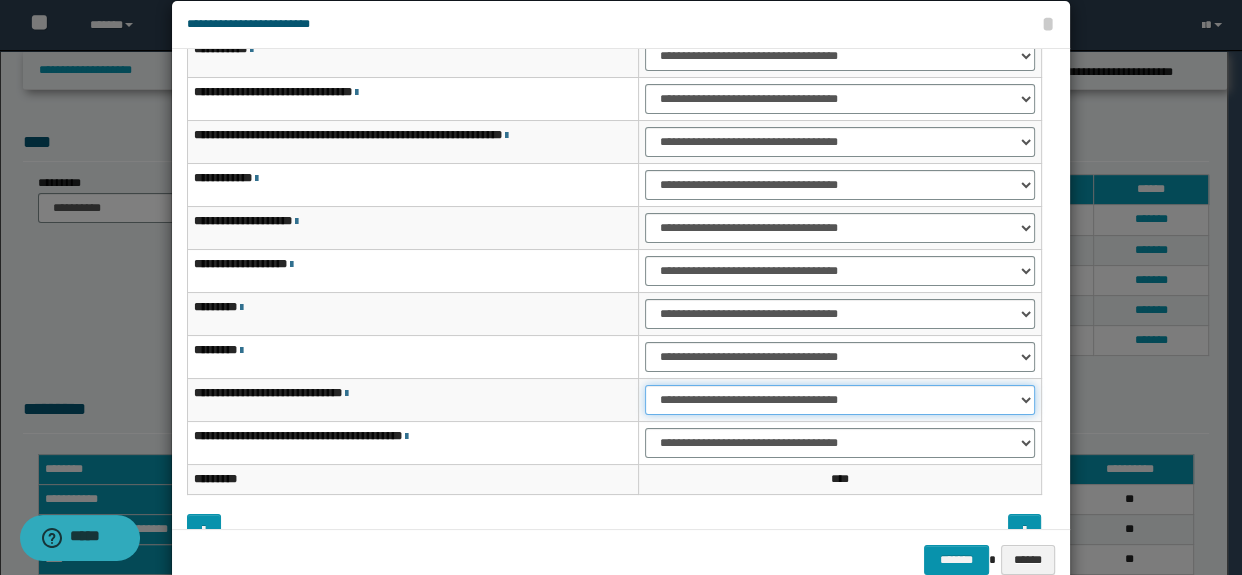 drag, startPoint x: 660, startPoint y: 397, endPoint x: 662, endPoint y: 410, distance: 13.152946 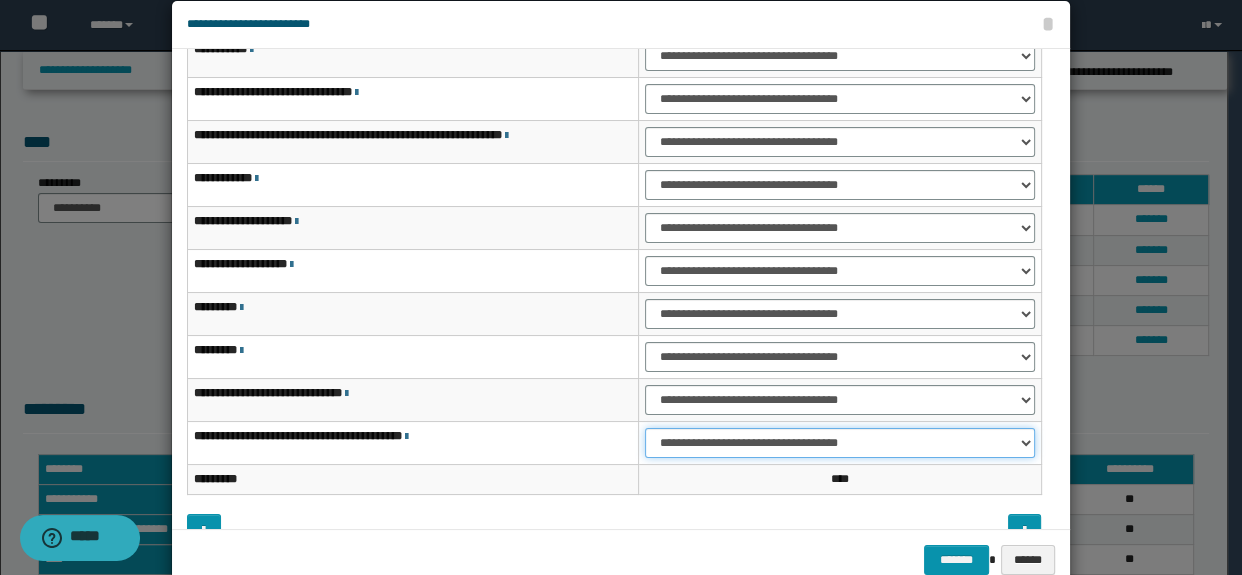 drag, startPoint x: 665, startPoint y: 436, endPoint x: 677, endPoint y: 448, distance: 16.970562 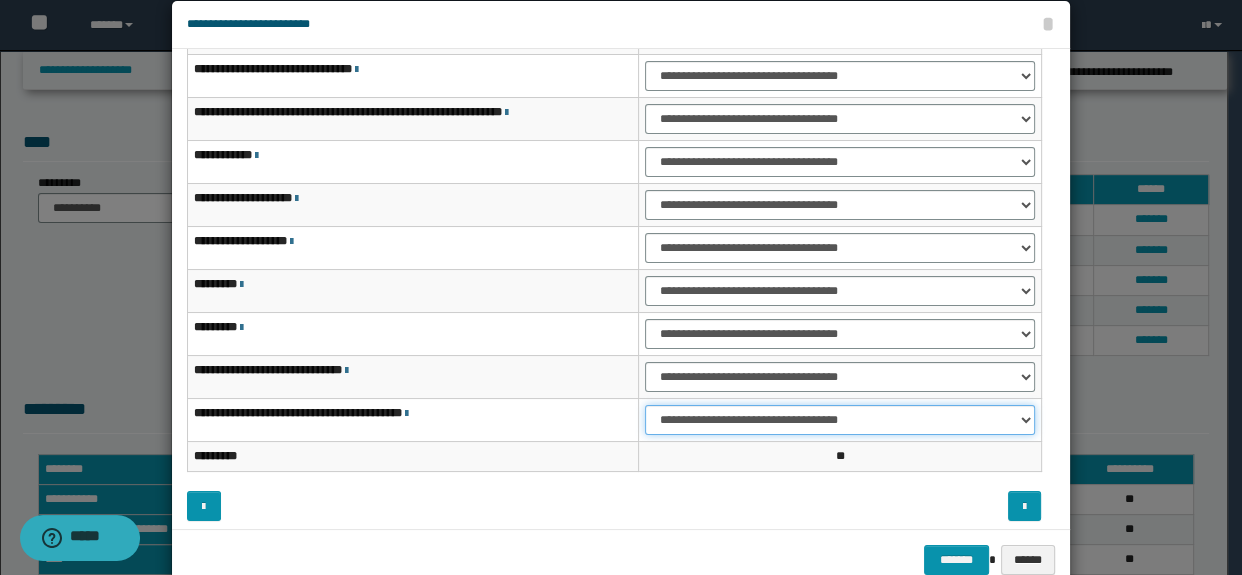 scroll, scrollTop: 120, scrollLeft: 0, axis: vertical 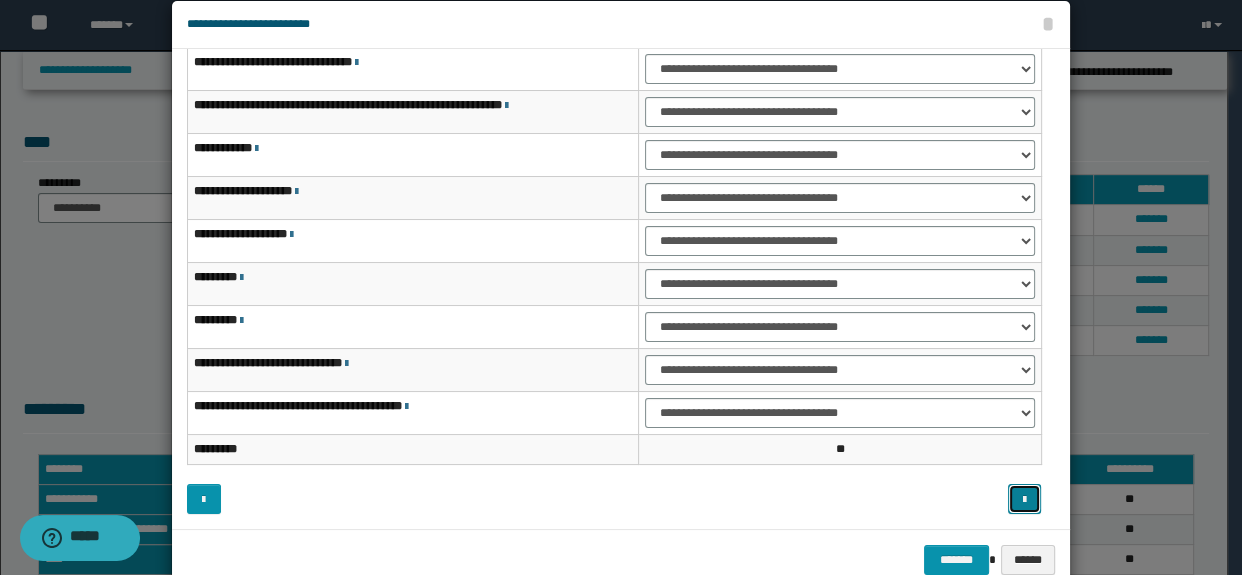click at bounding box center (1025, 499) 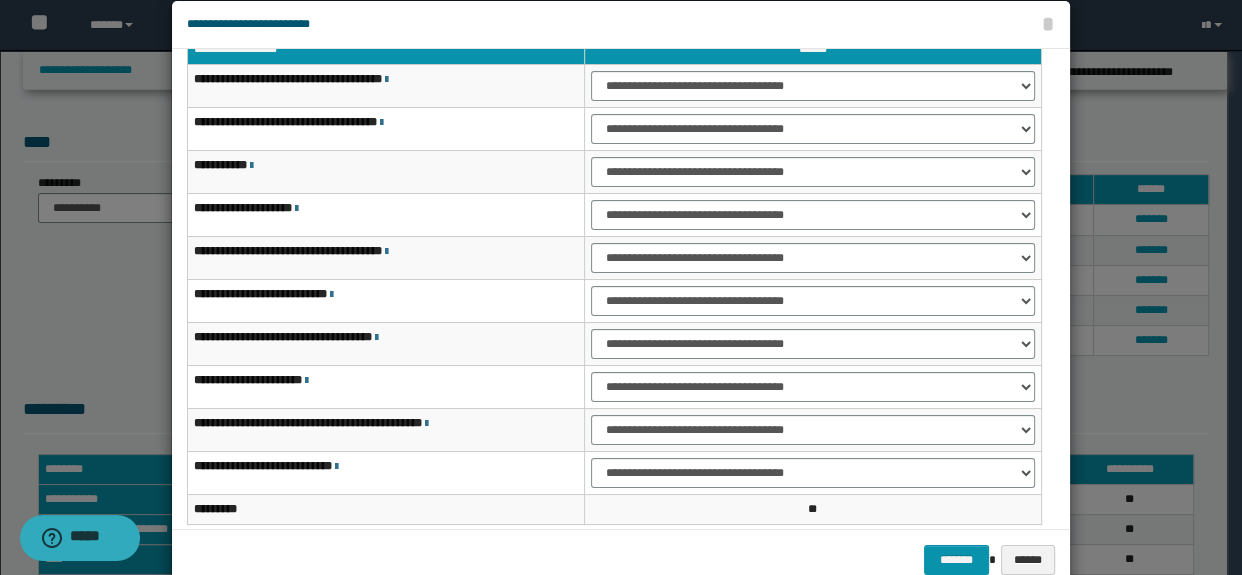 scroll, scrollTop: 59, scrollLeft: 0, axis: vertical 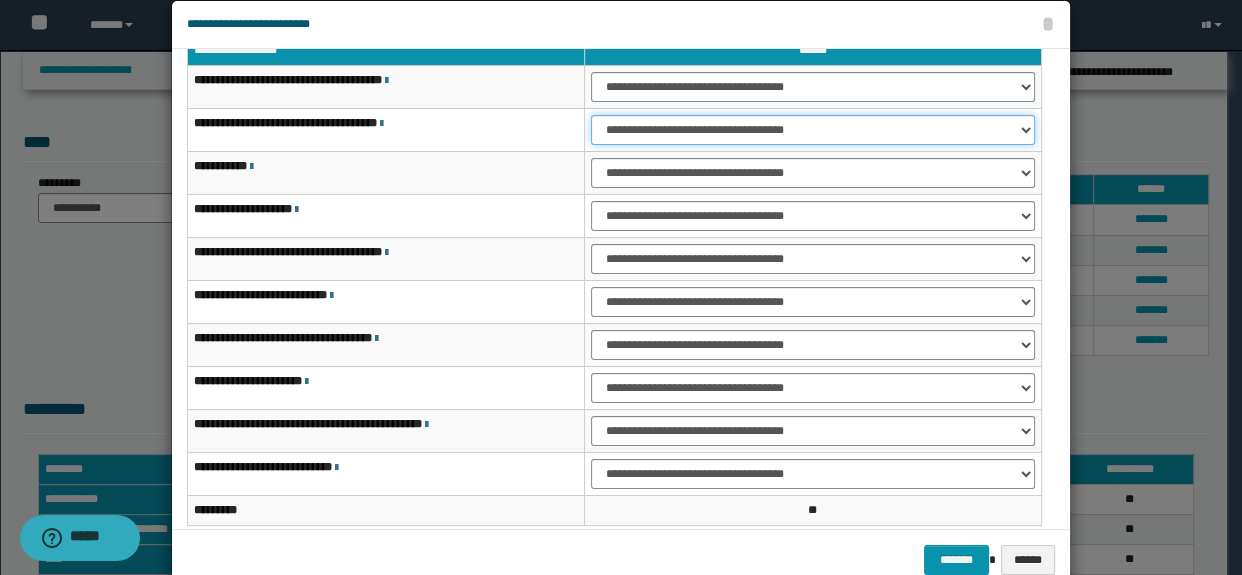 click on "**********" at bounding box center [813, 130] 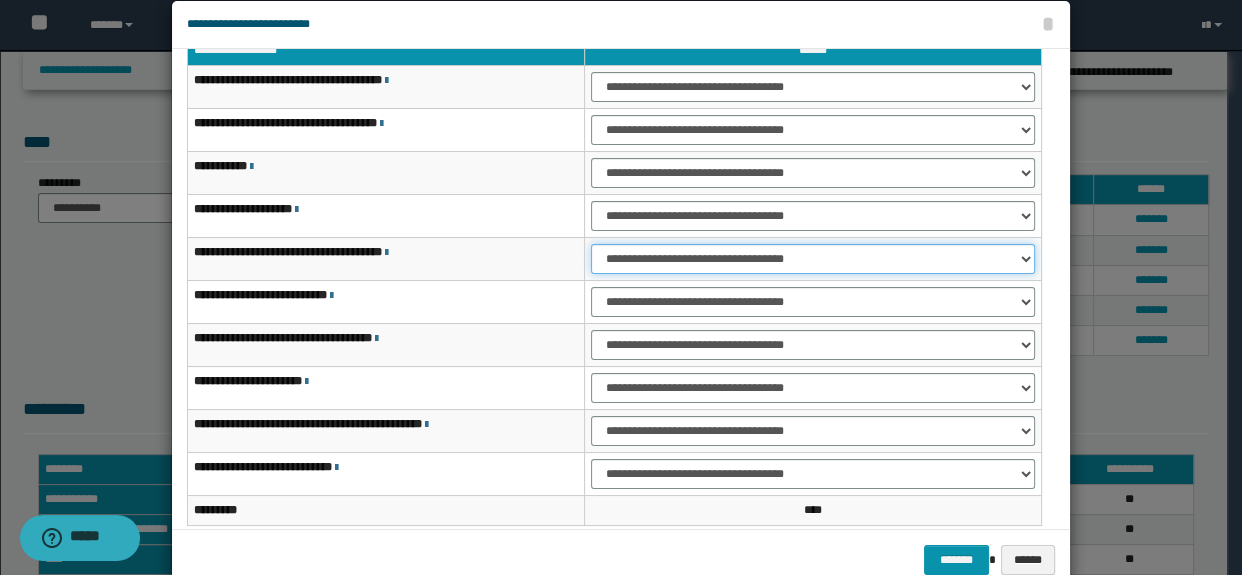 click on "**********" at bounding box center [813, 259] 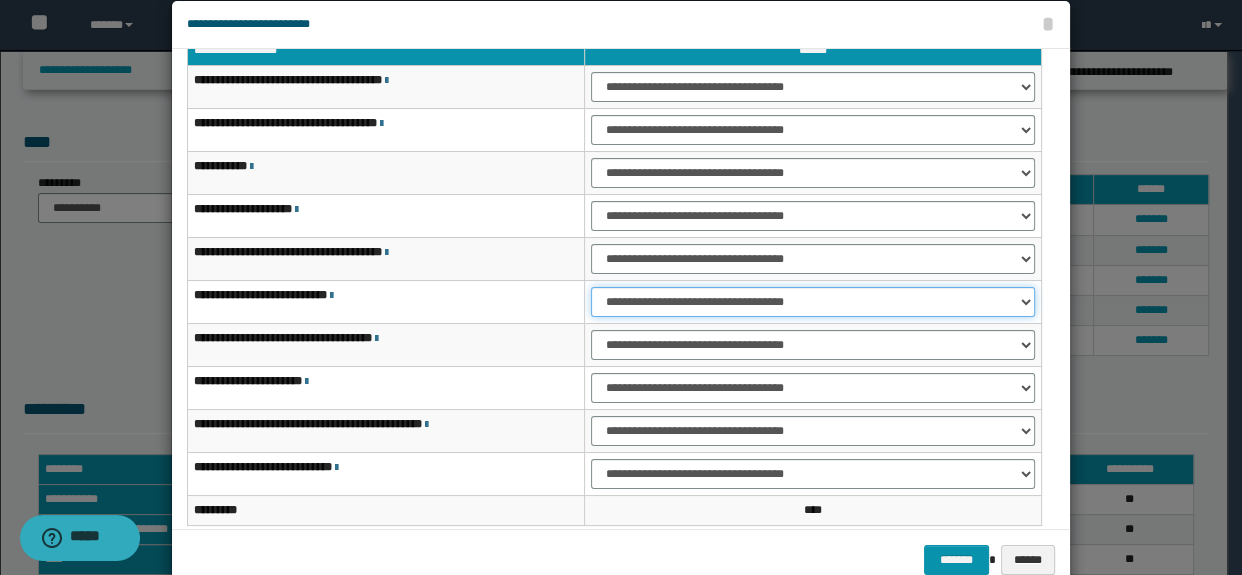 drag, startPoint x: 597, startPoint y: 297, endPoint x: 601, endPoint y: 308, distance: 11.7046995 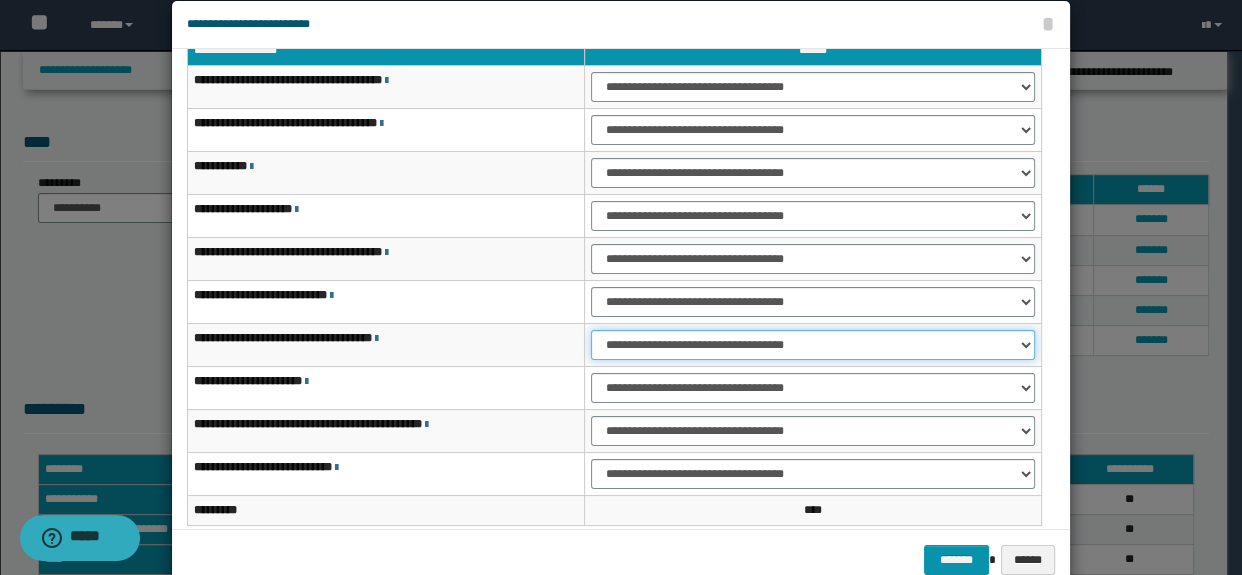 click on "**********" at bounding box center (813, 345) 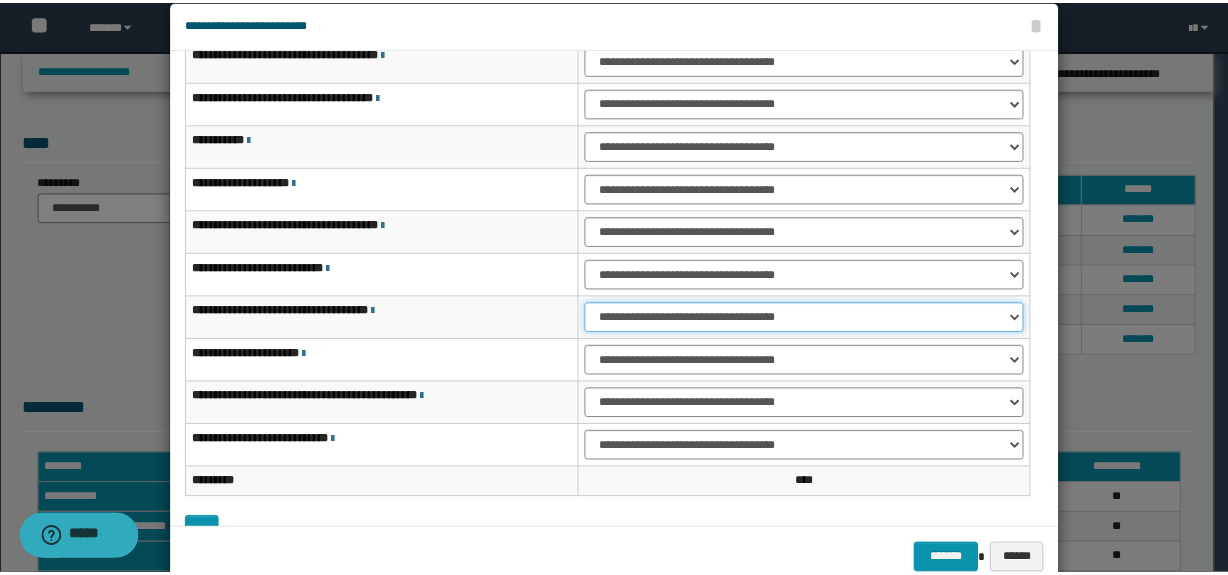 scroll, scrollTop: 120, scrollLeft: 0, axis: vertical 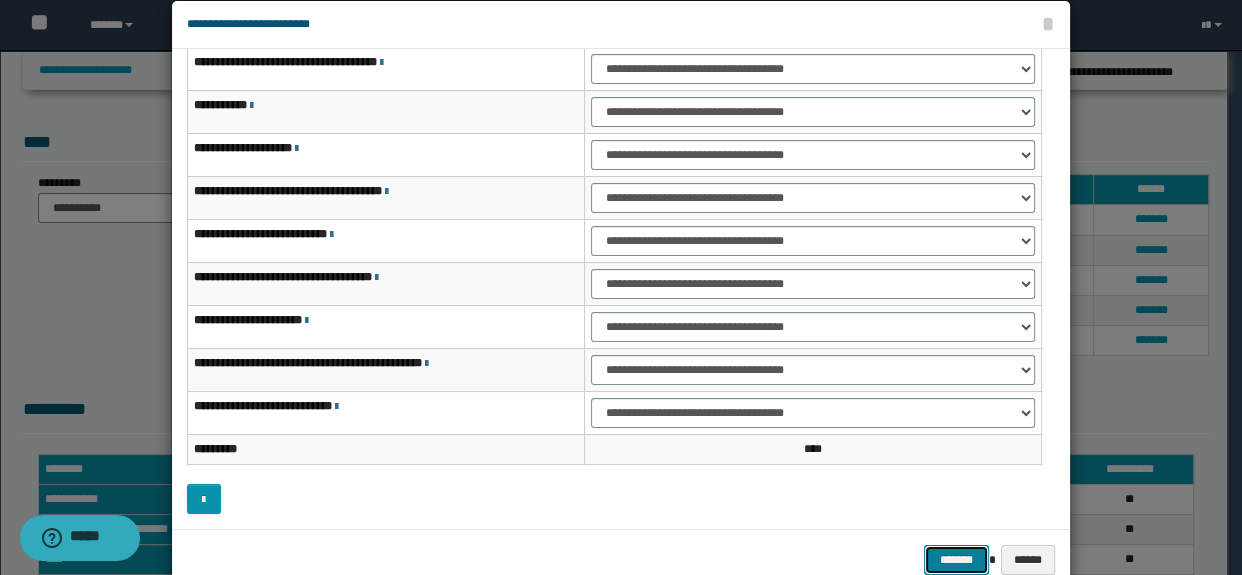 click on "*******" at bounding box center (956, 560) 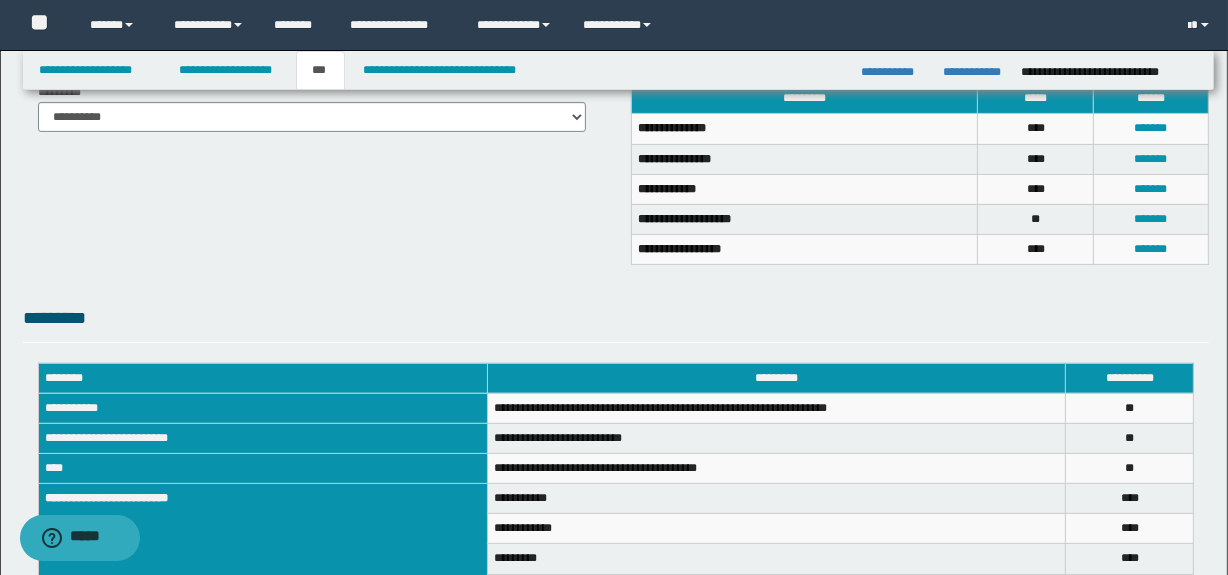 scroll, scrollTop: 710, scrollLeft: 0, axis: vertical 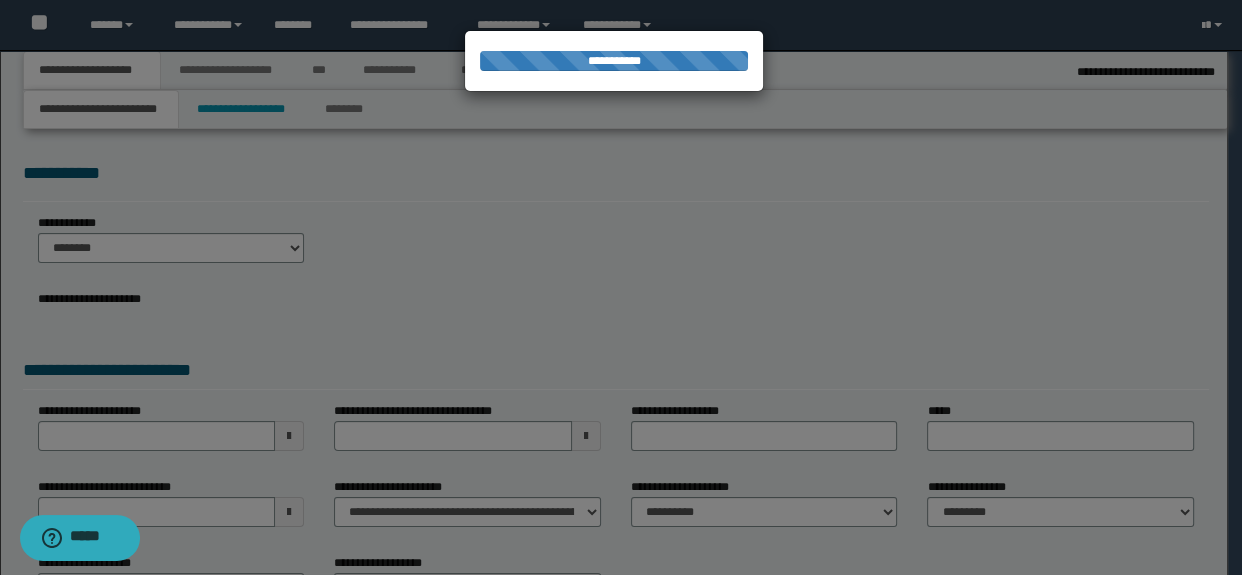select on "*" 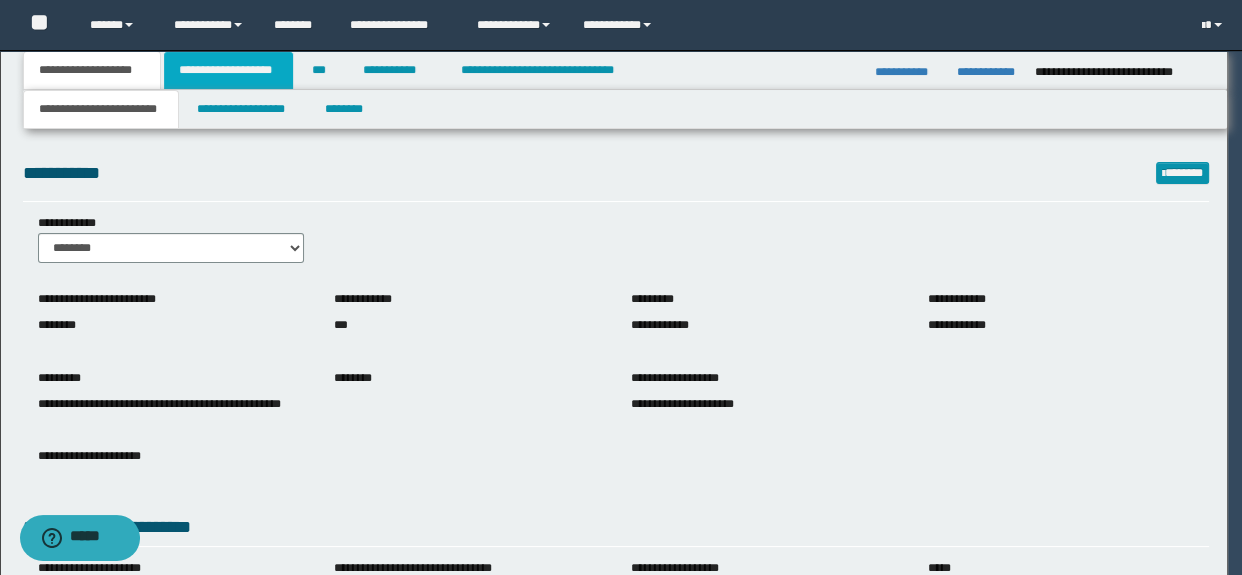 click on "**********" at bounding box center [228, 70] 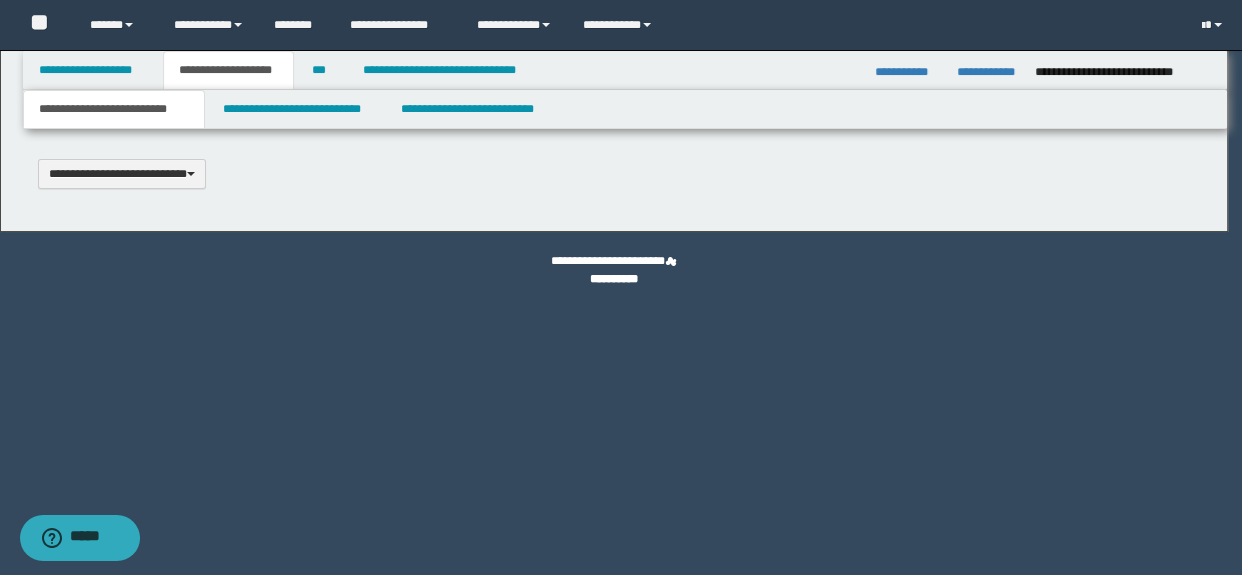 type 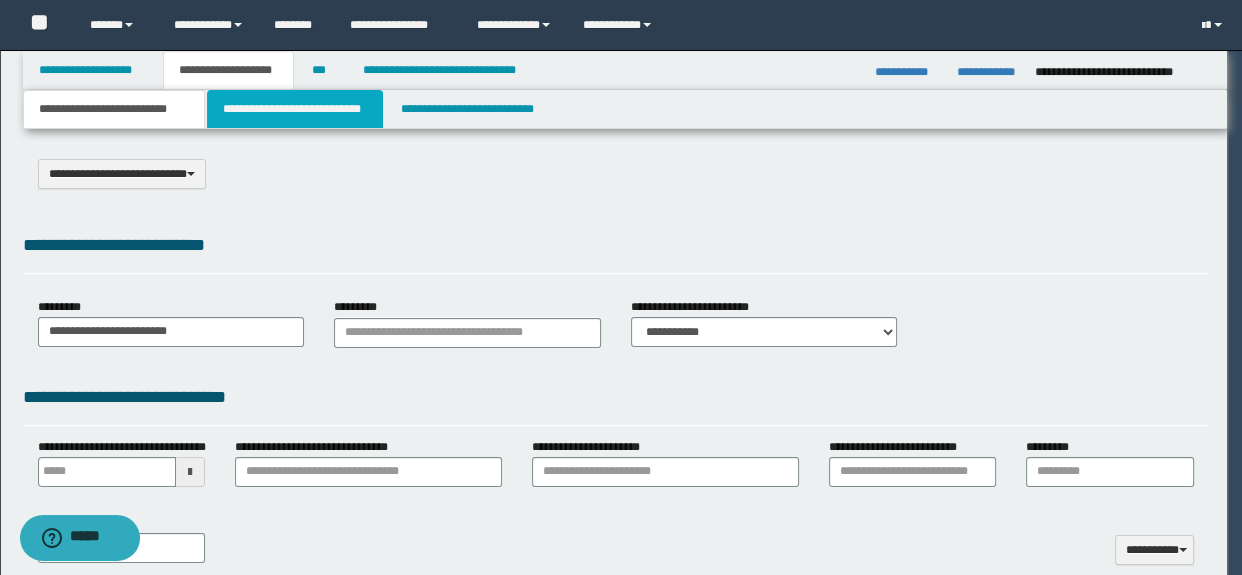 click on "**********" at bounding box center [294, 109] 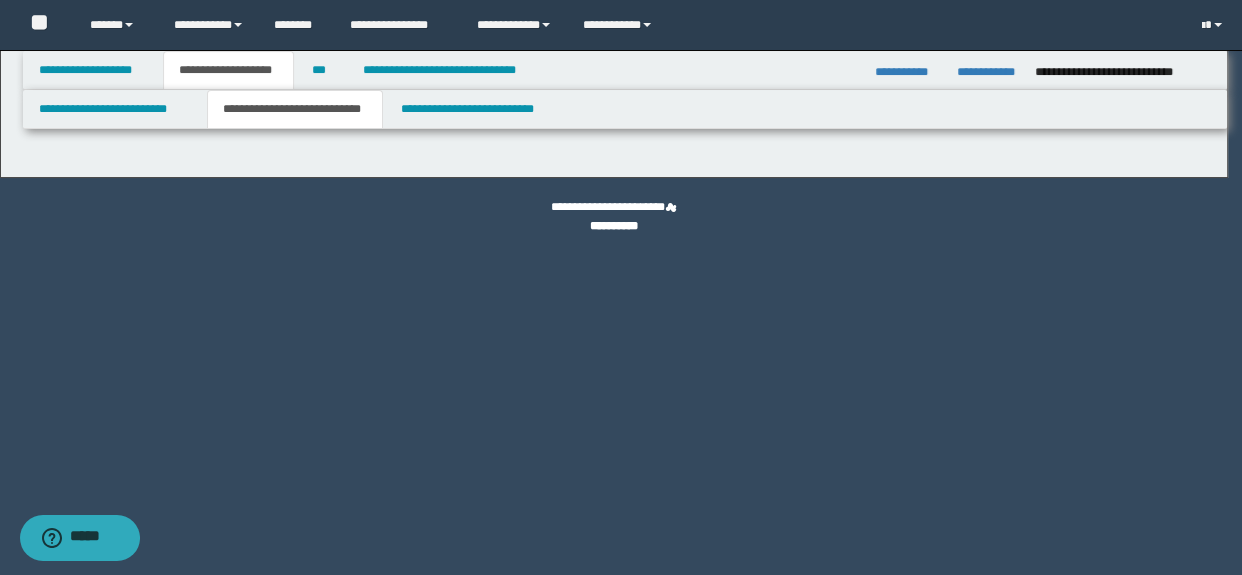 select on "*" 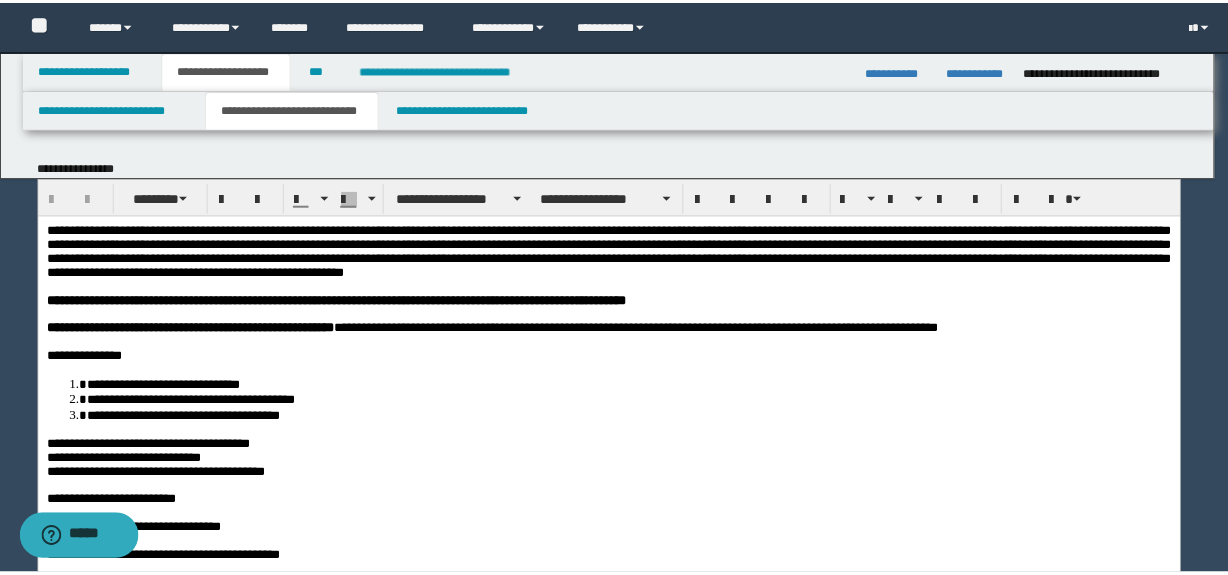 scroll, scrollTop: 0, scrollLeft: 0, axis: both 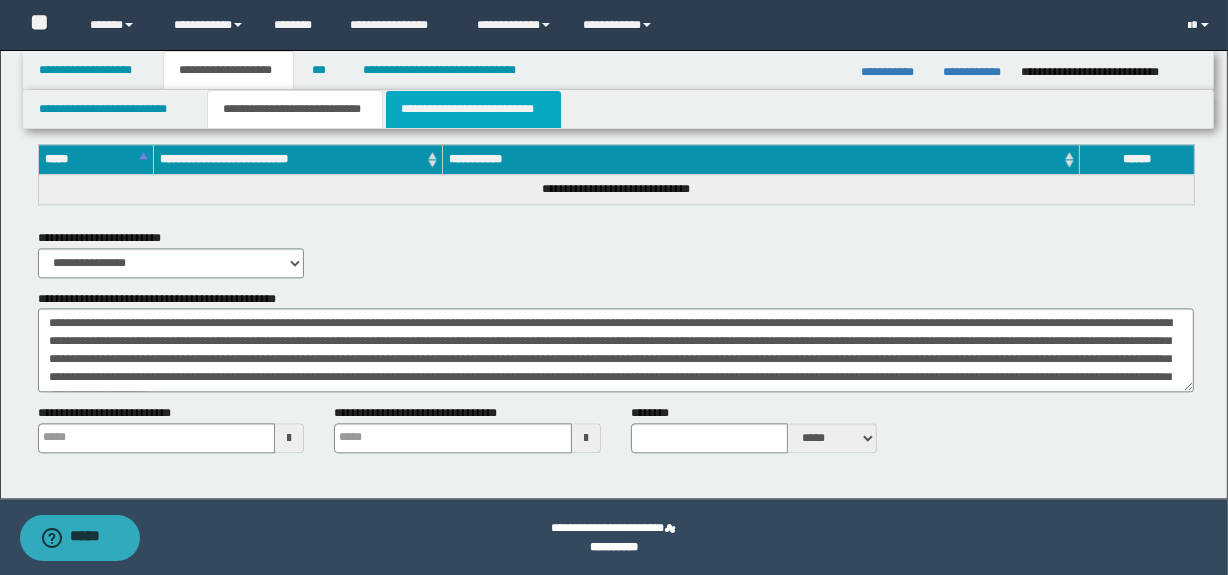 click on "**********" at bounding box center [473, 109] 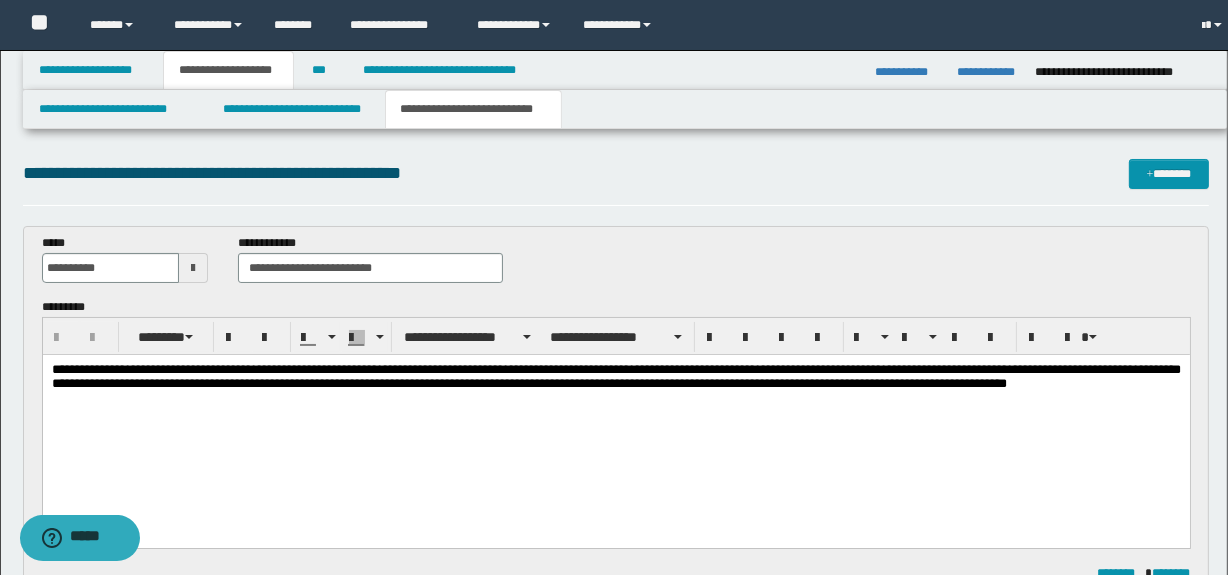 scroll, scrollTop: 0, scrollLeft: 0, axis: both 